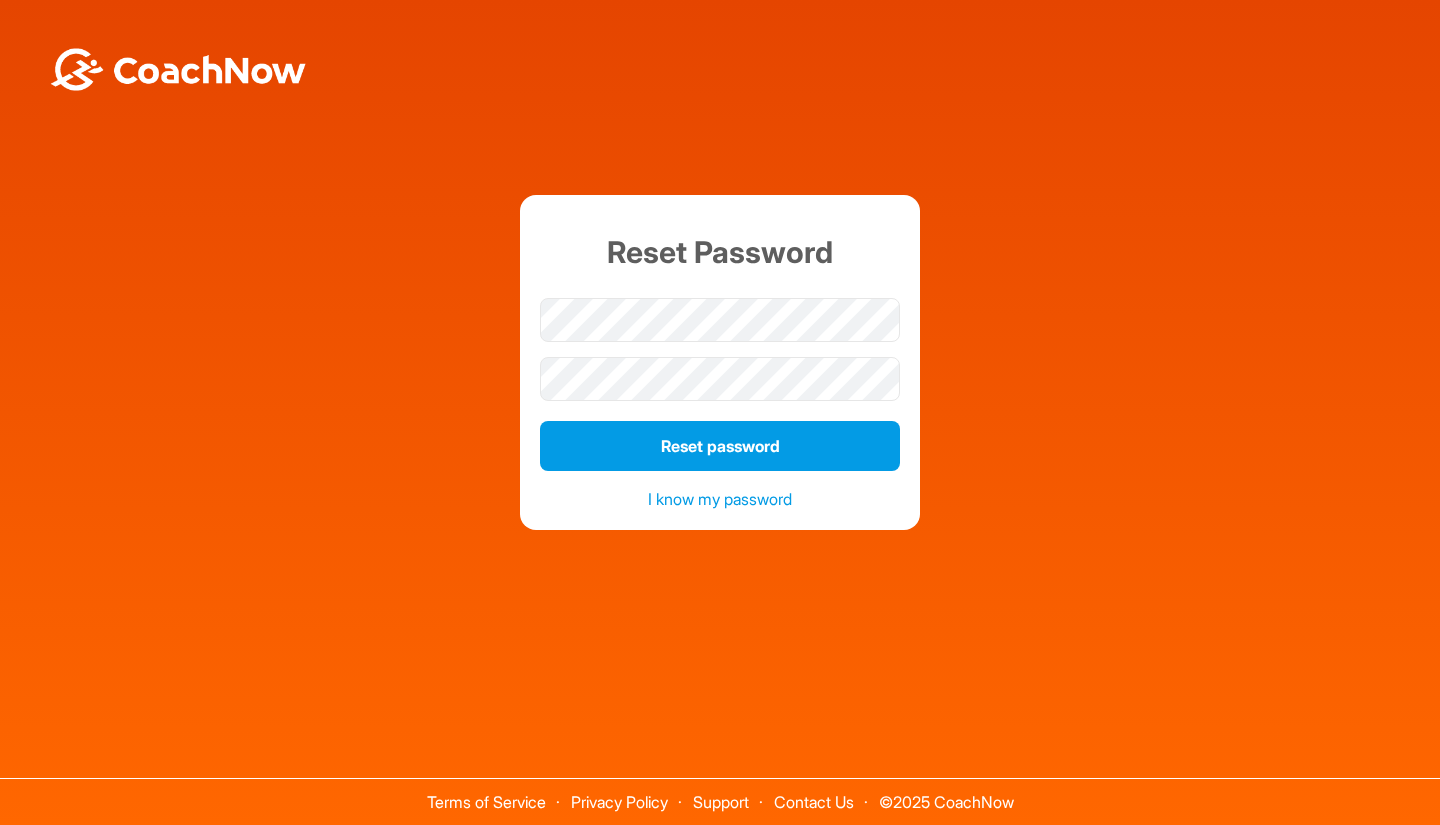 scroll, scrollTop: 0, scrollLeft: 0, axis: both 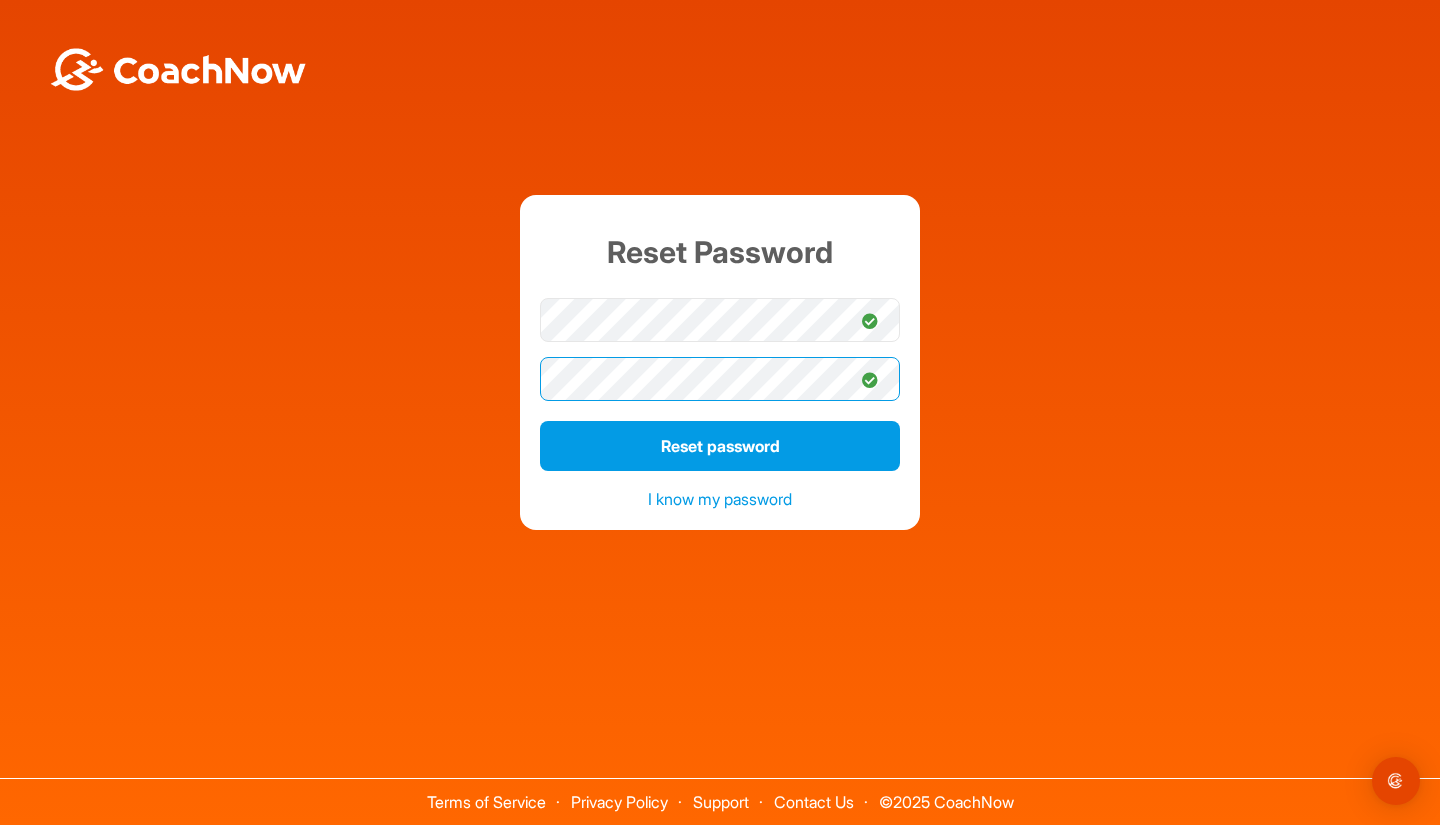click on "Reset password" at bounding box center (720, 446) 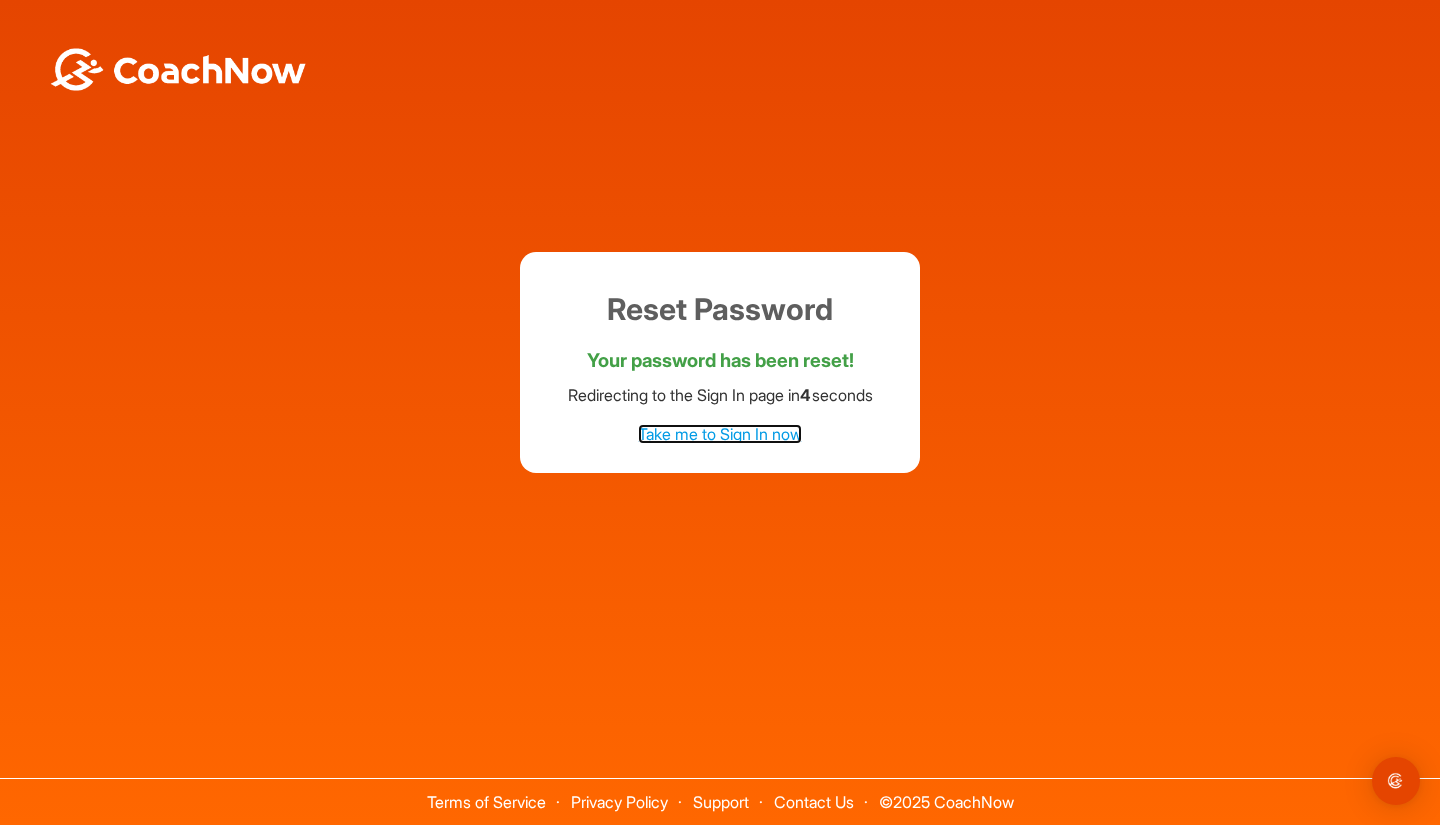 click on "Take me to Sign In now" at bounding box center (720, 434) 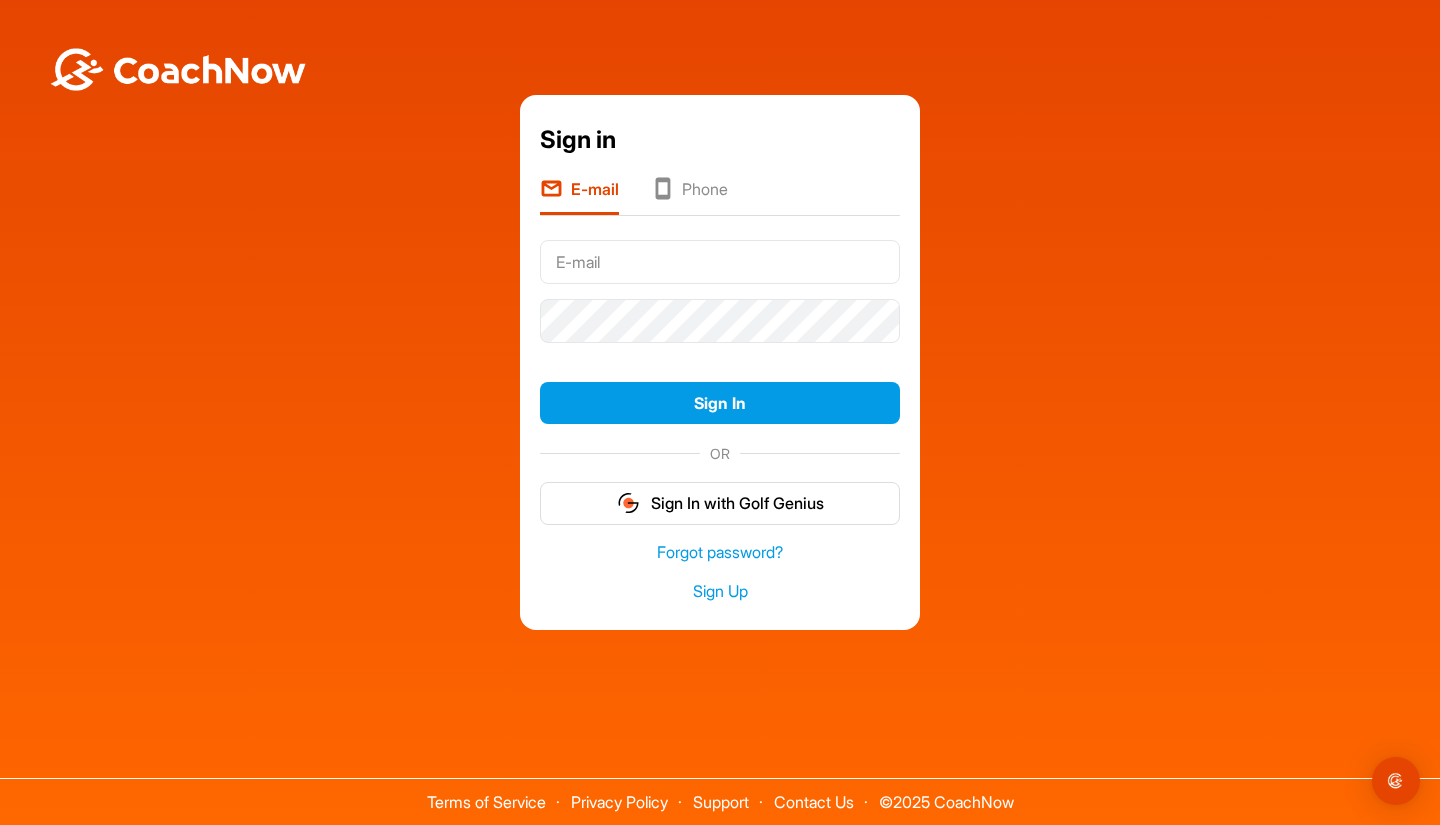 click at bounding box center (720, 262) 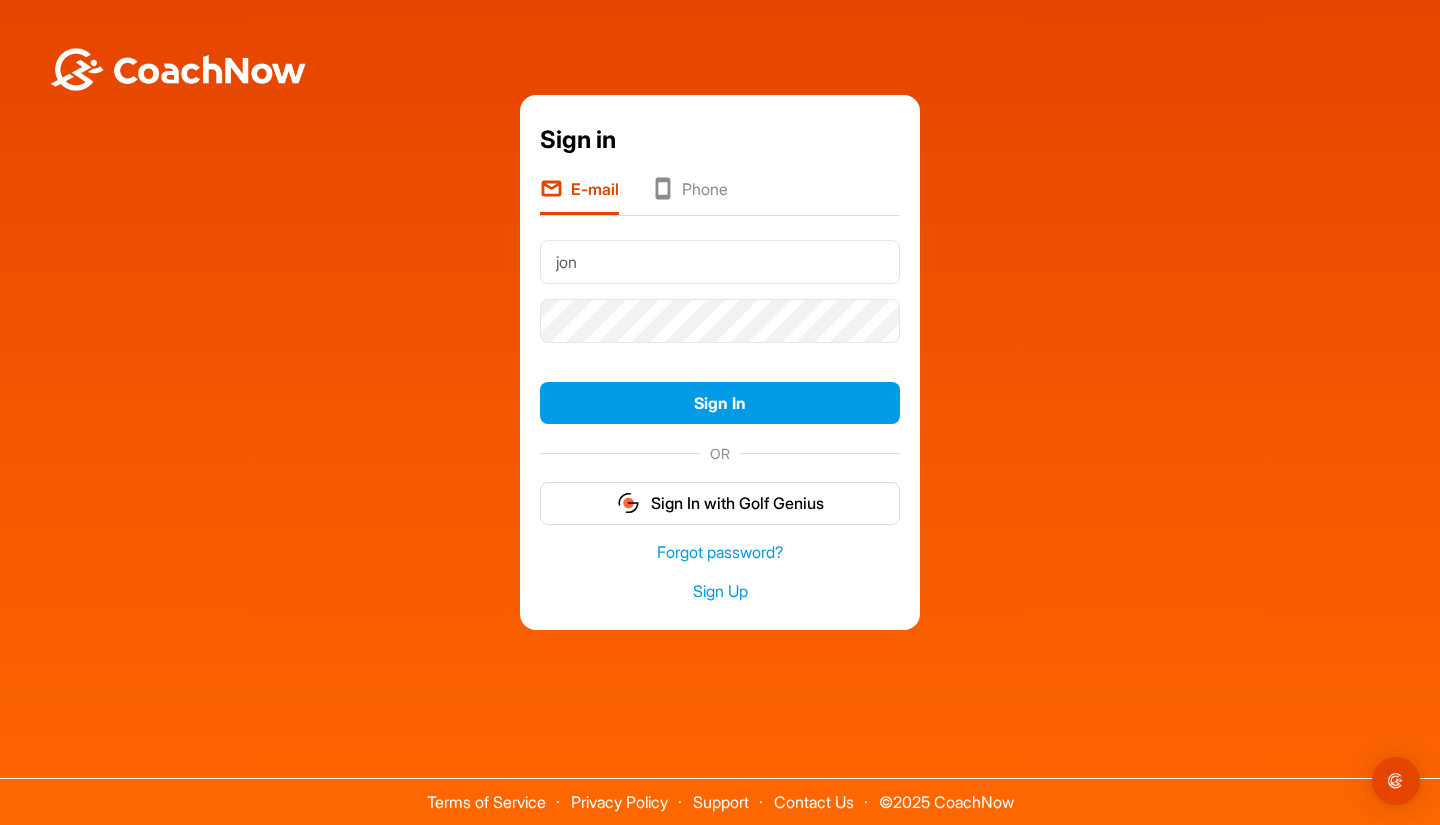 type on "jon@golfgenius.com" 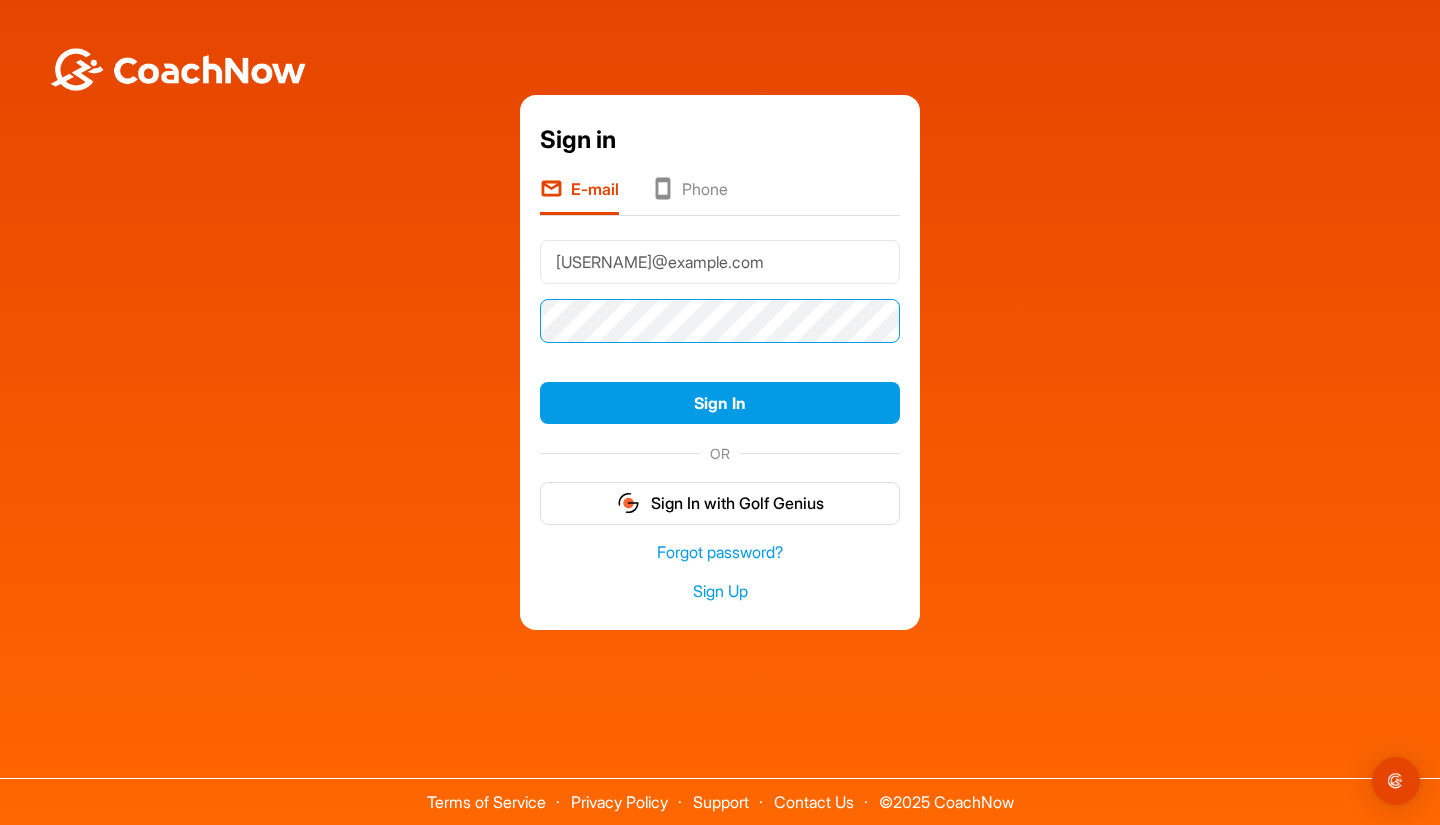 click on "Sign In" at bounding box center [720, 403] 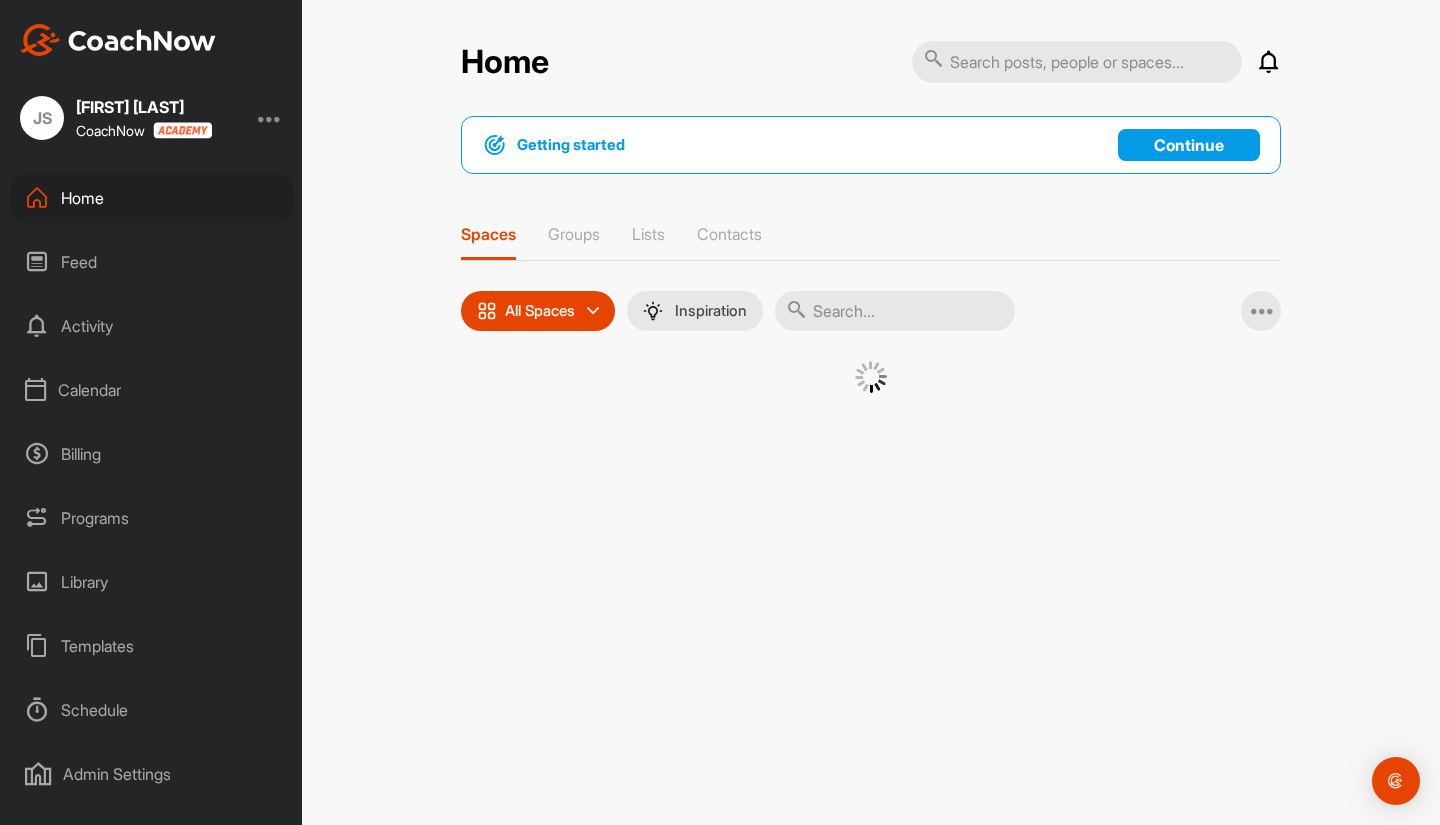 scroll, scrollTop: 0, scrollLeft: 0, axis: both 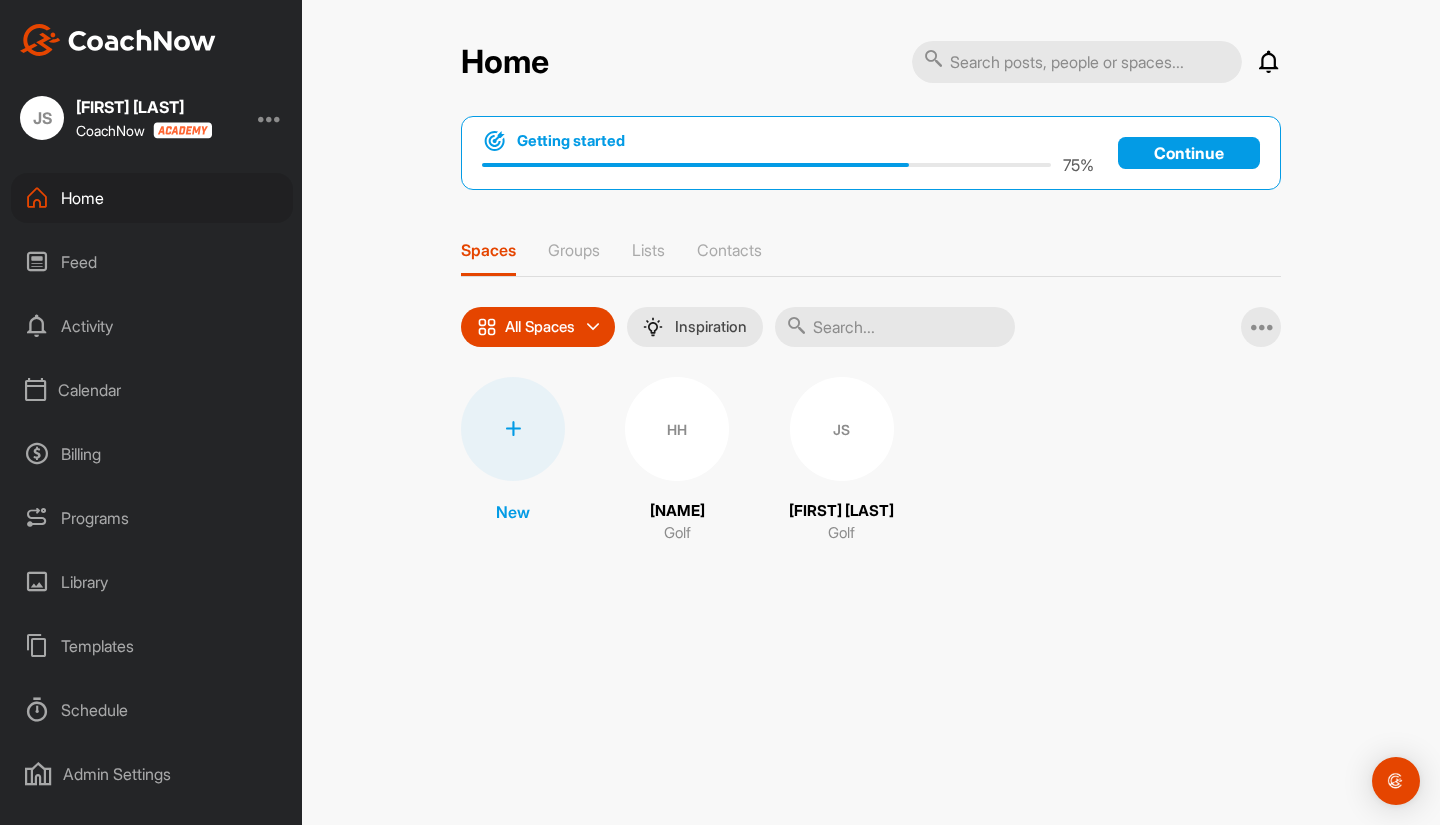 click on "Calendar" at bounding box center [152, 390] 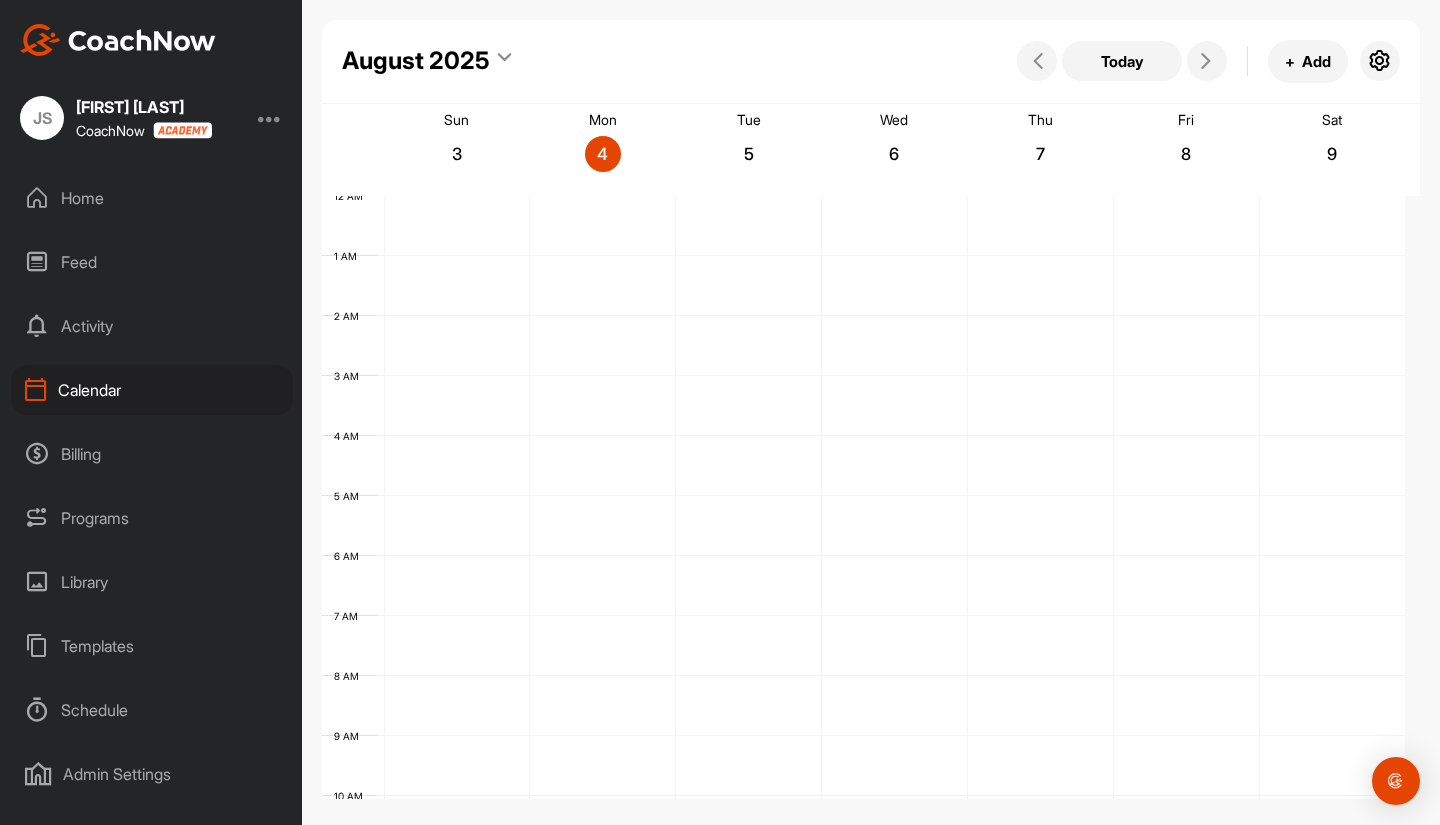 scroll, scrollTop: 346, scrollLeft: 0, axis: vertical 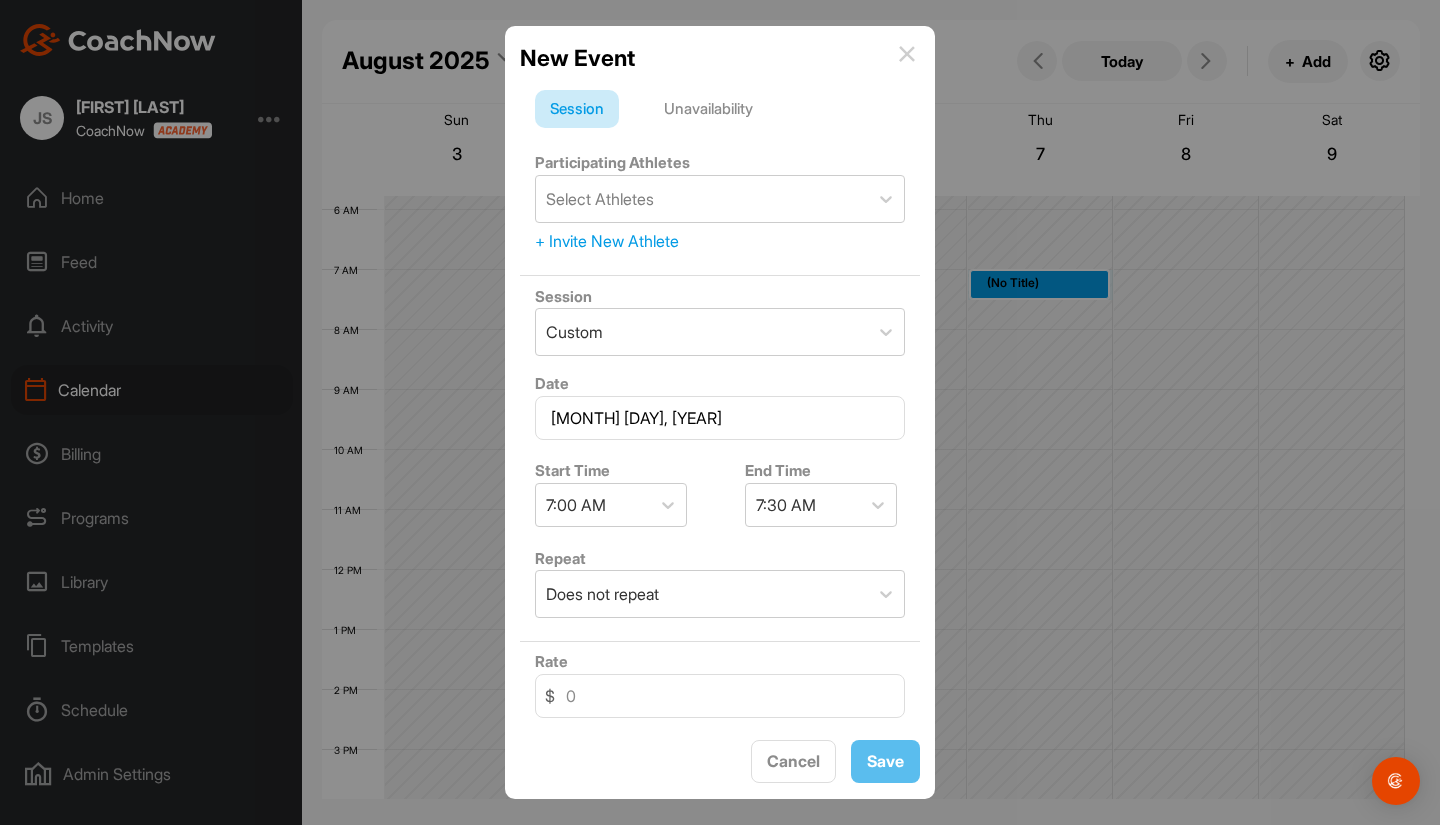click on "New Event" at bounding box center (720, 58) 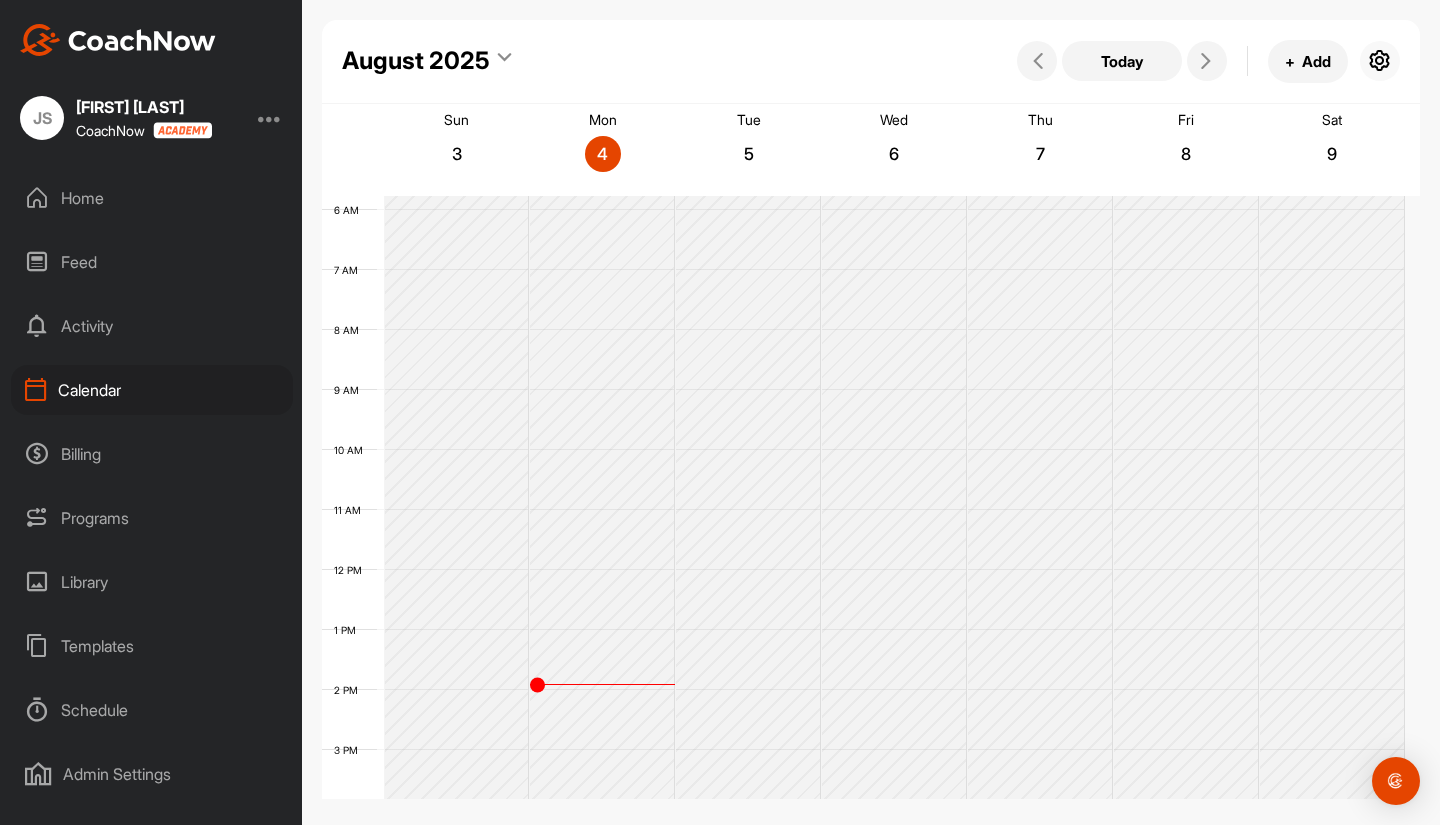 click at bounding box center [1380, 61] 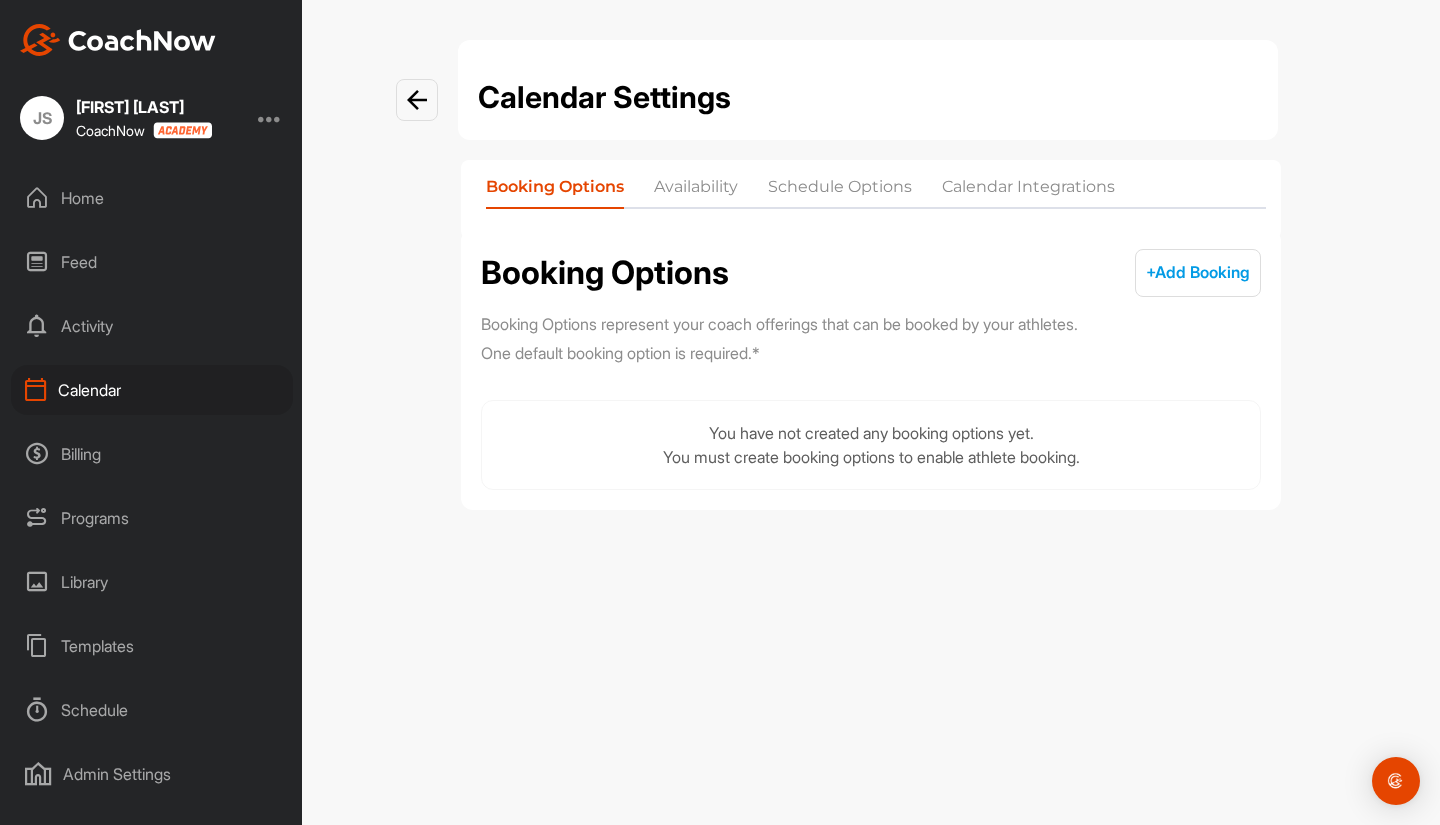 click on "+  Add Booking" at bounding box center [1198, 272] 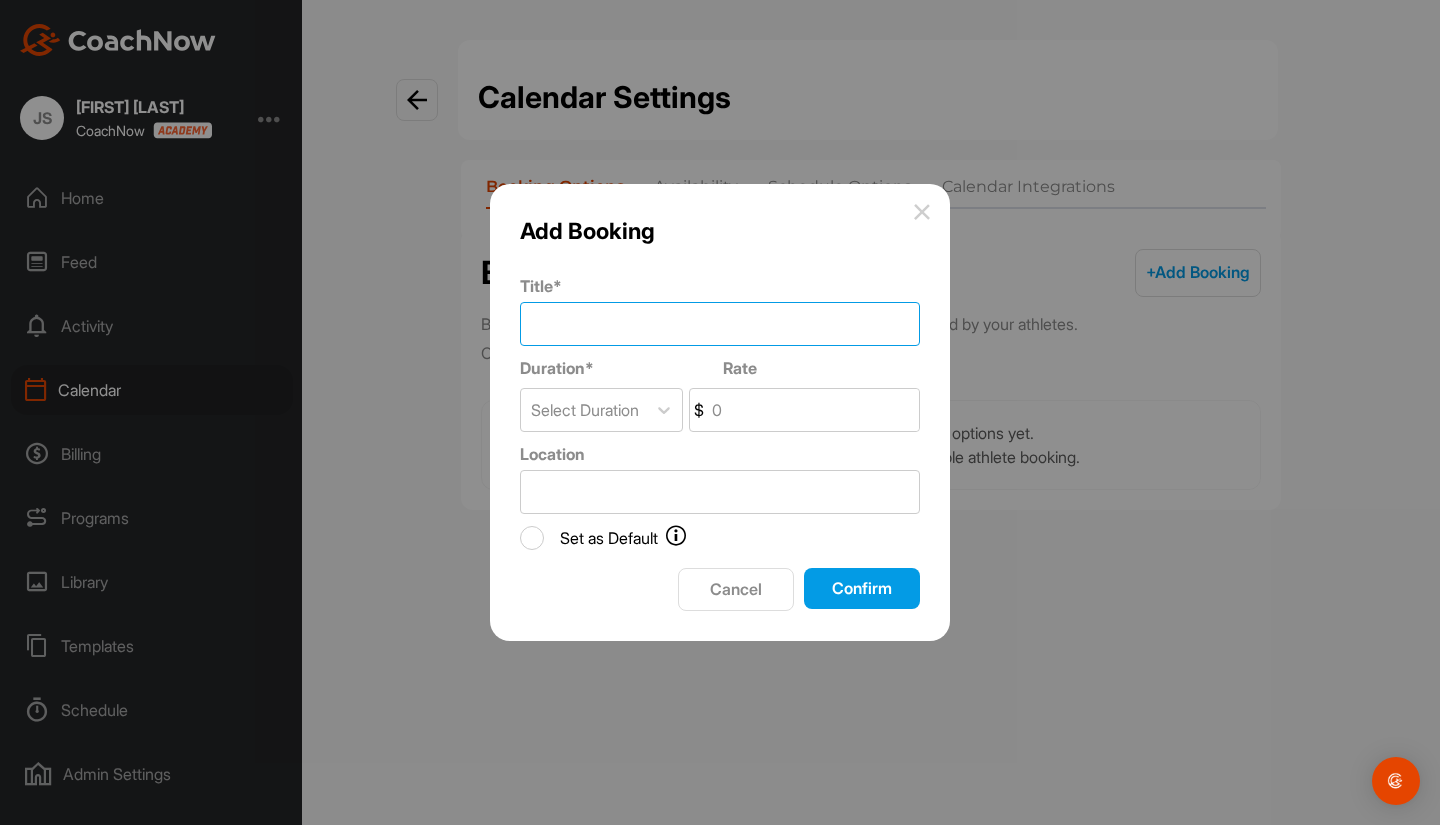 click on "Title  *" at bounding box center [720, 324] 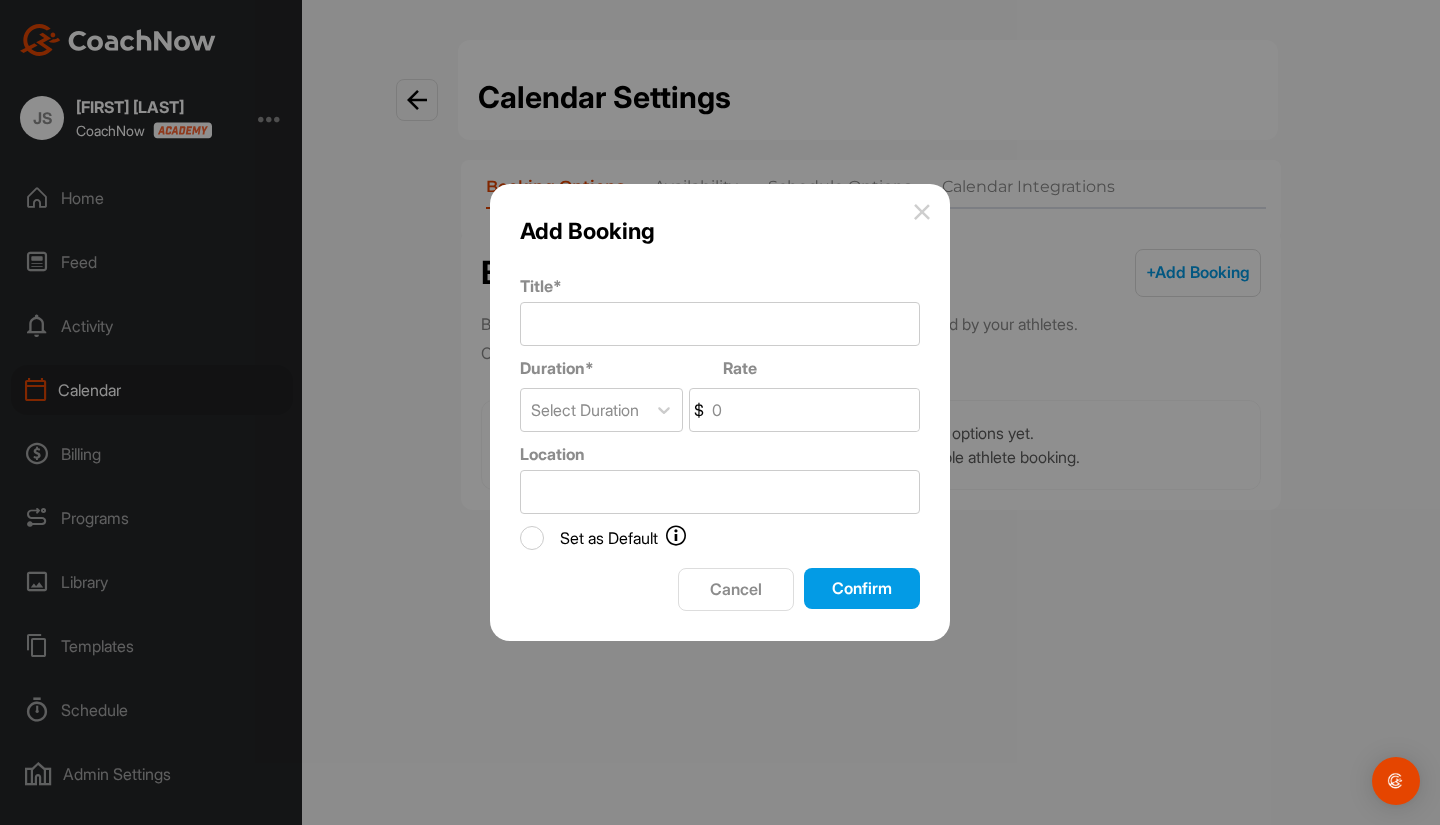 click at bounding box center (922, 212) 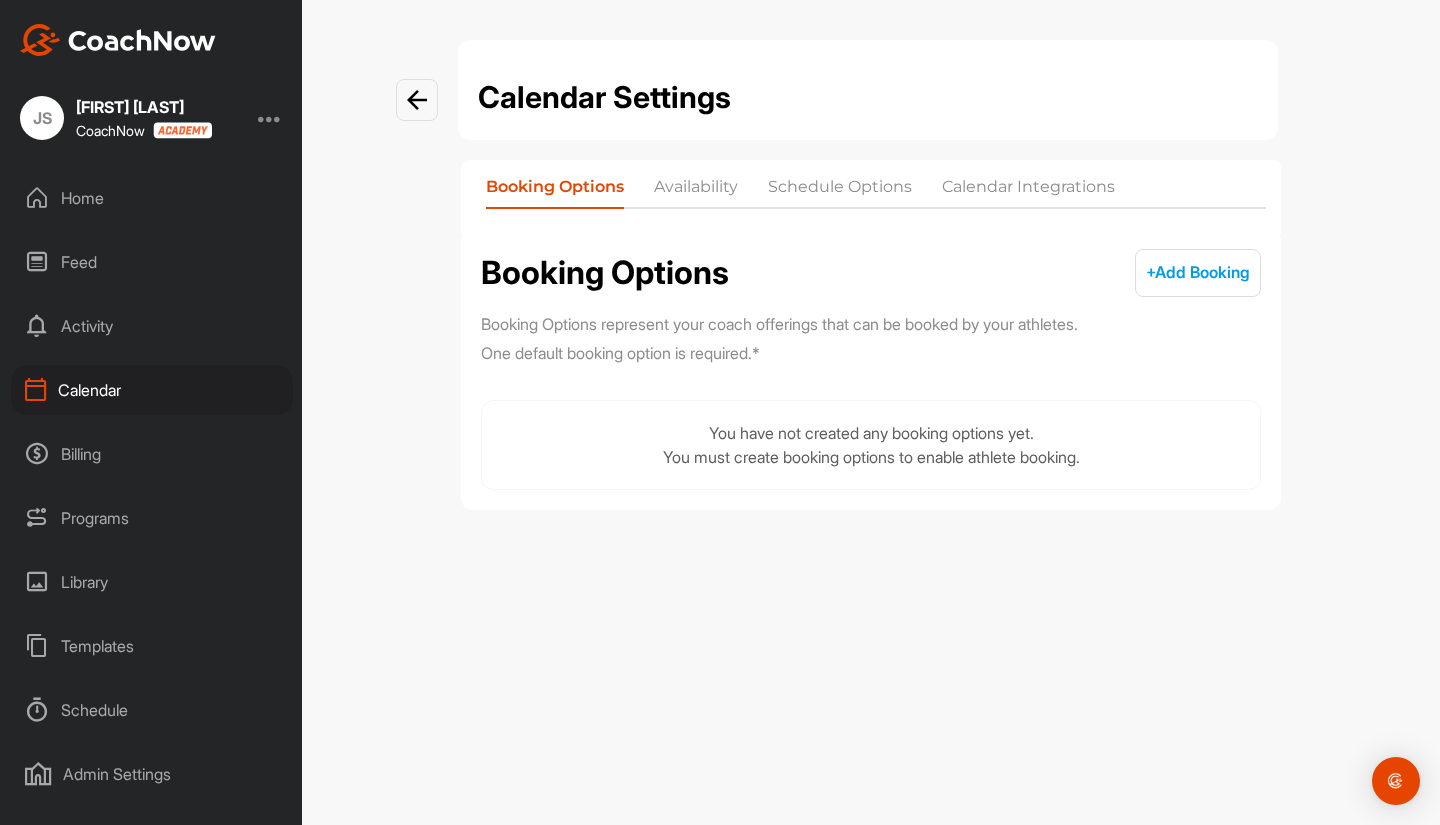 click on "Availability" at bounding box center (696, 191) 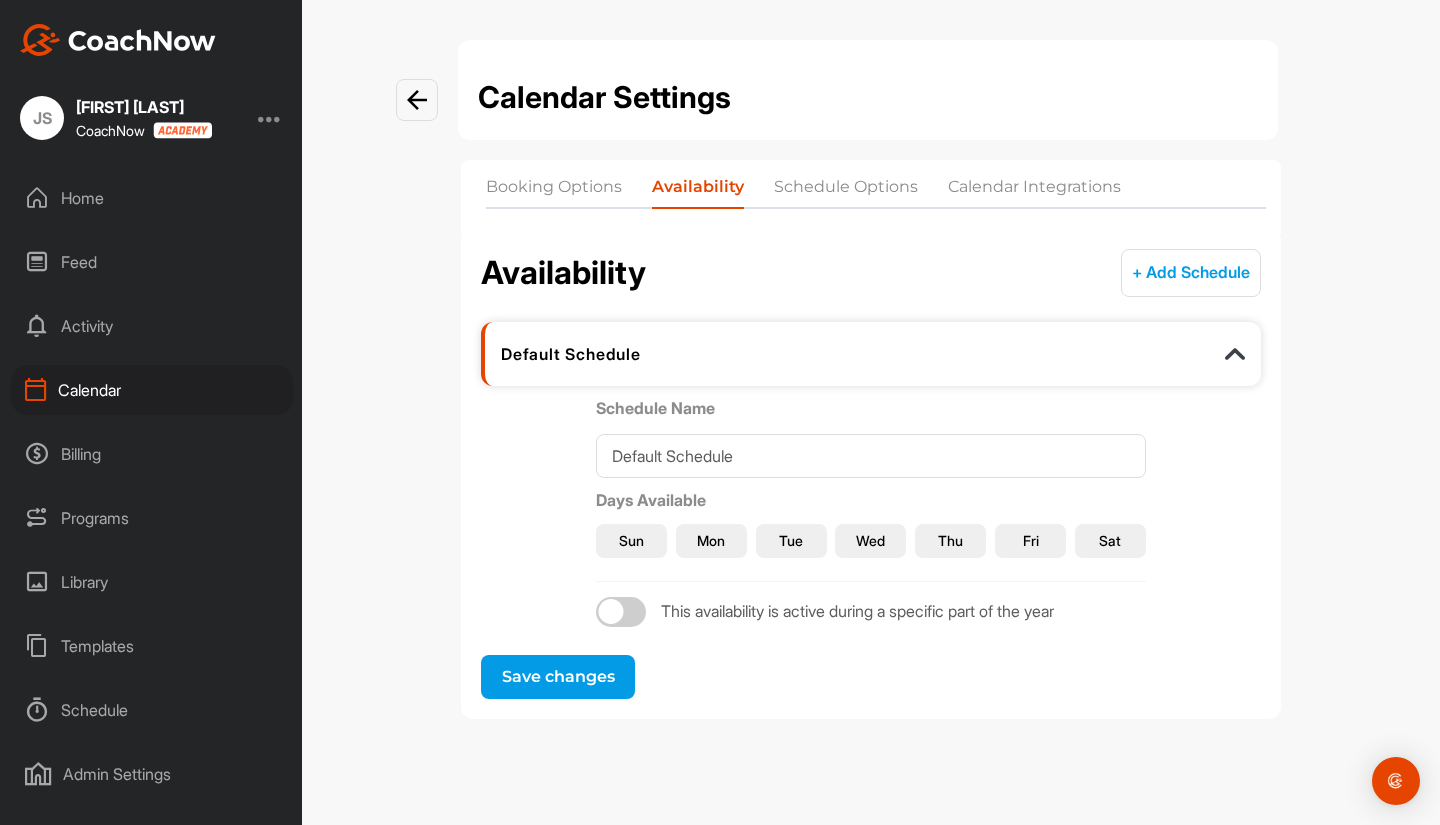 click on "Programs" at bounding box center (152, 518) 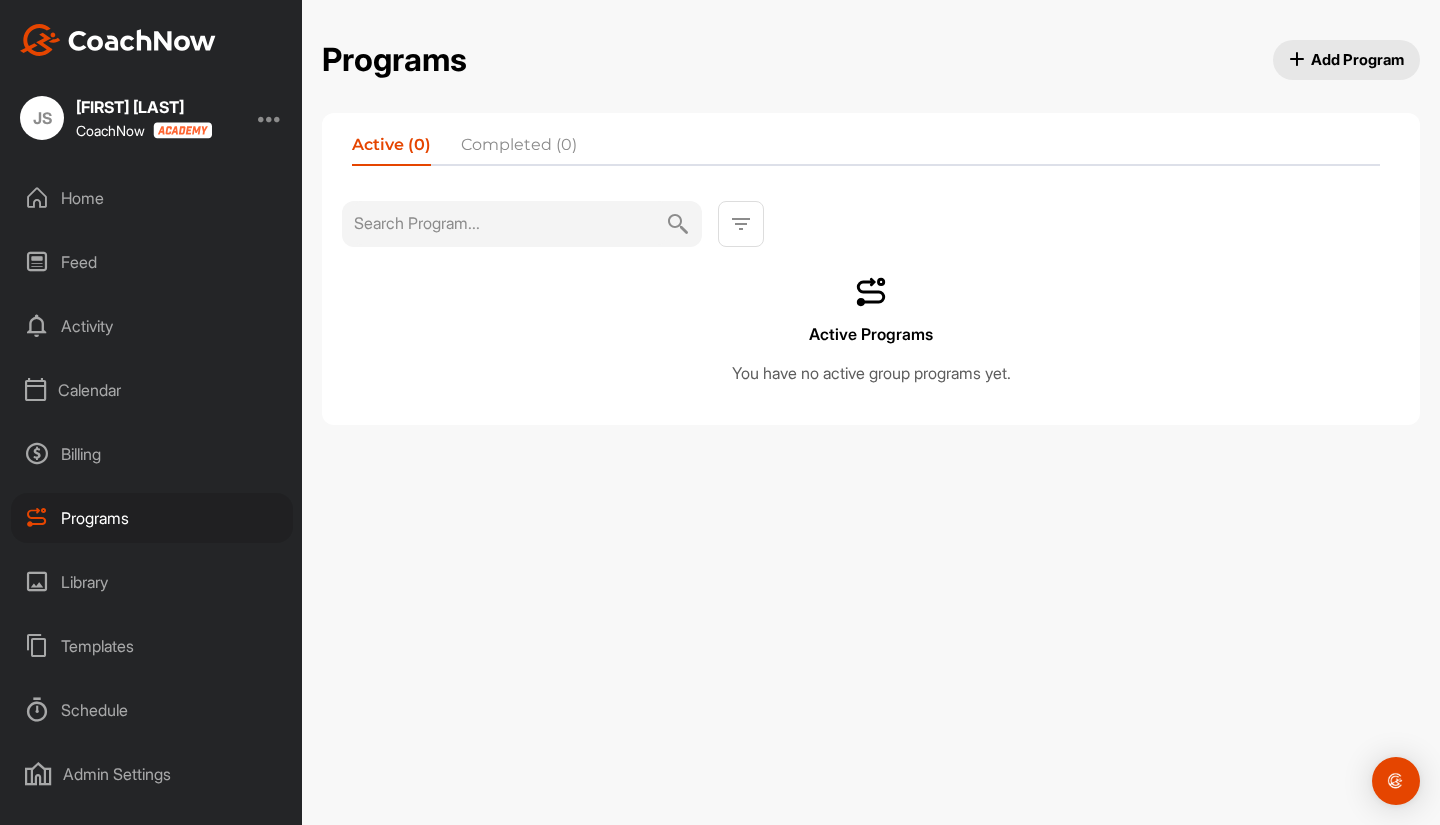 click on "Add Program" at bounding box center [1347, 59] 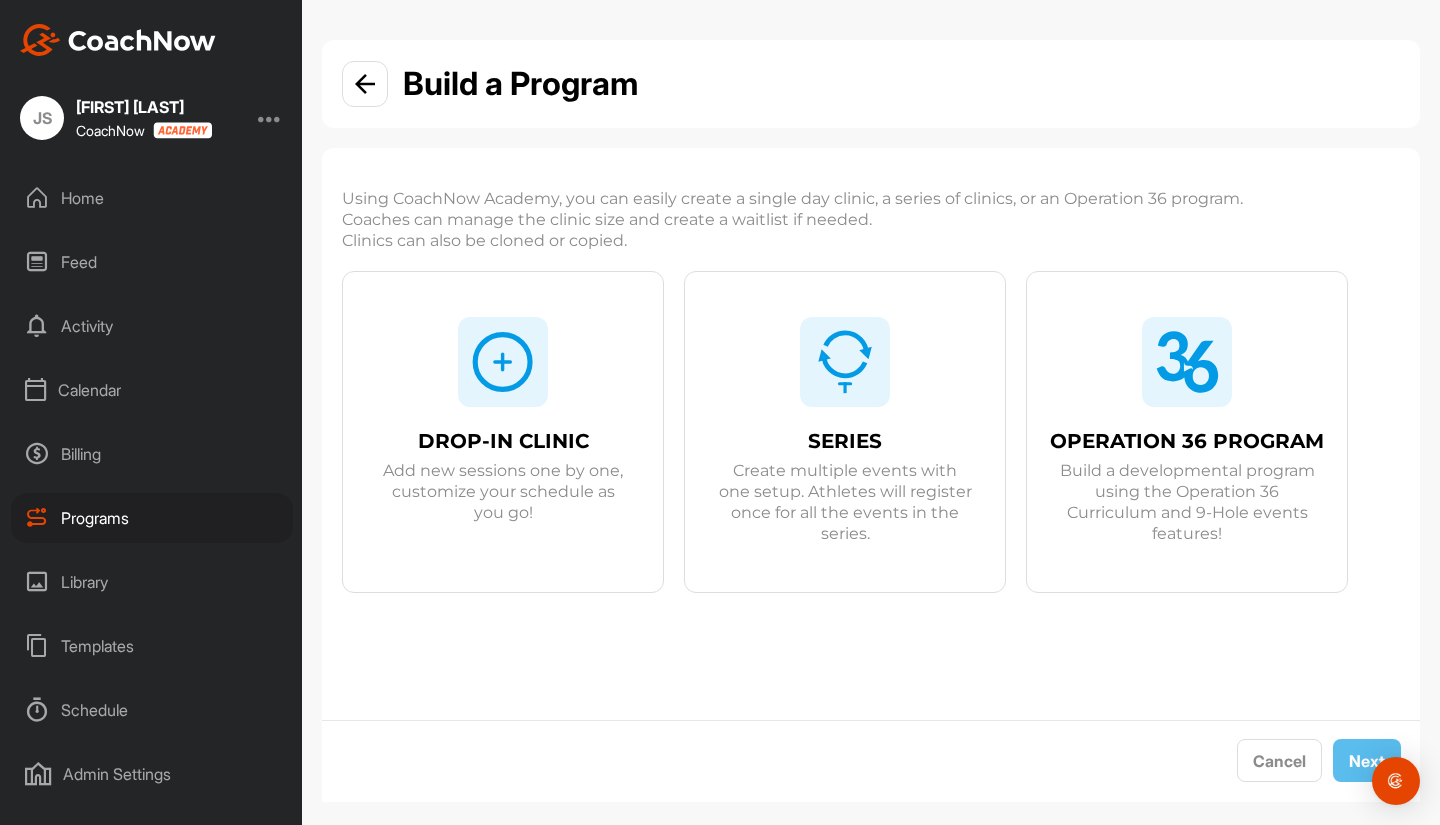 click on "Build a developmental program using the Operation 36 Curriculum and 9-Hole events features!" at bounding box center (1187, 502) 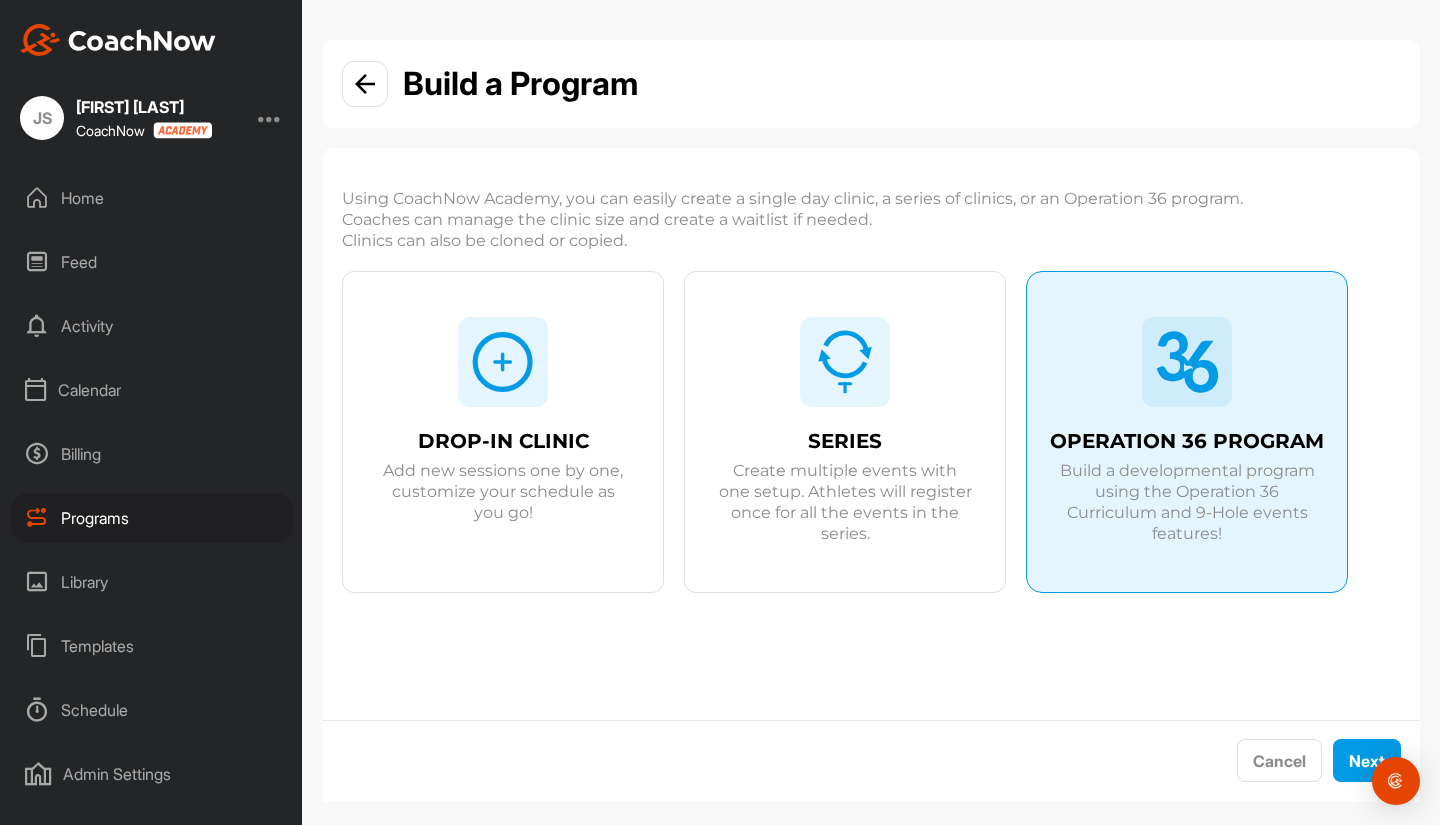 click on "Create multiple events with one setup. Athletes will register once for all the events in the series." at bounding box center (845, 502) 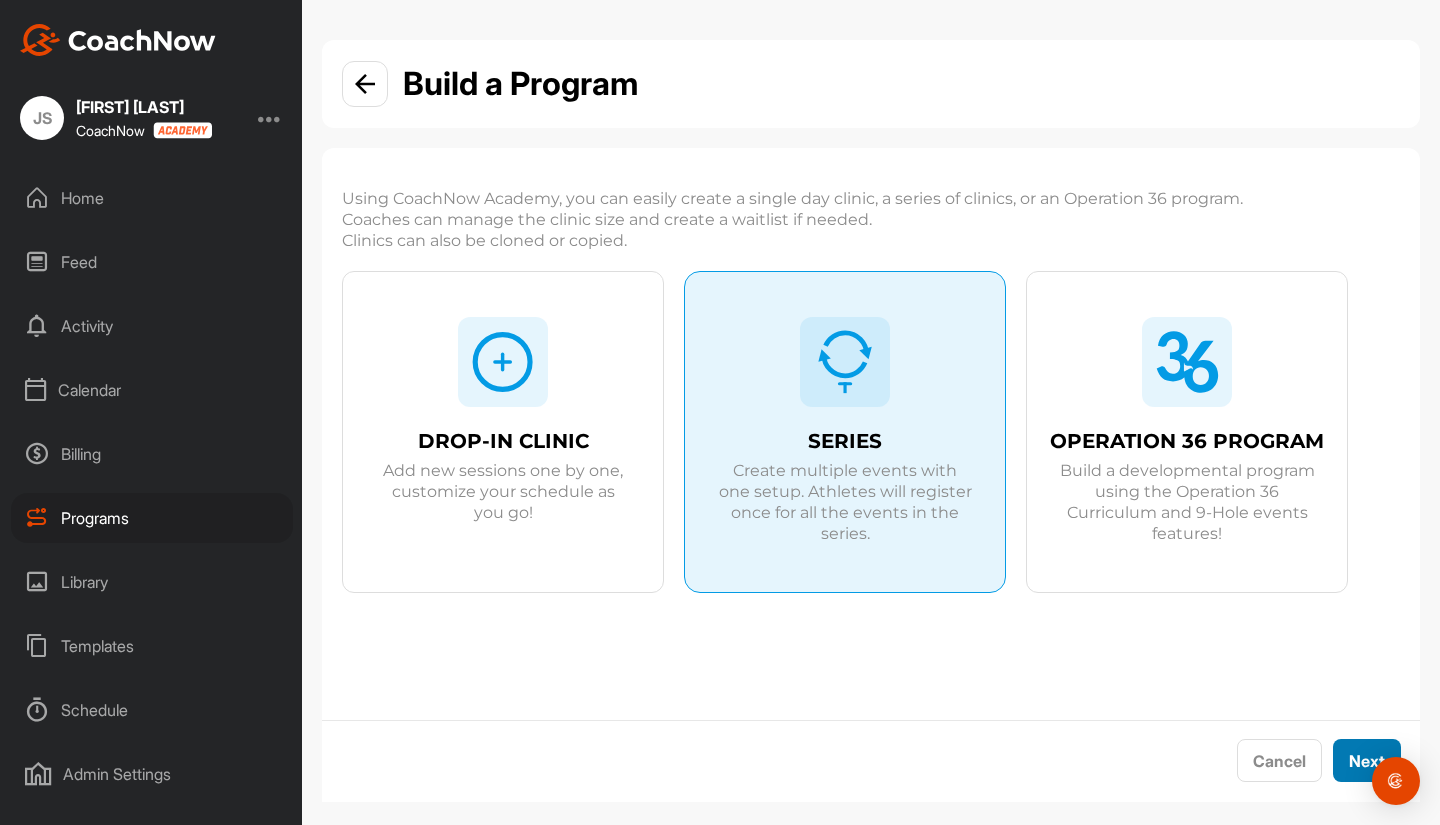click on "Next" at bounding box center [1367, 760] 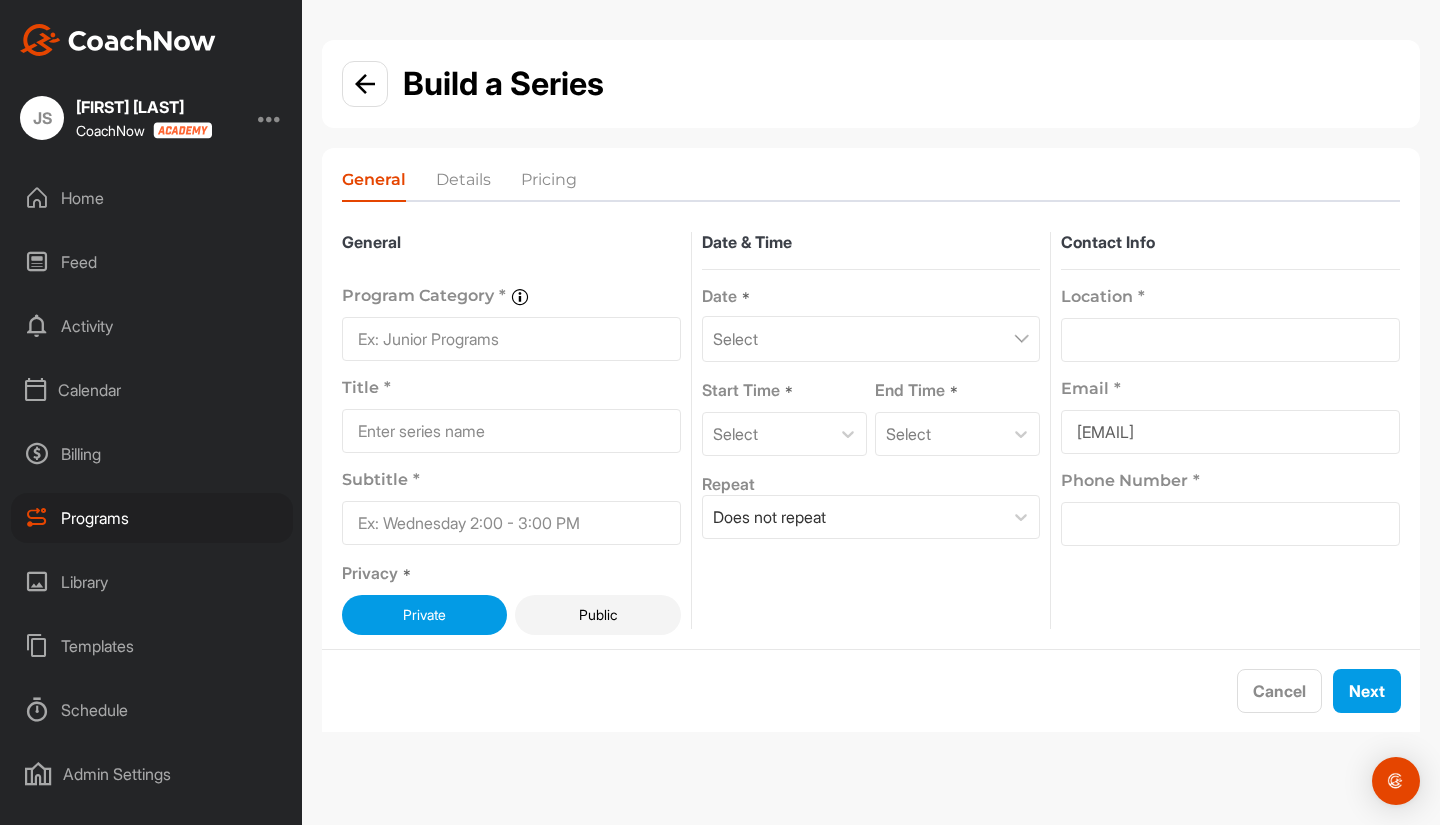 click at bounding box center (511, 339) 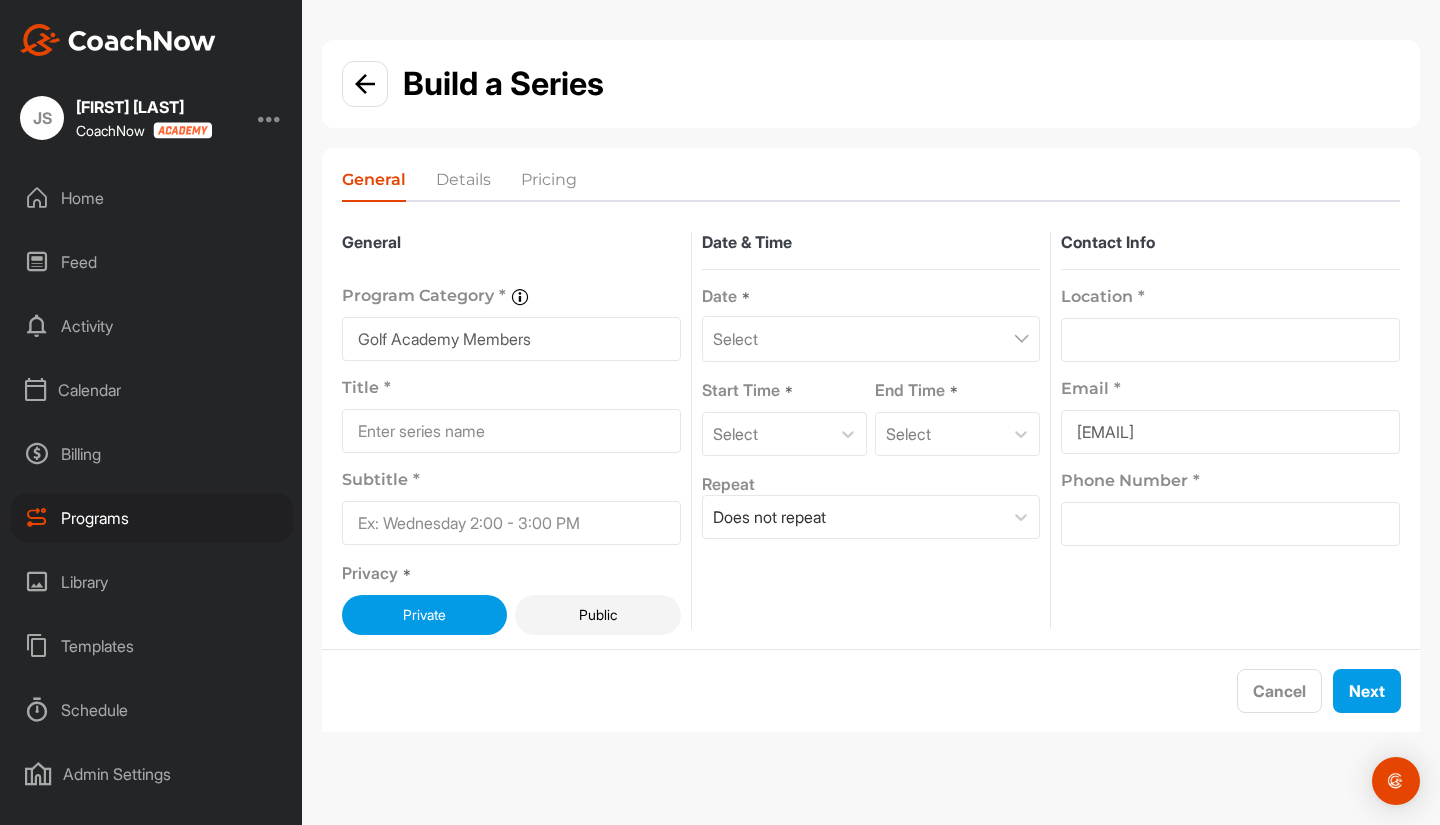 click on "Golf Academy Members" at bounding box center (511, 339) 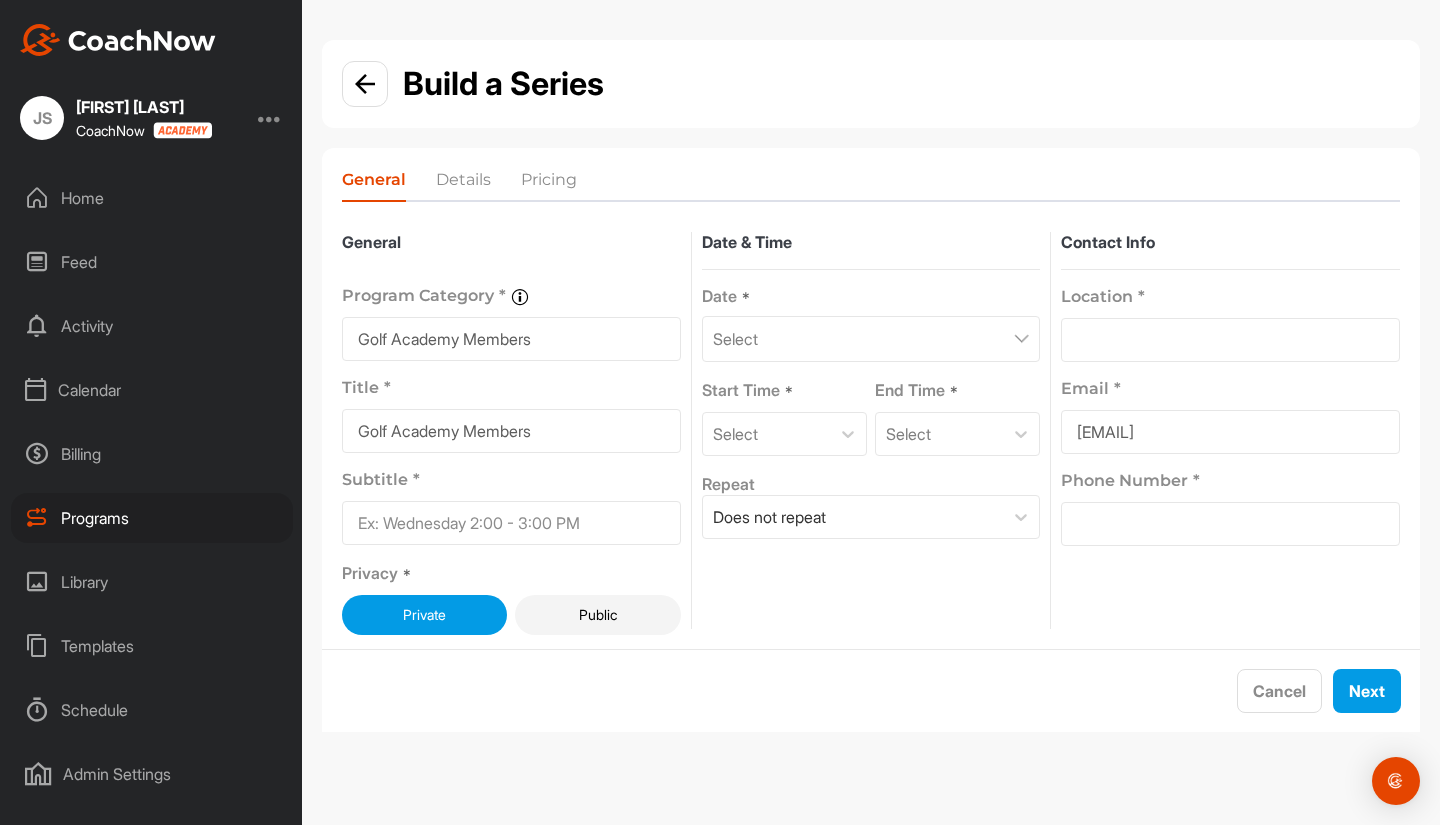 type on "Golf Academy Members" 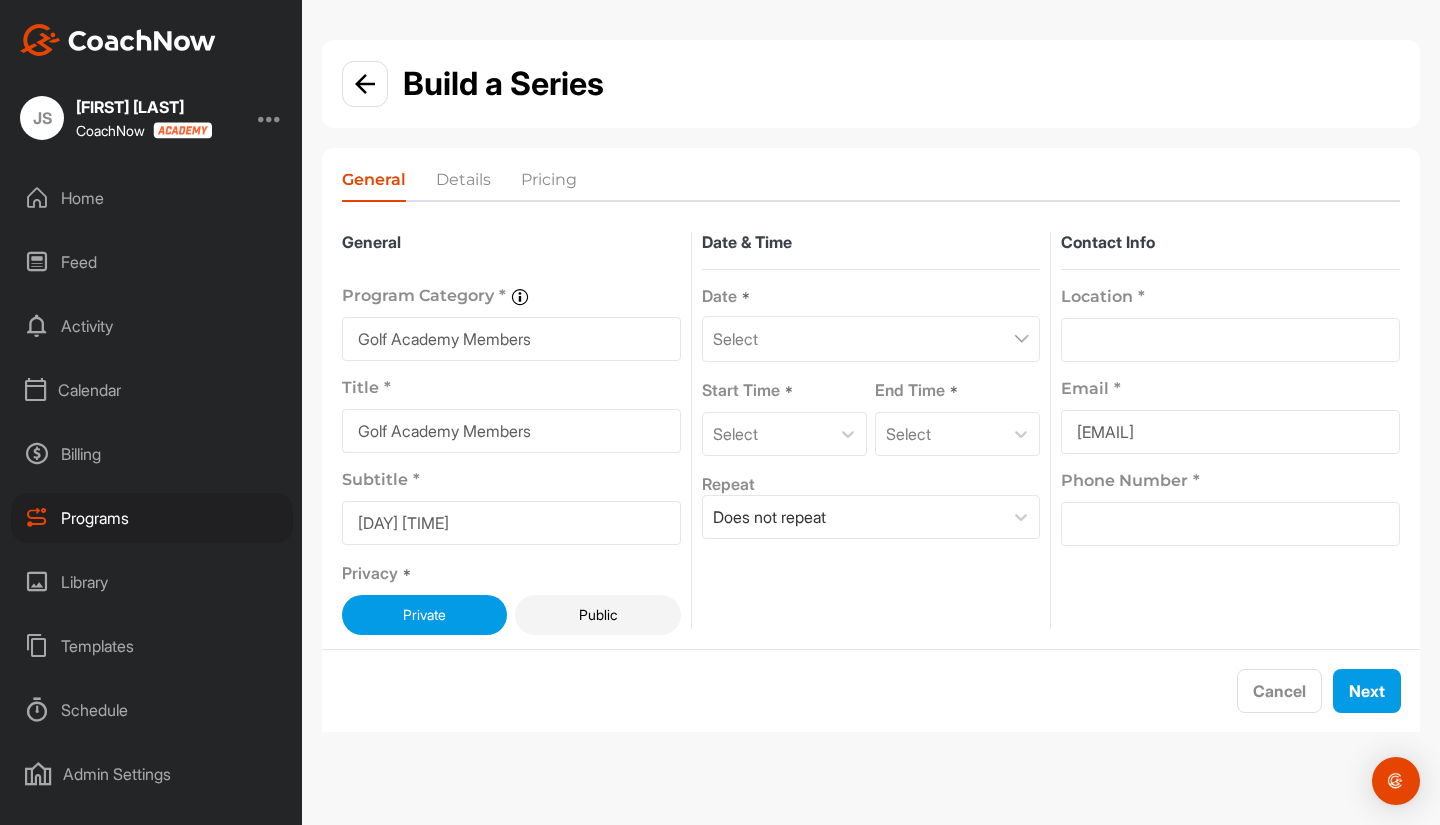 type on "[DAY] [TIME]" 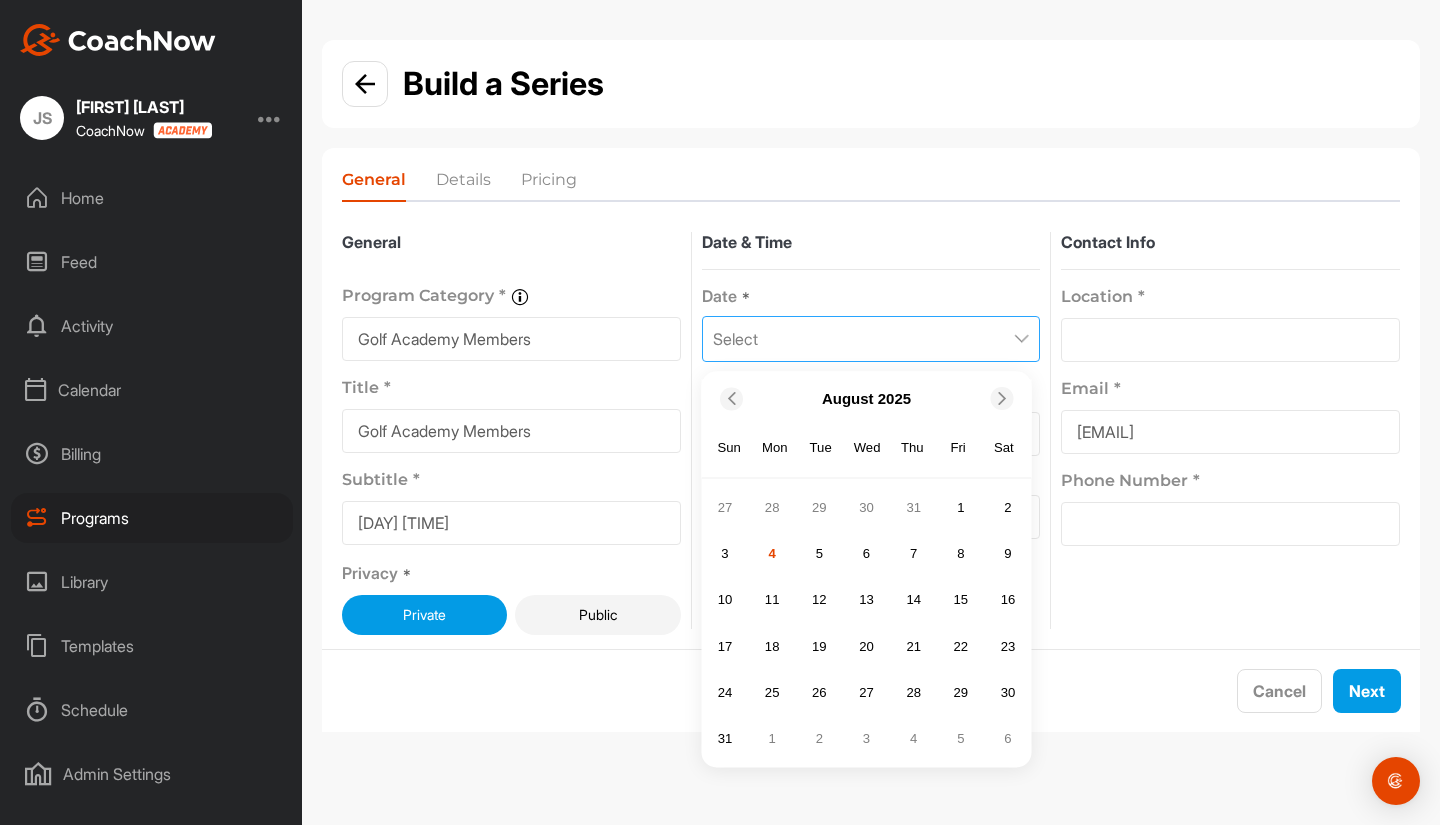 click on "6" at bounding box center (867, 553) 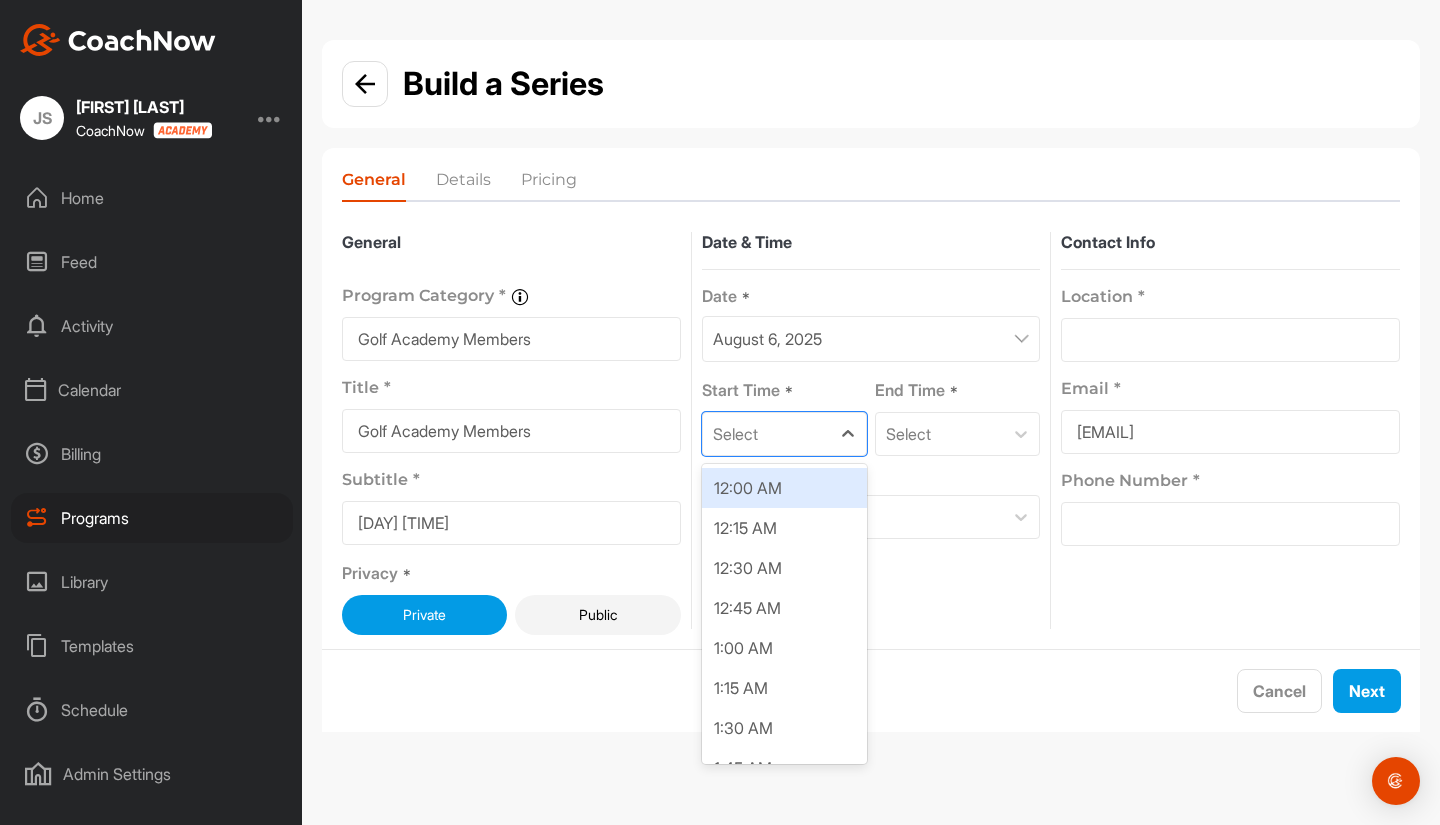 click on "Select" at bounding box center (766, 434) 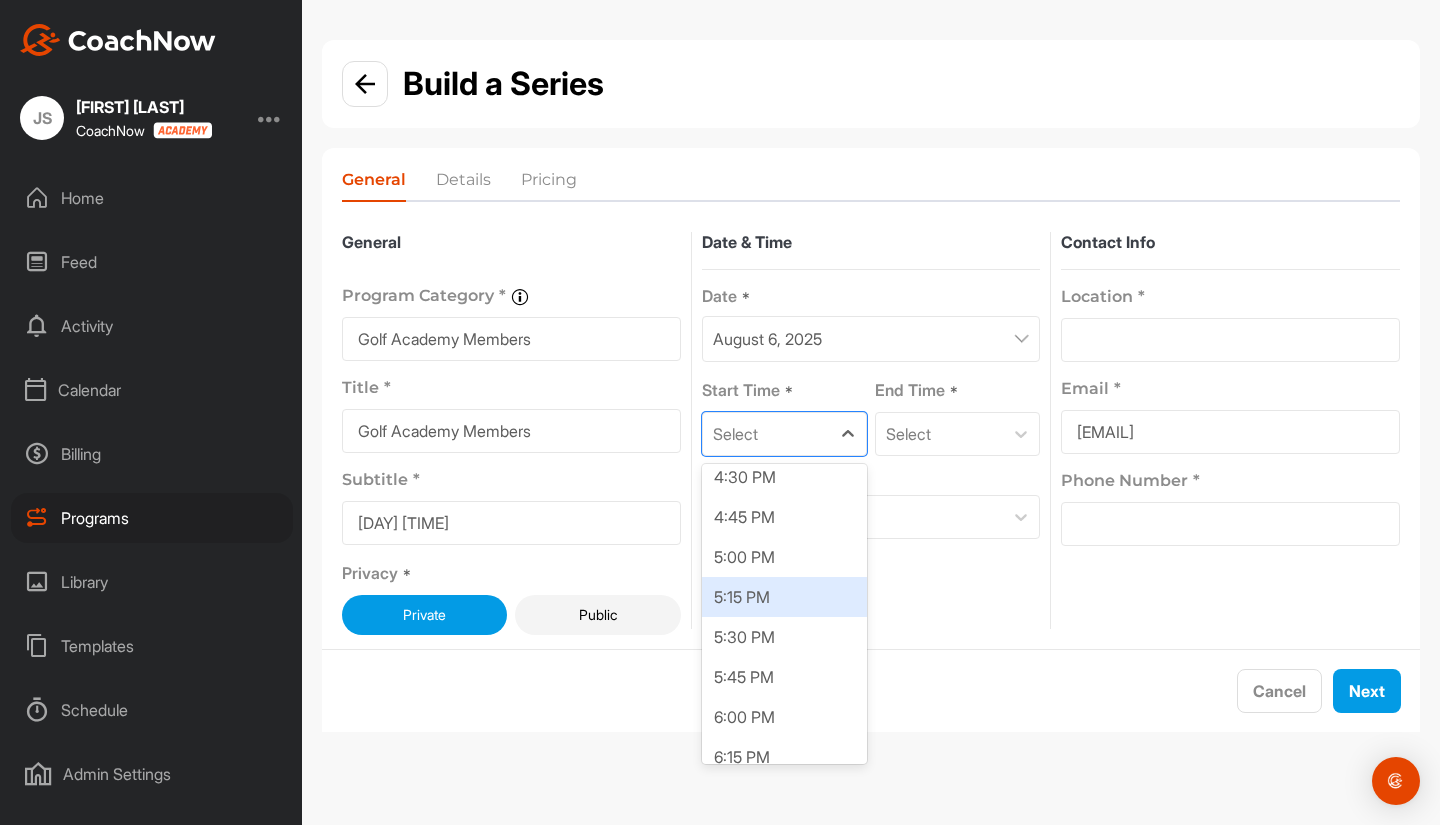 scroll, scrollTop: 2651, scrollLeft: 0, axis: vertical 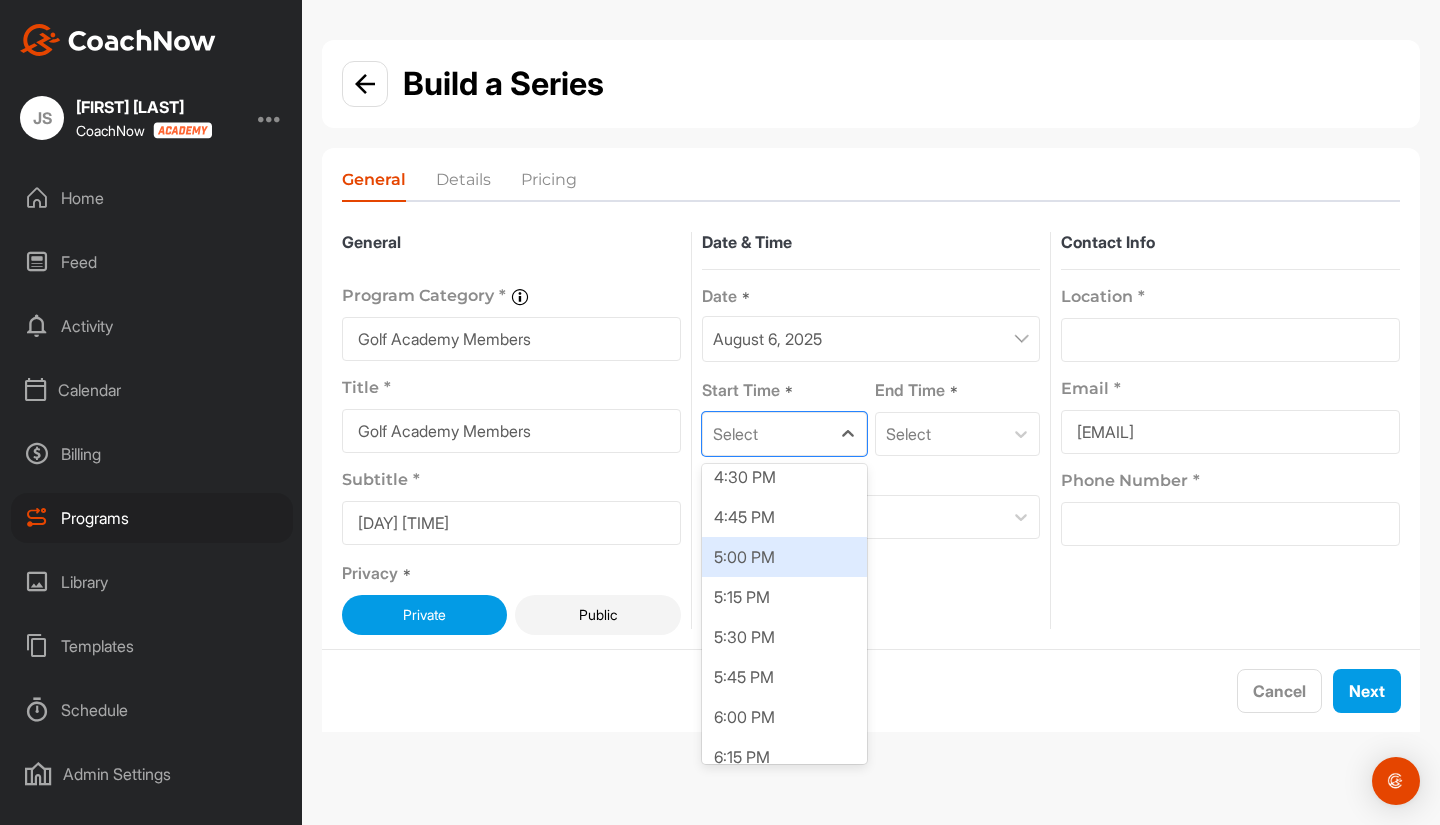 click on "5:00 PM" at bounding box center [784, 557] 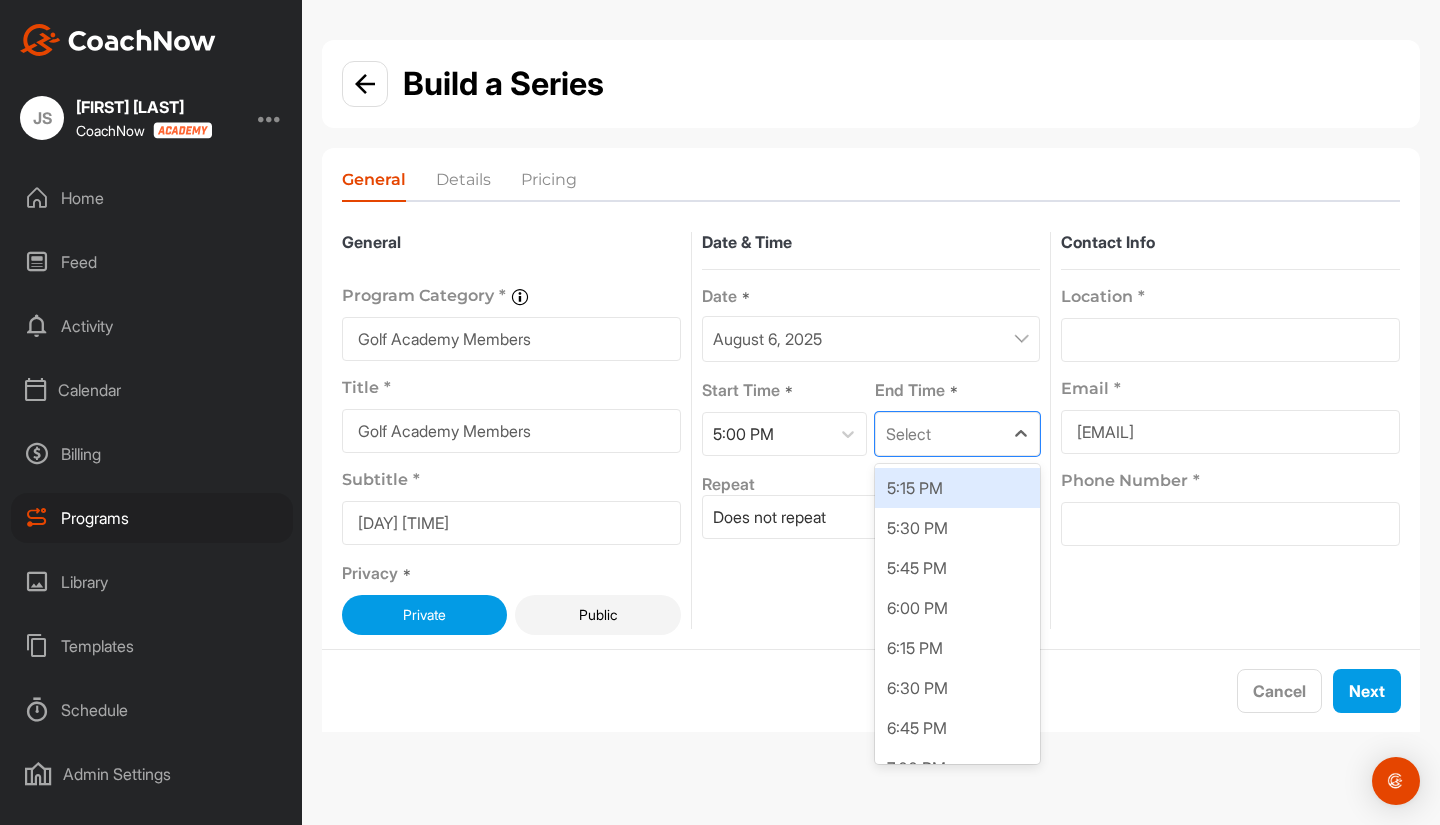 click on "Select" at bounding box center [939, 434] 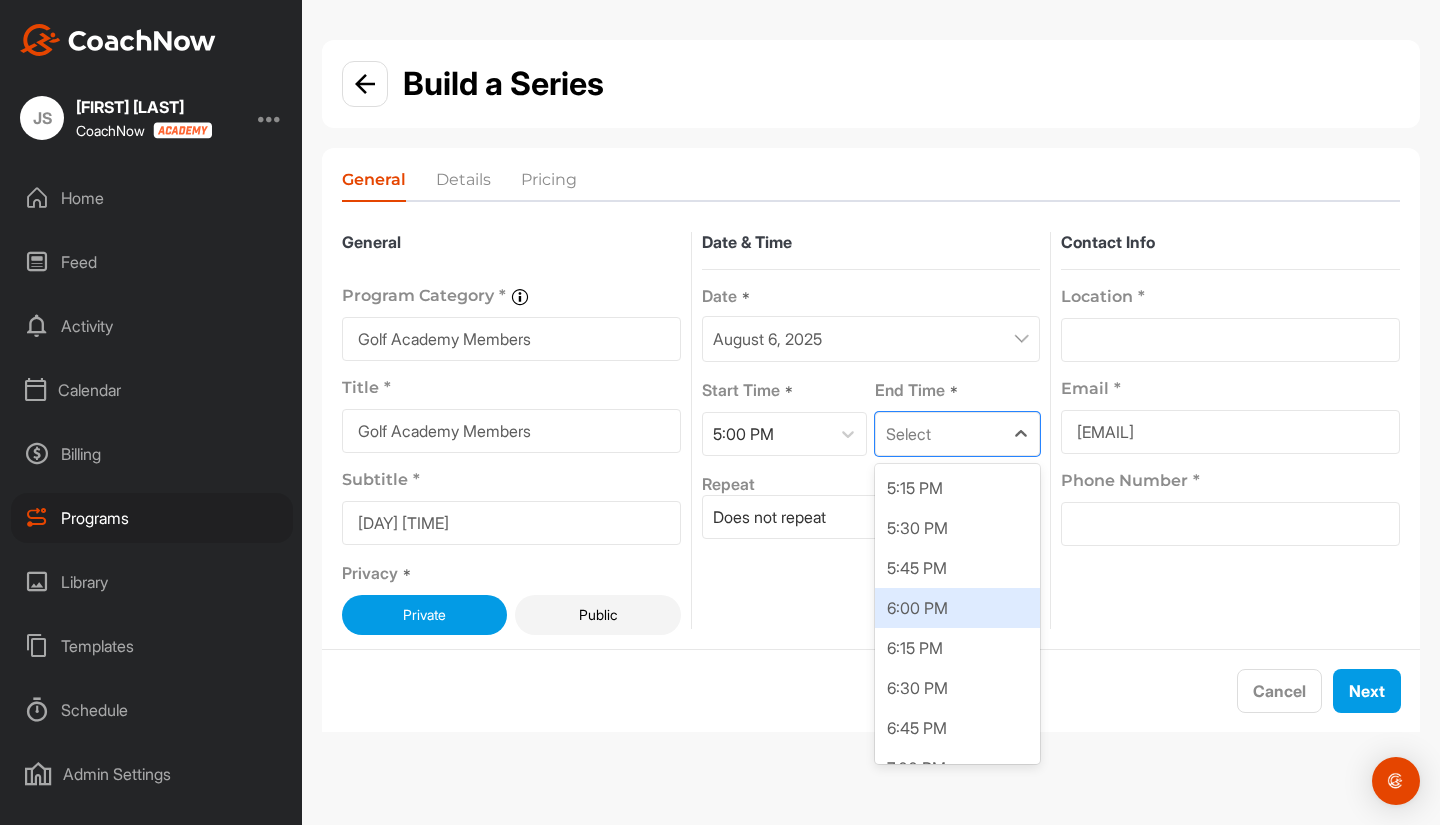 click on "6:00 PM" at bounding box center [957, 608] 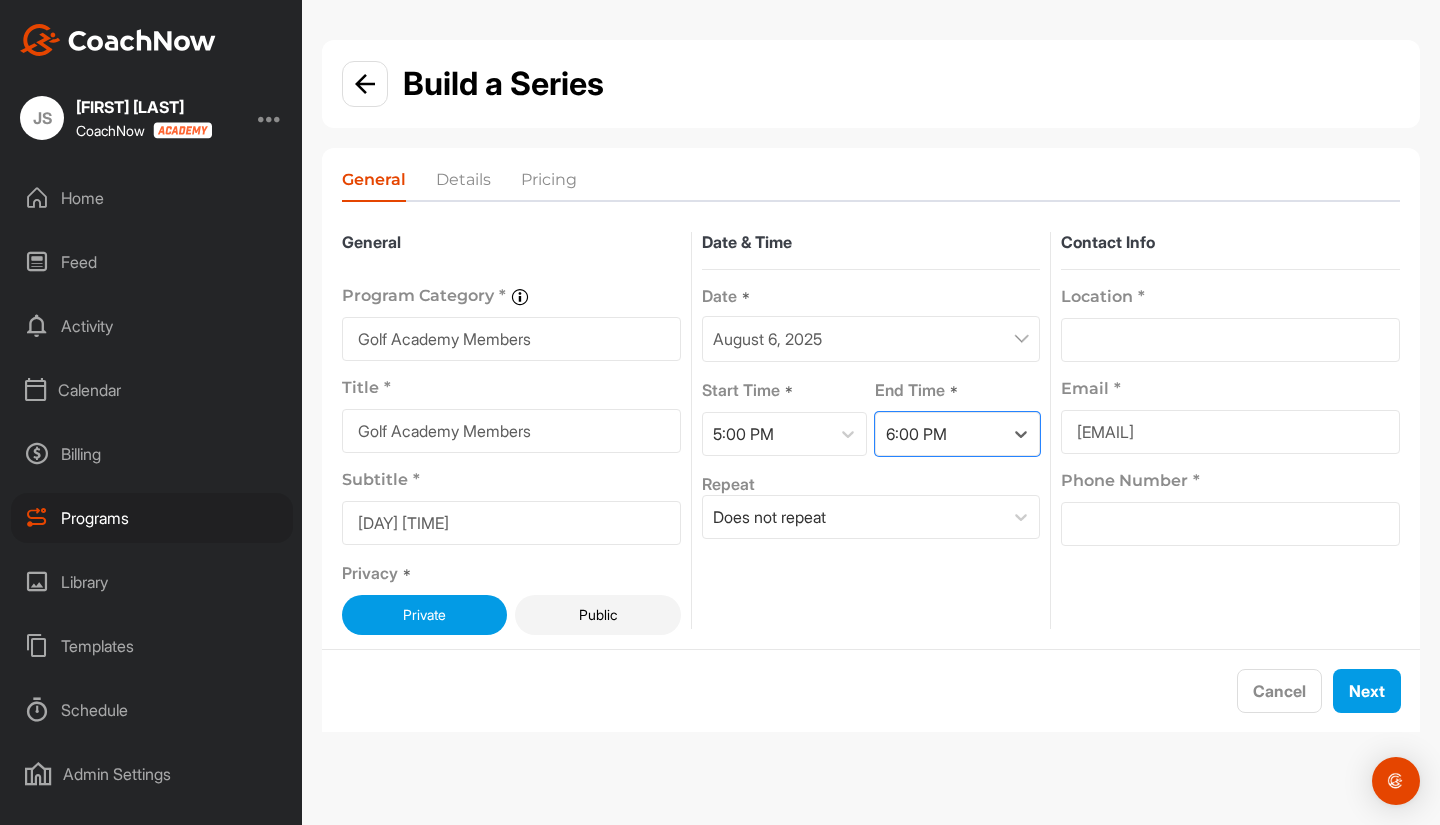 click on "Does not repeat" at bounding box center [769, 517] 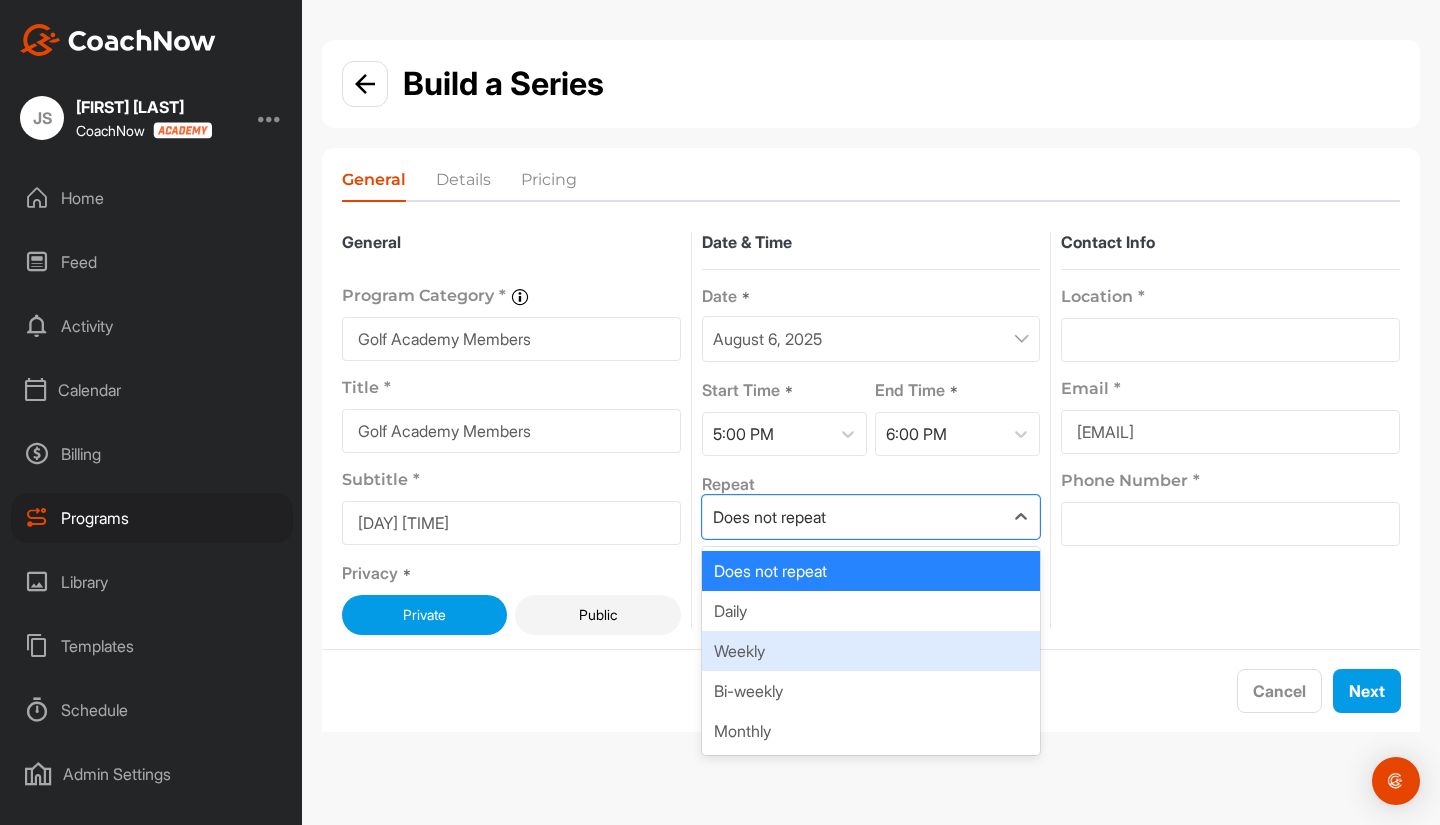 click on "Weekly" at bounding box center (871, 651) 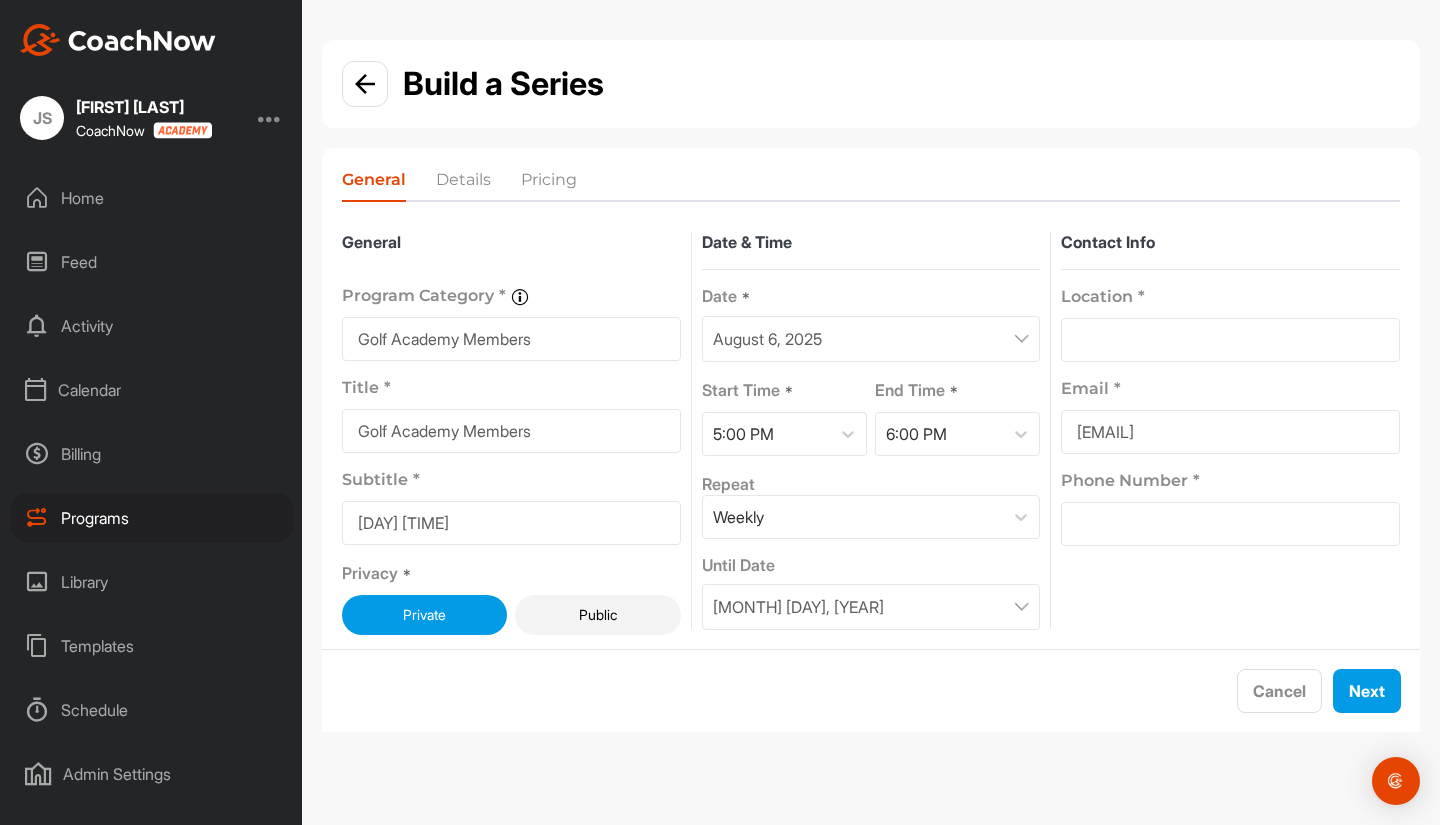 click on "[MONTH] [DAY], [YEAR]" at bounding box center [871, 607] 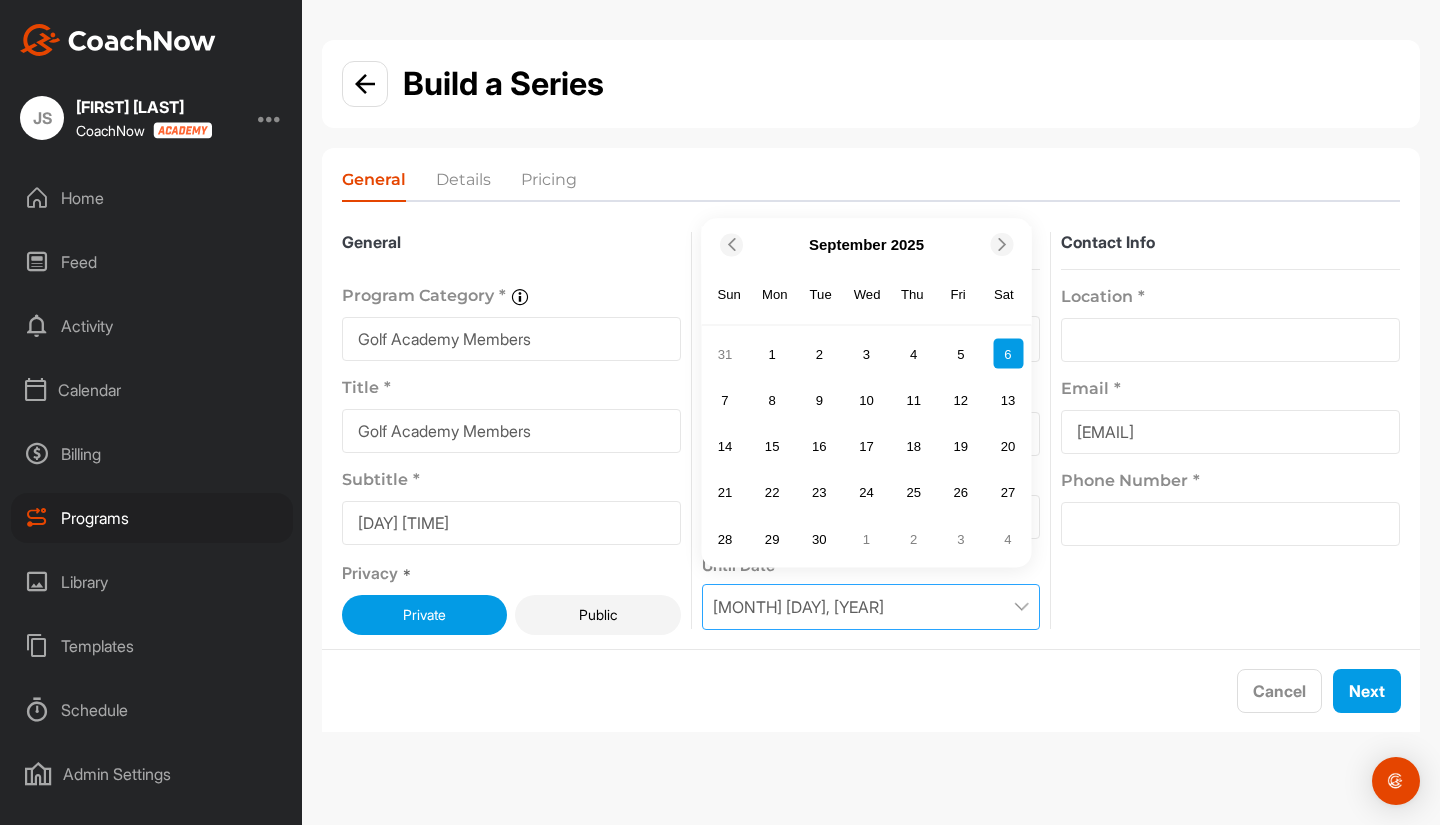click at bounding box center [1001, 245] 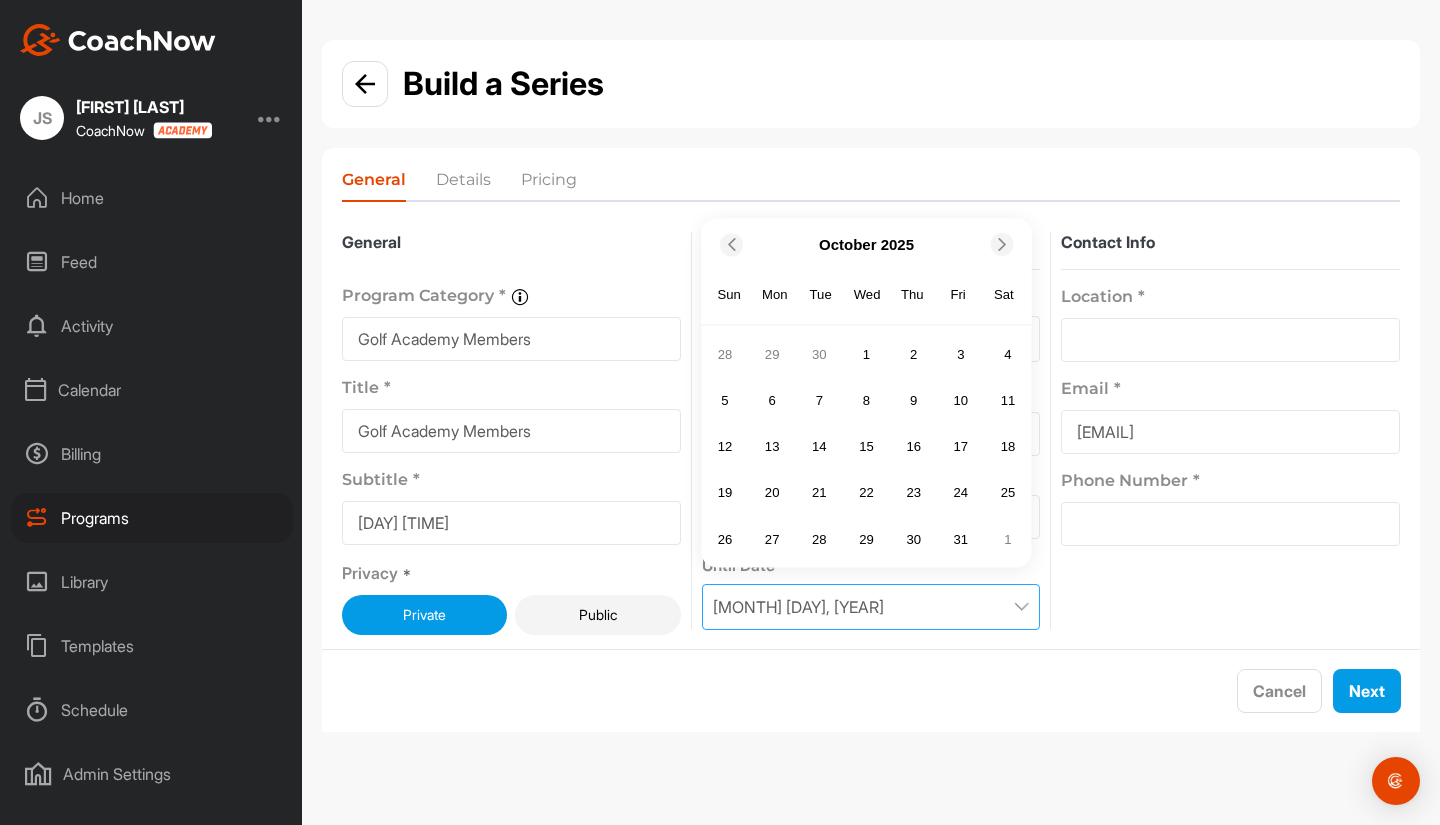 click on "29" at bounding box center [867, 539] 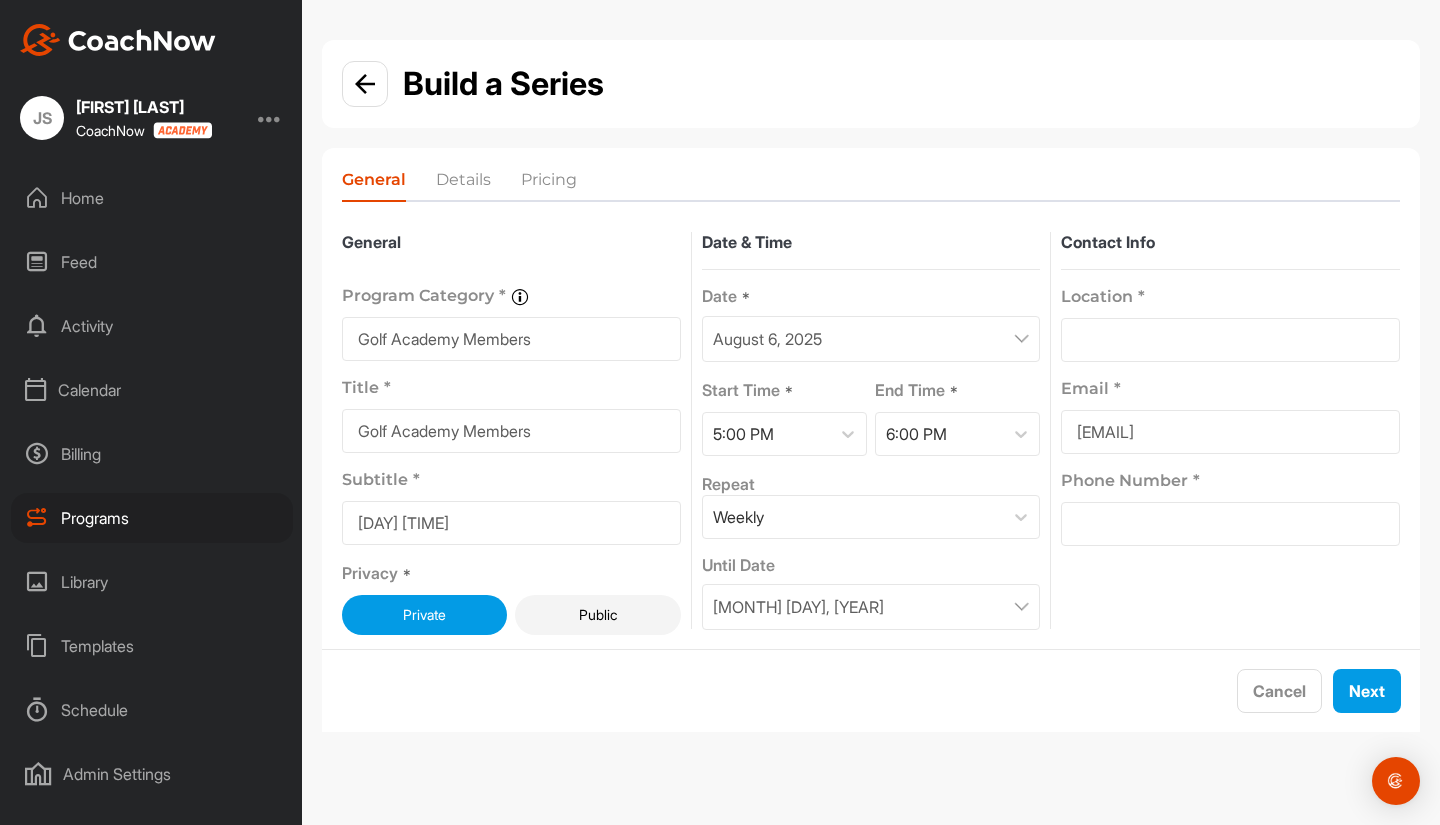 click on "Cancel Next" at bounding box center (871, 690) 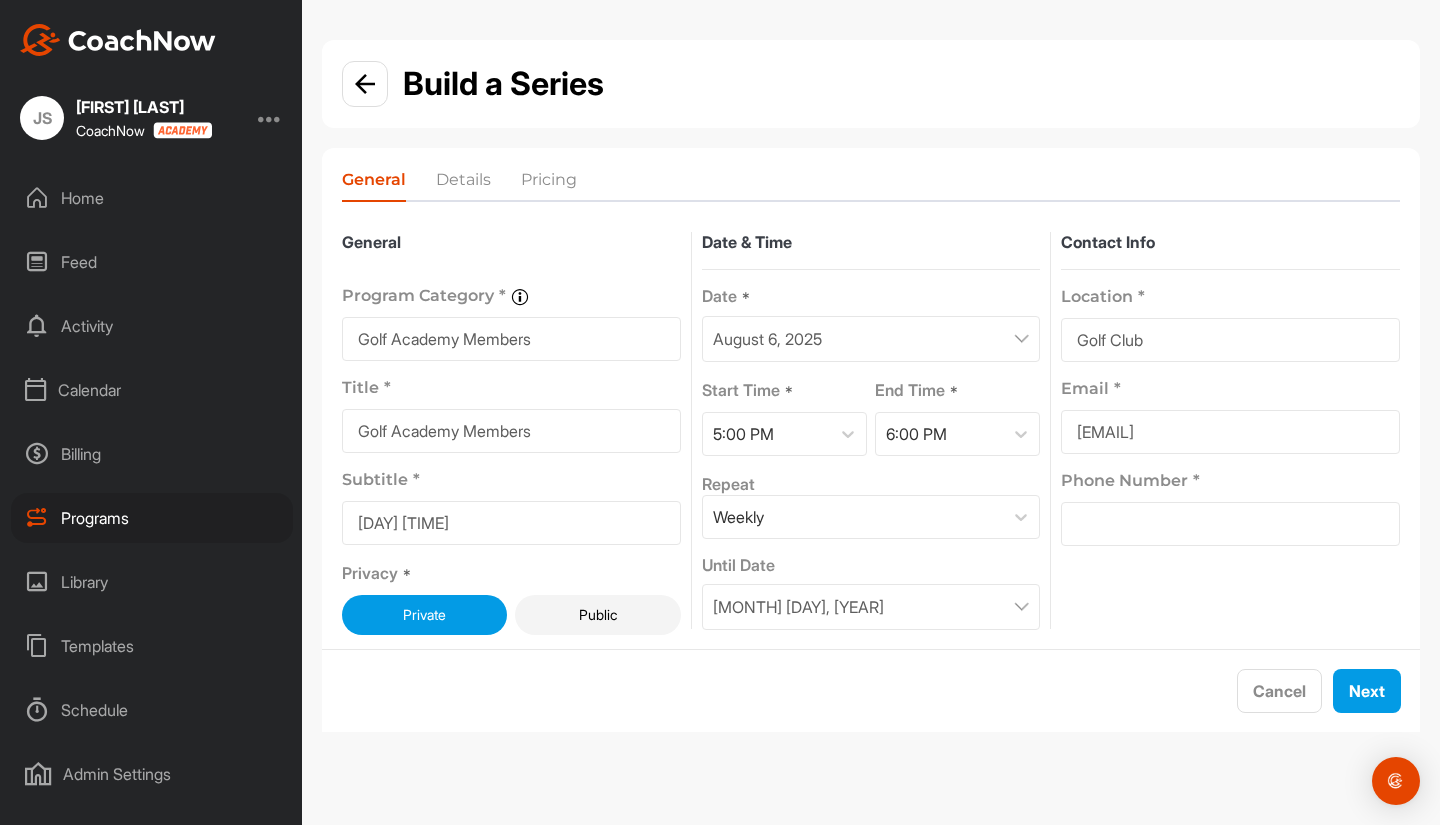 type on "Golf Club" 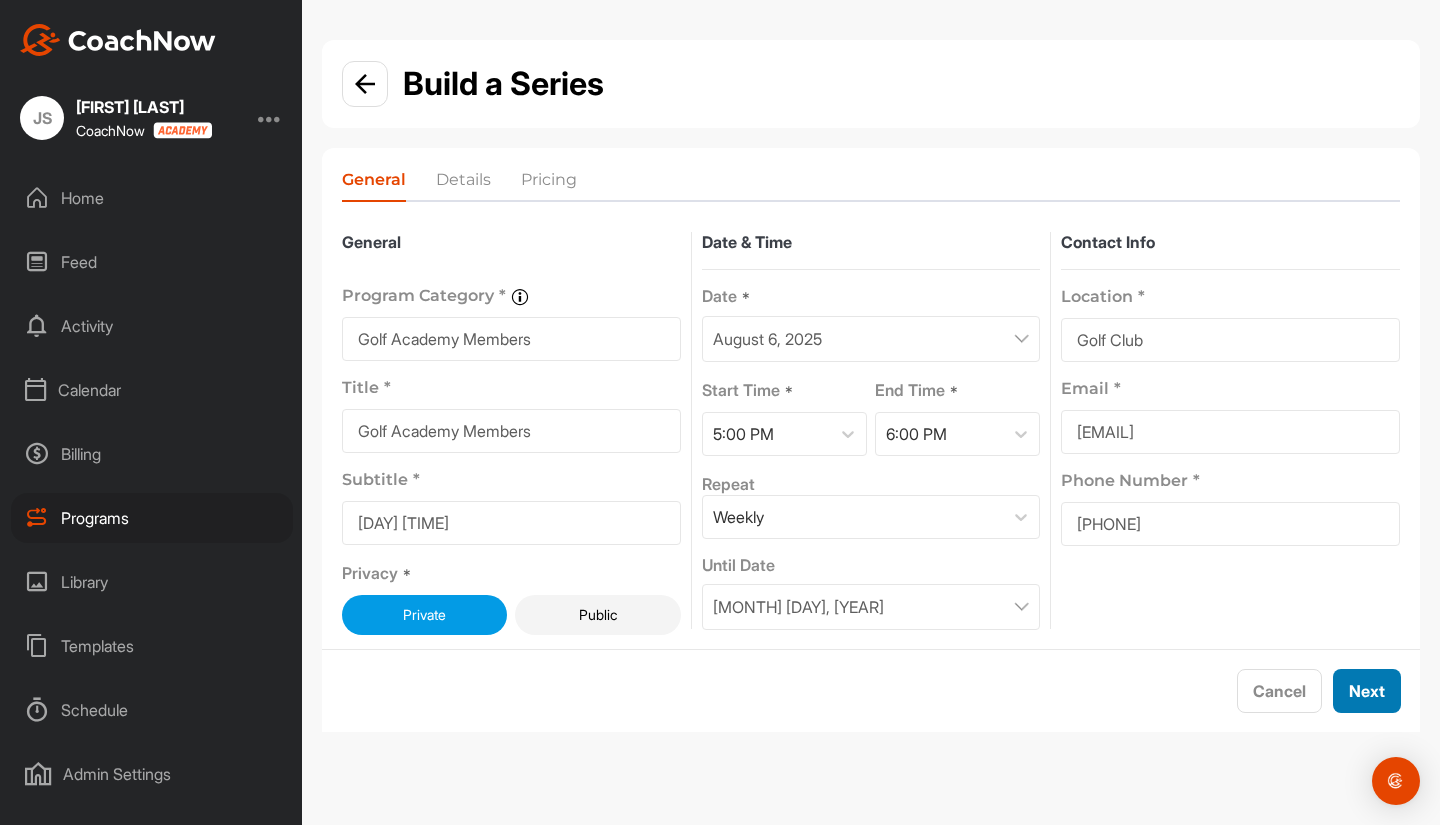 click on "Next" at bounding box center (1367, 691) 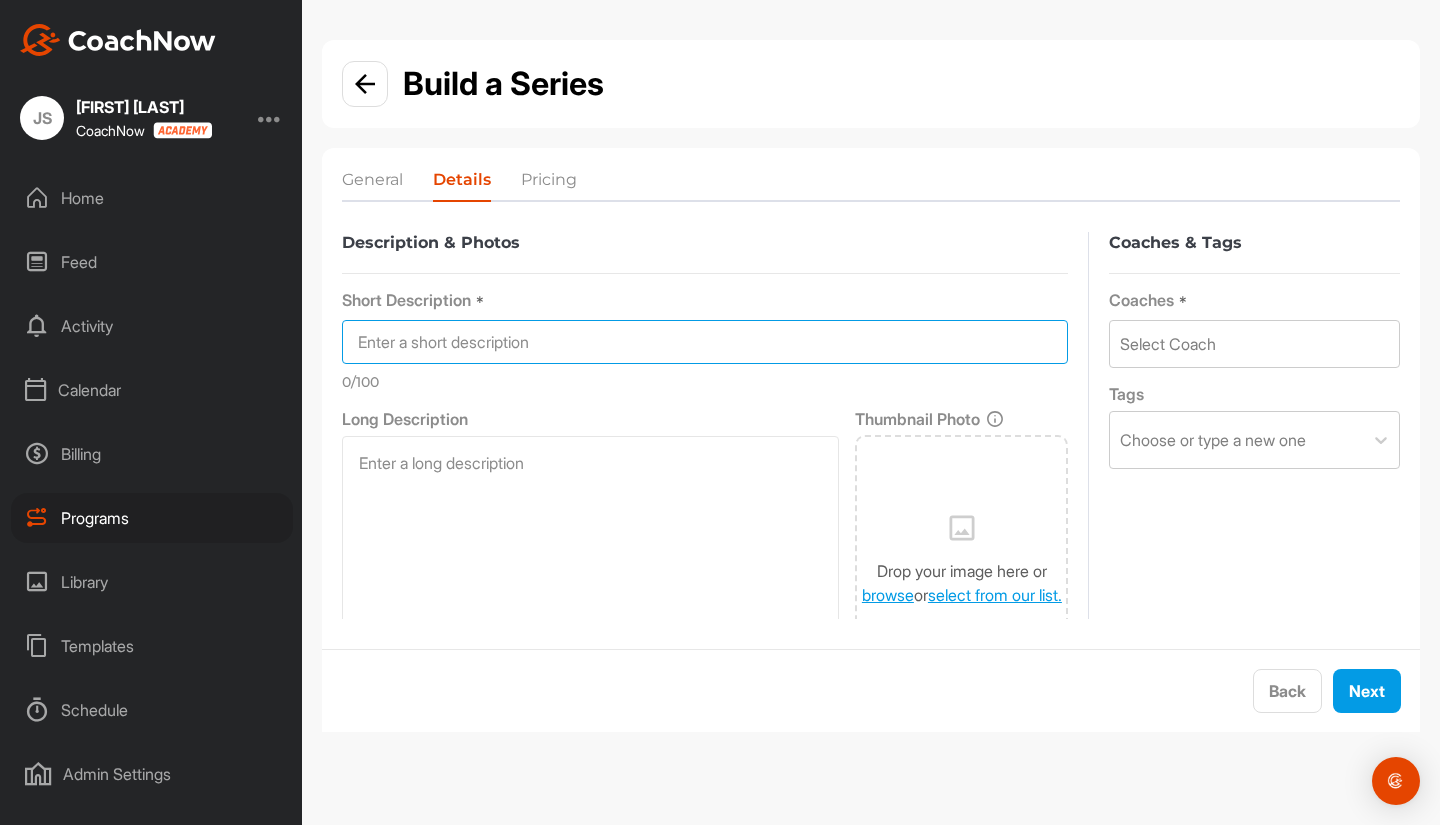 click at bounding box center [705, 342] 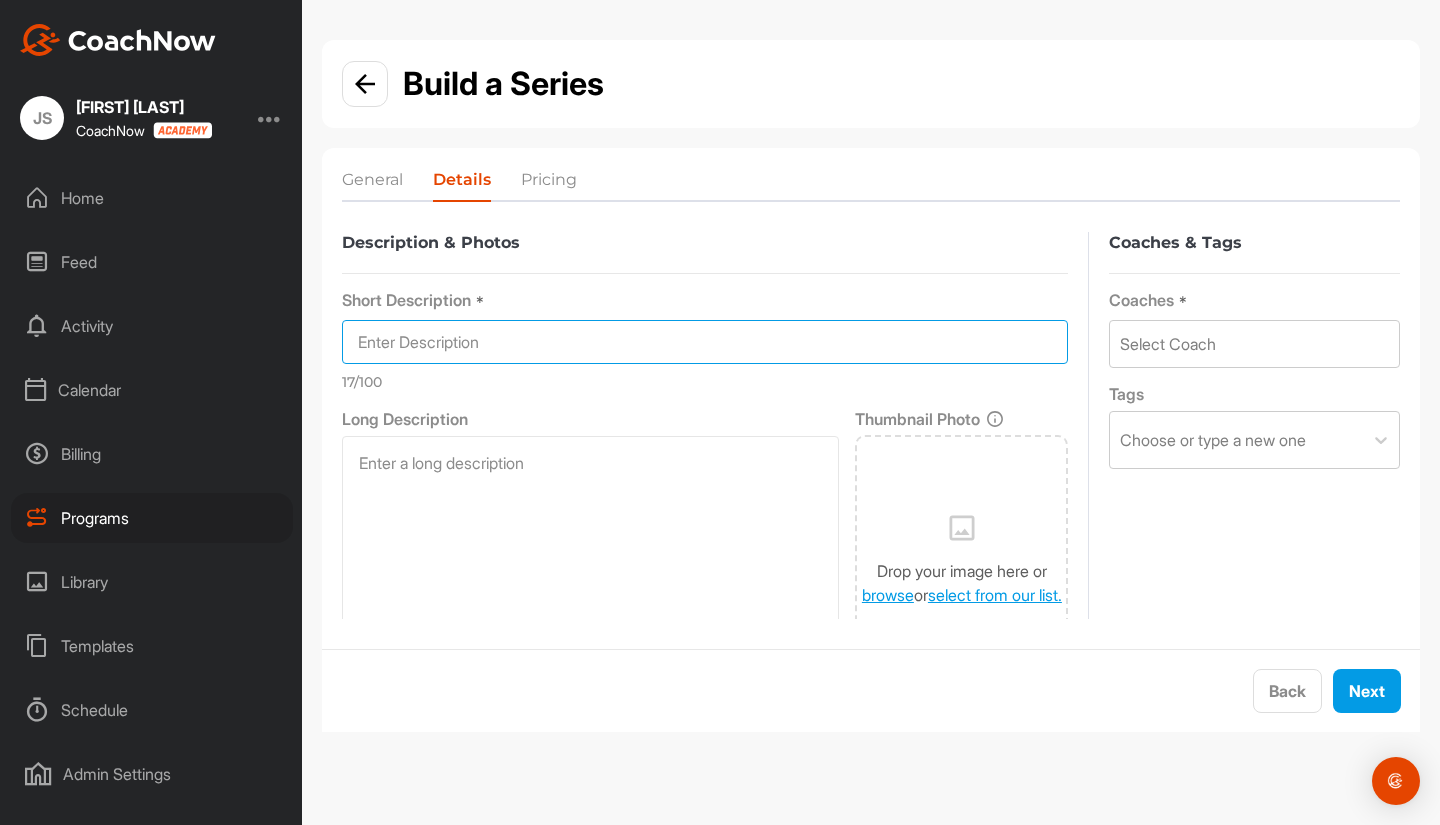 type on "Enter Description" 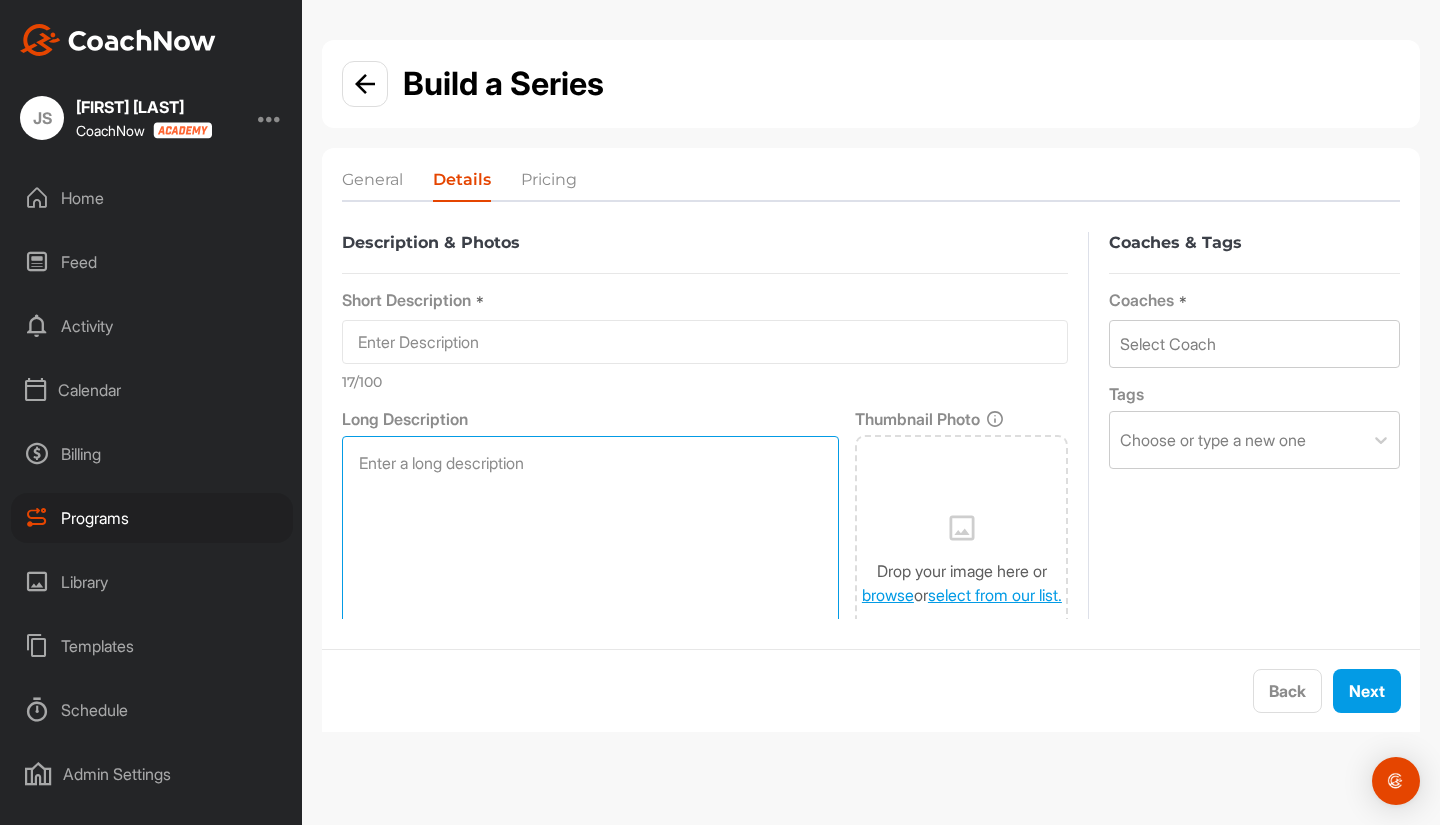 click at bounding box center (590, 576) 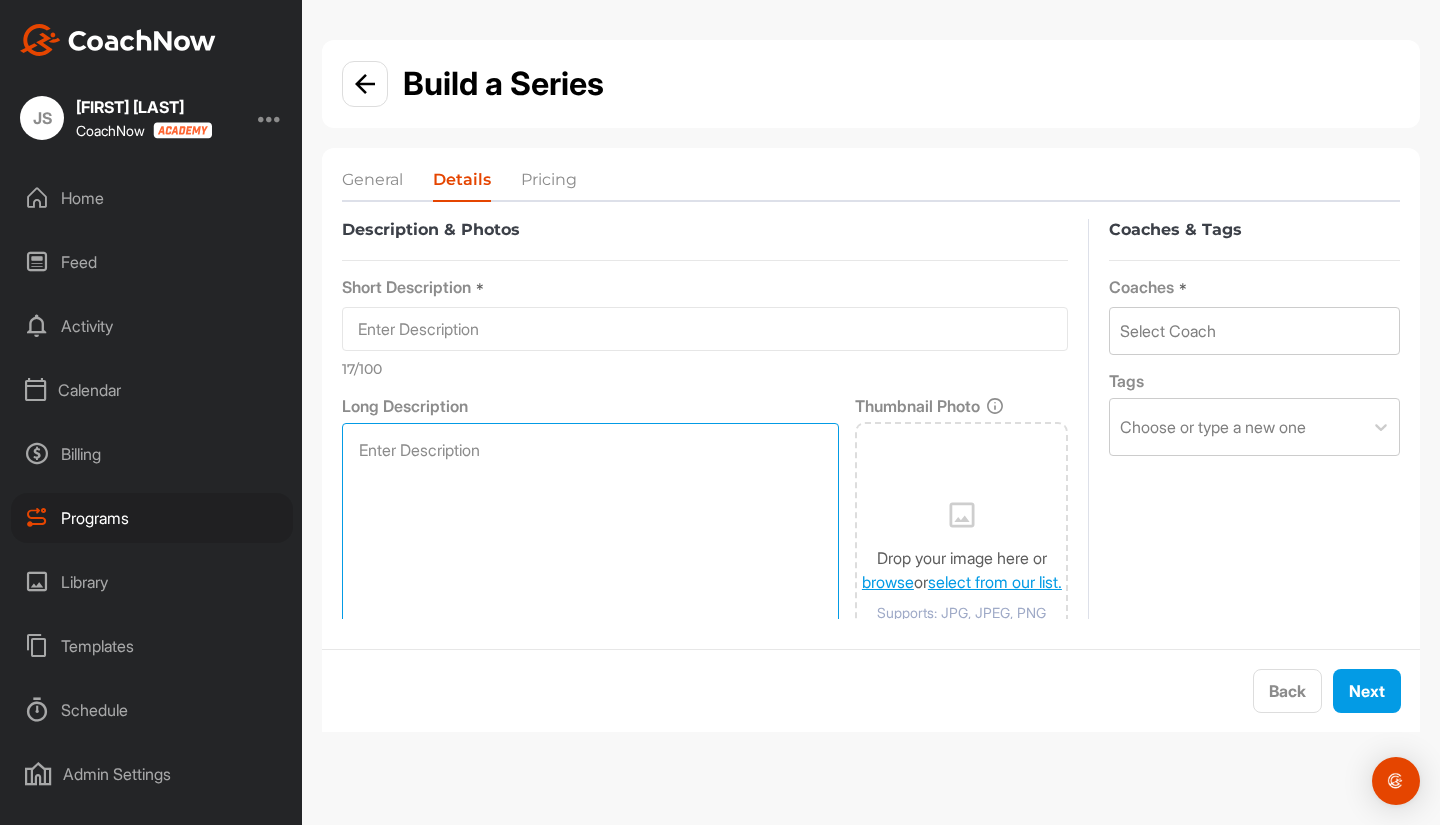 scroll, scrollTop: 11, scrollLeft: 0, axis: vertical 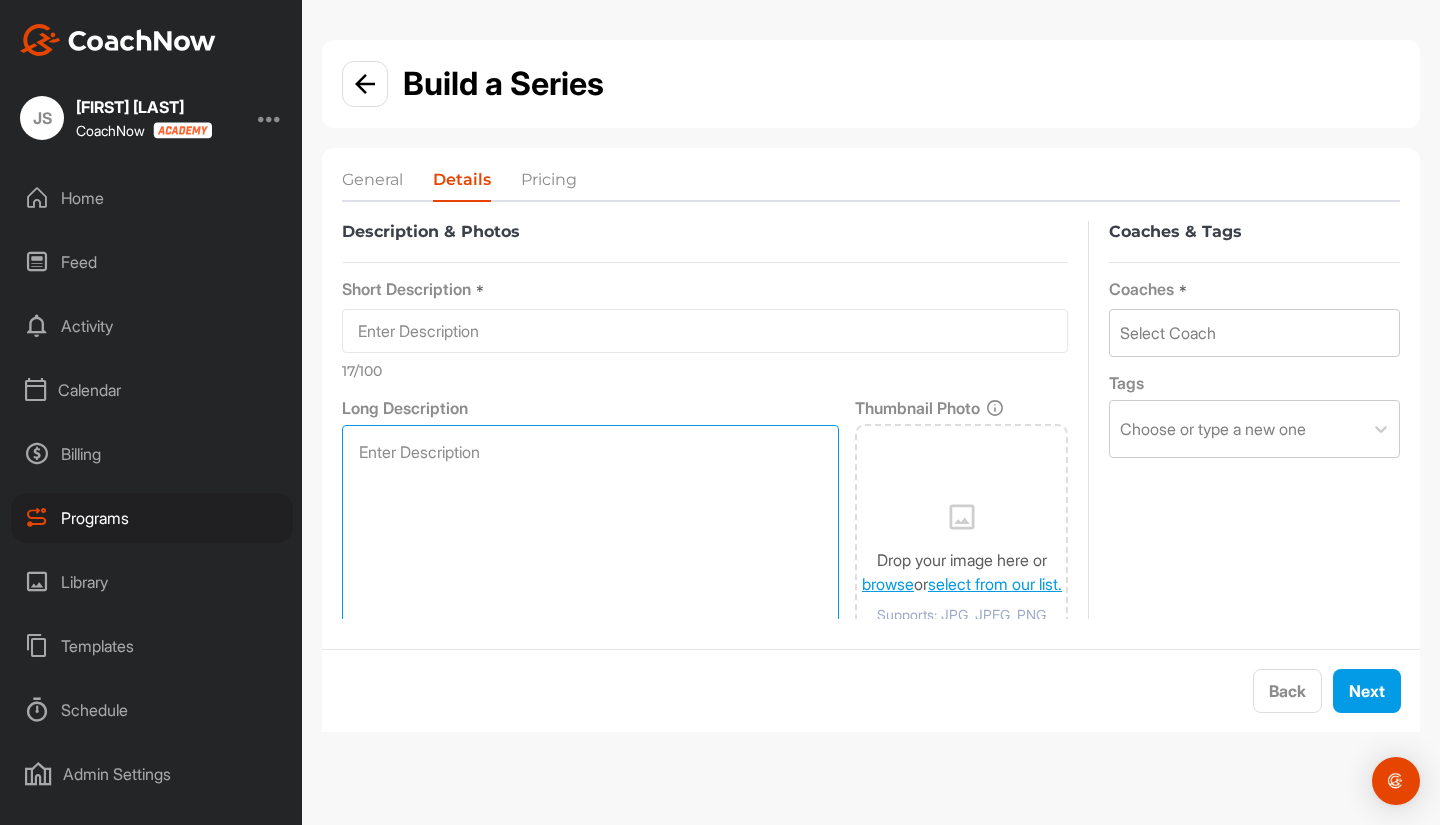 type on "Enter Description" 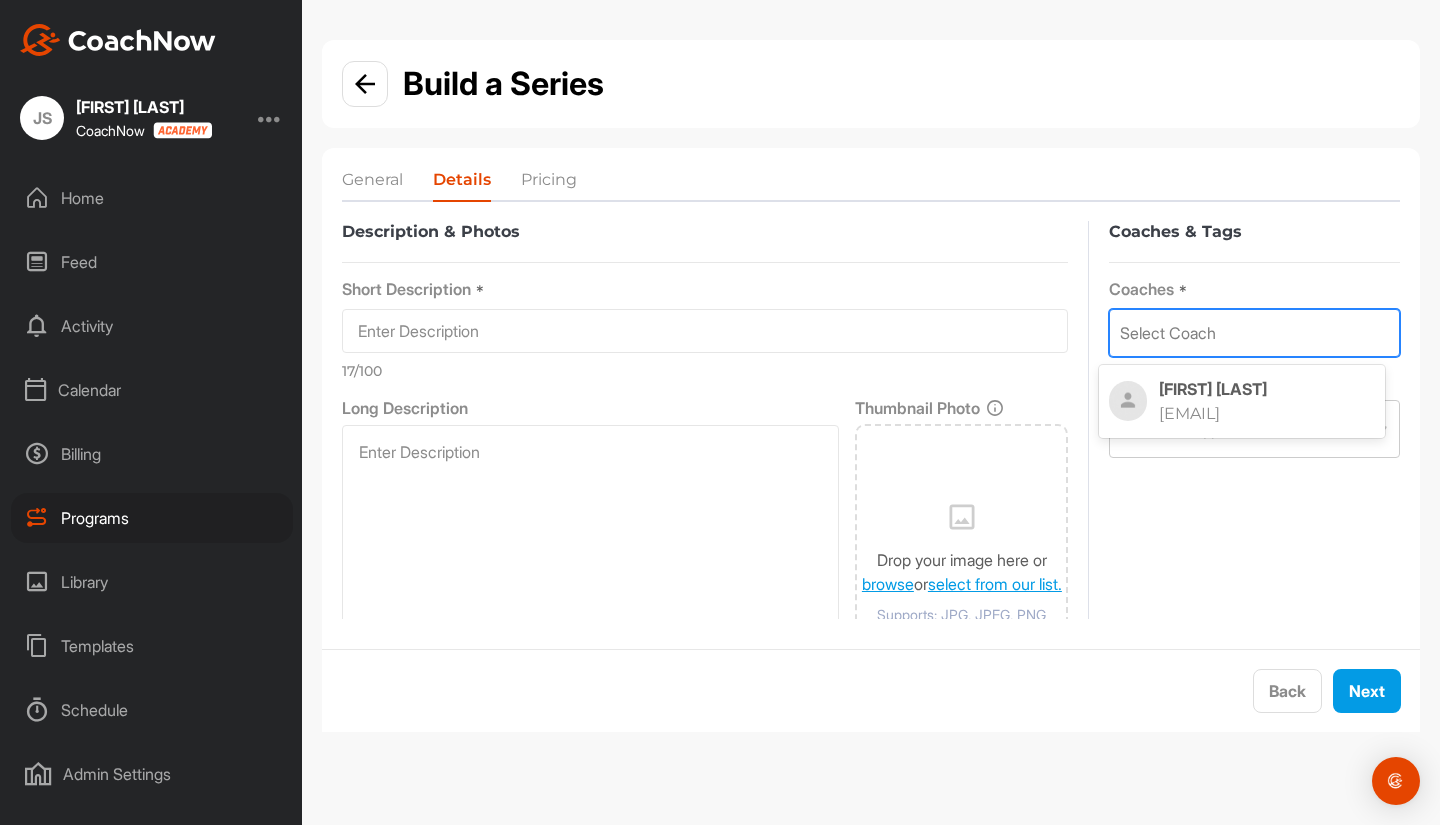 click on "Select Coach" at bounding box center (1254, 333) 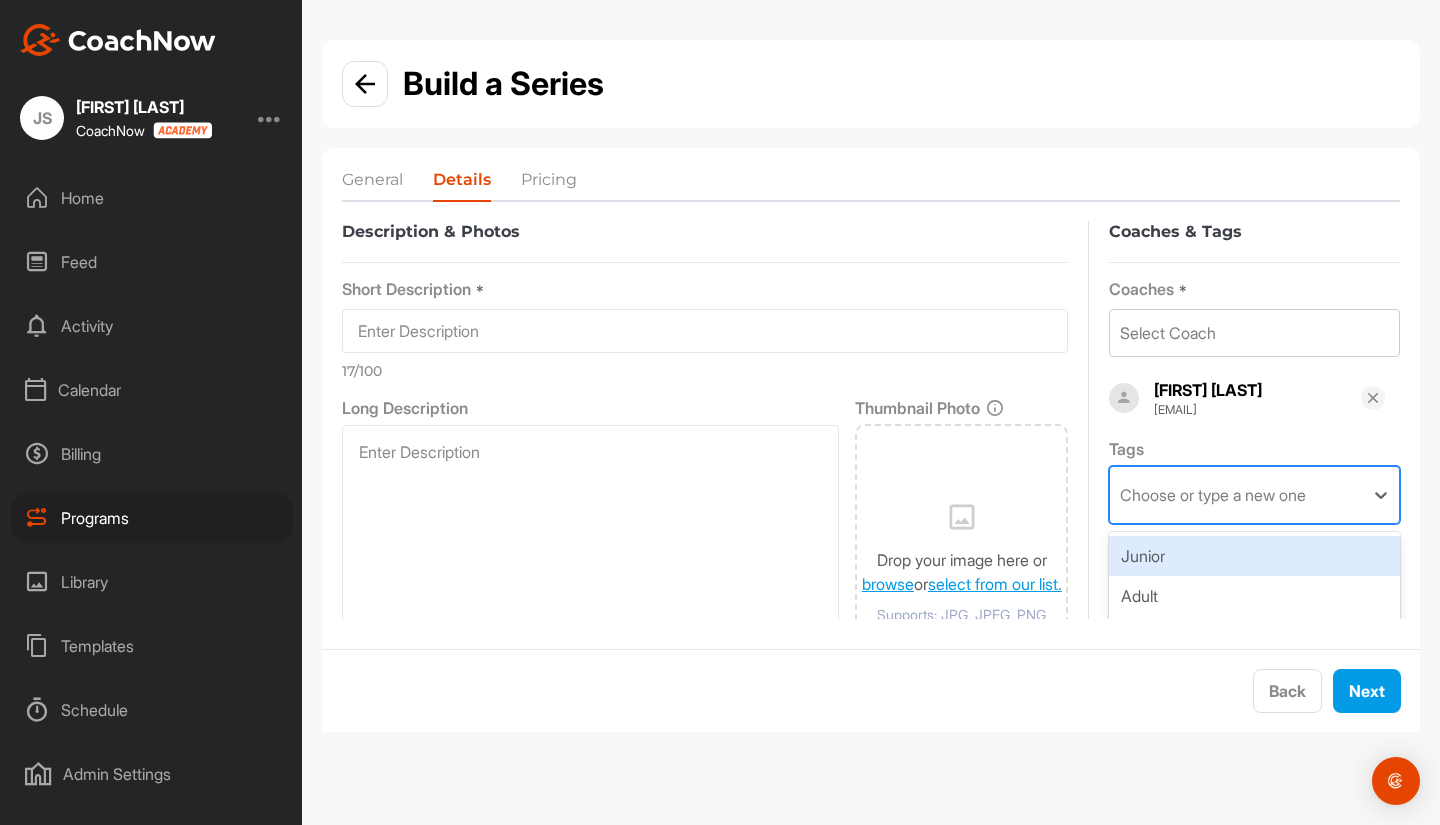 click on "Choose or type a new one" at bounding box center (1236, 495) 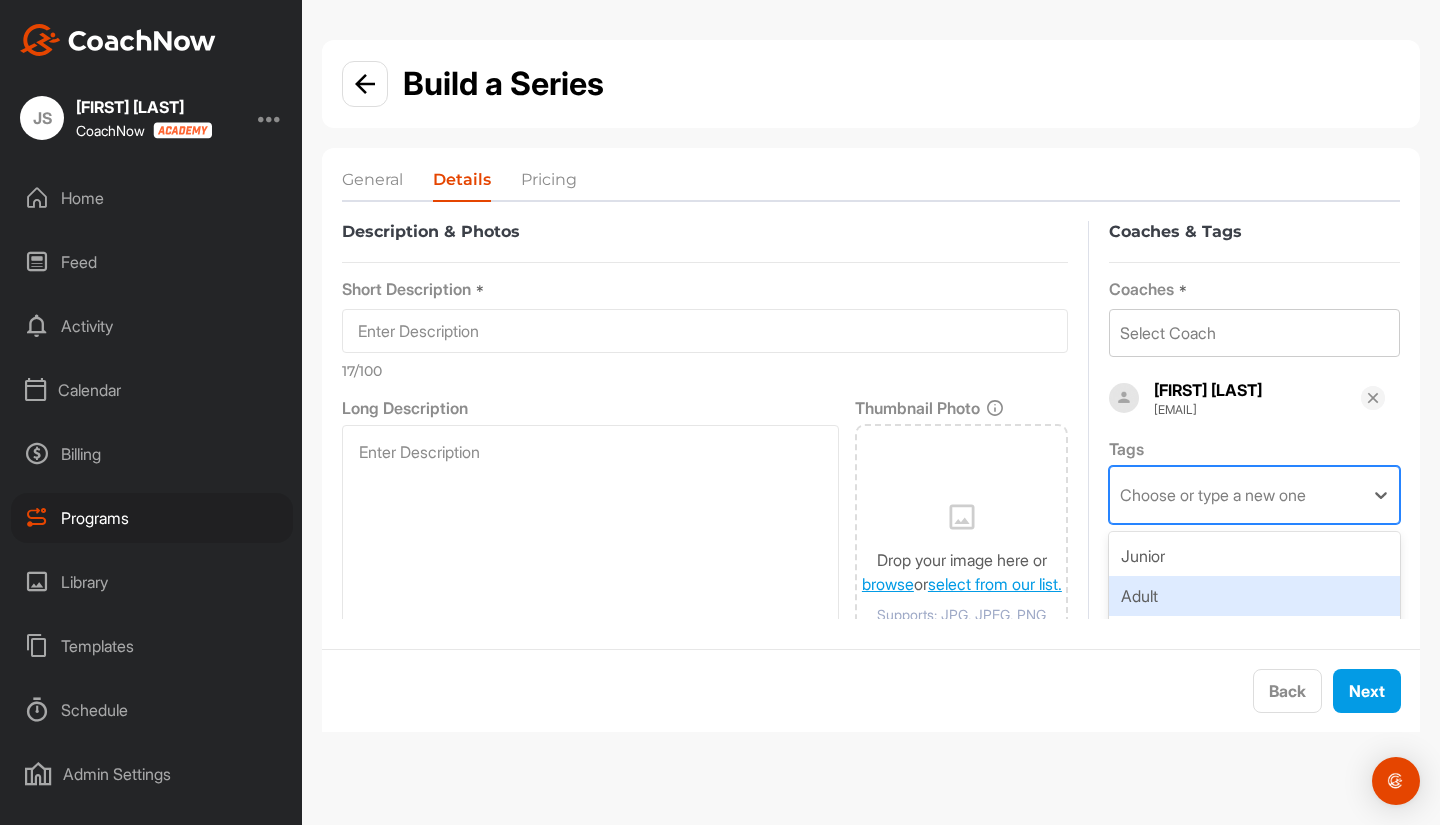 click on "Adult" at bounding box center (1254, 596) 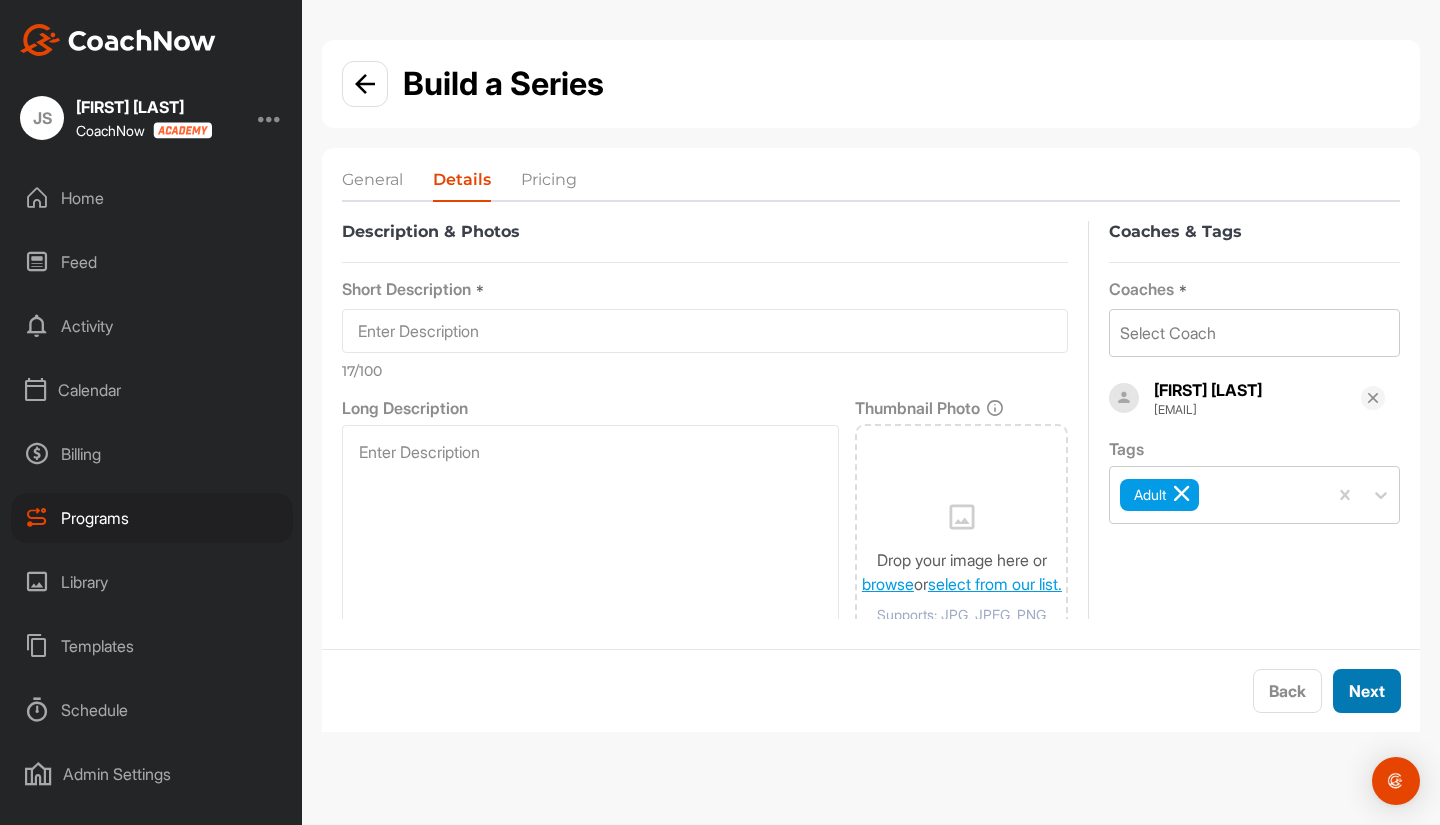 click on "Next" at bounding box center (1367, 691) 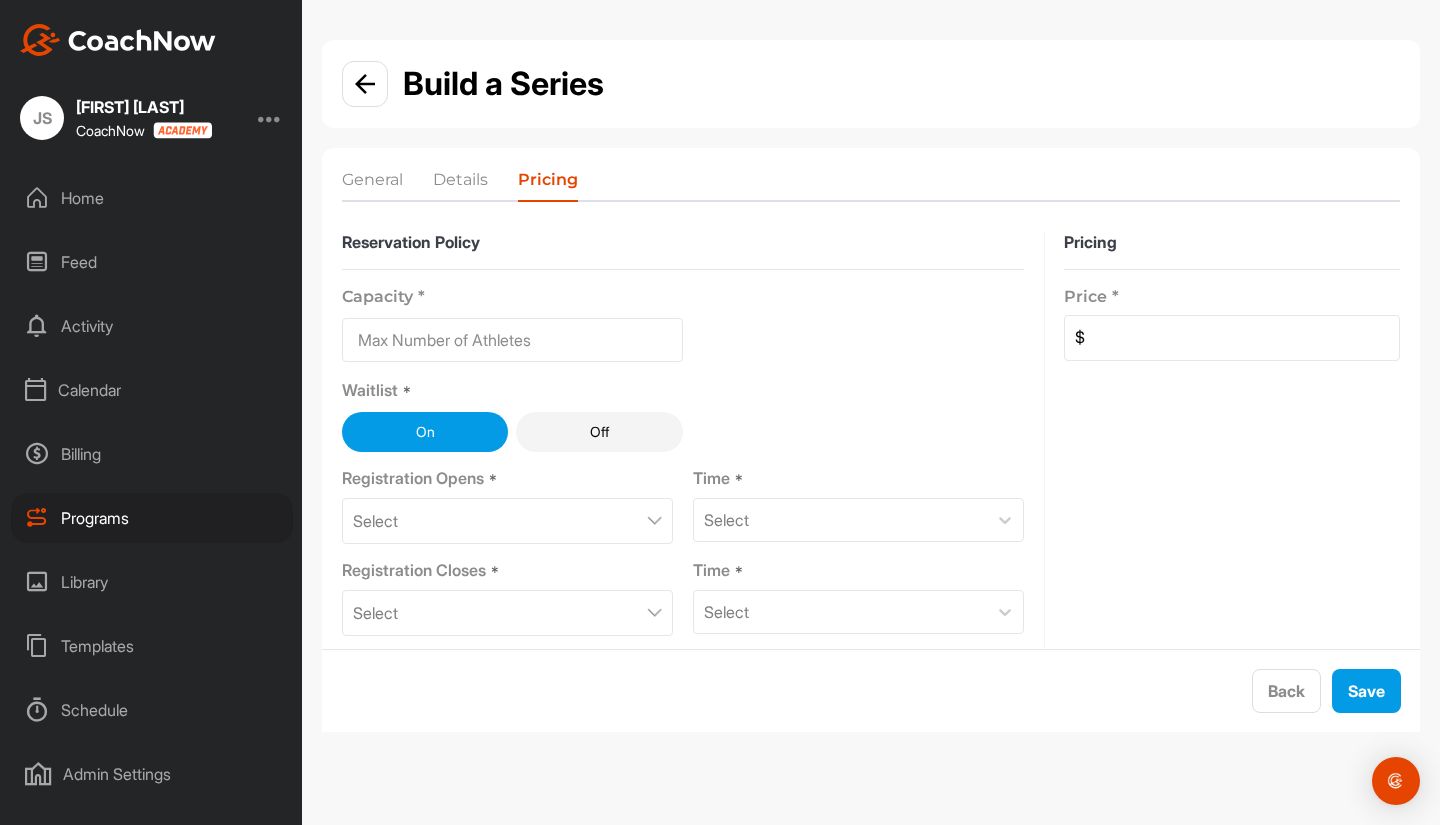 click at bounding box center (512, 340) 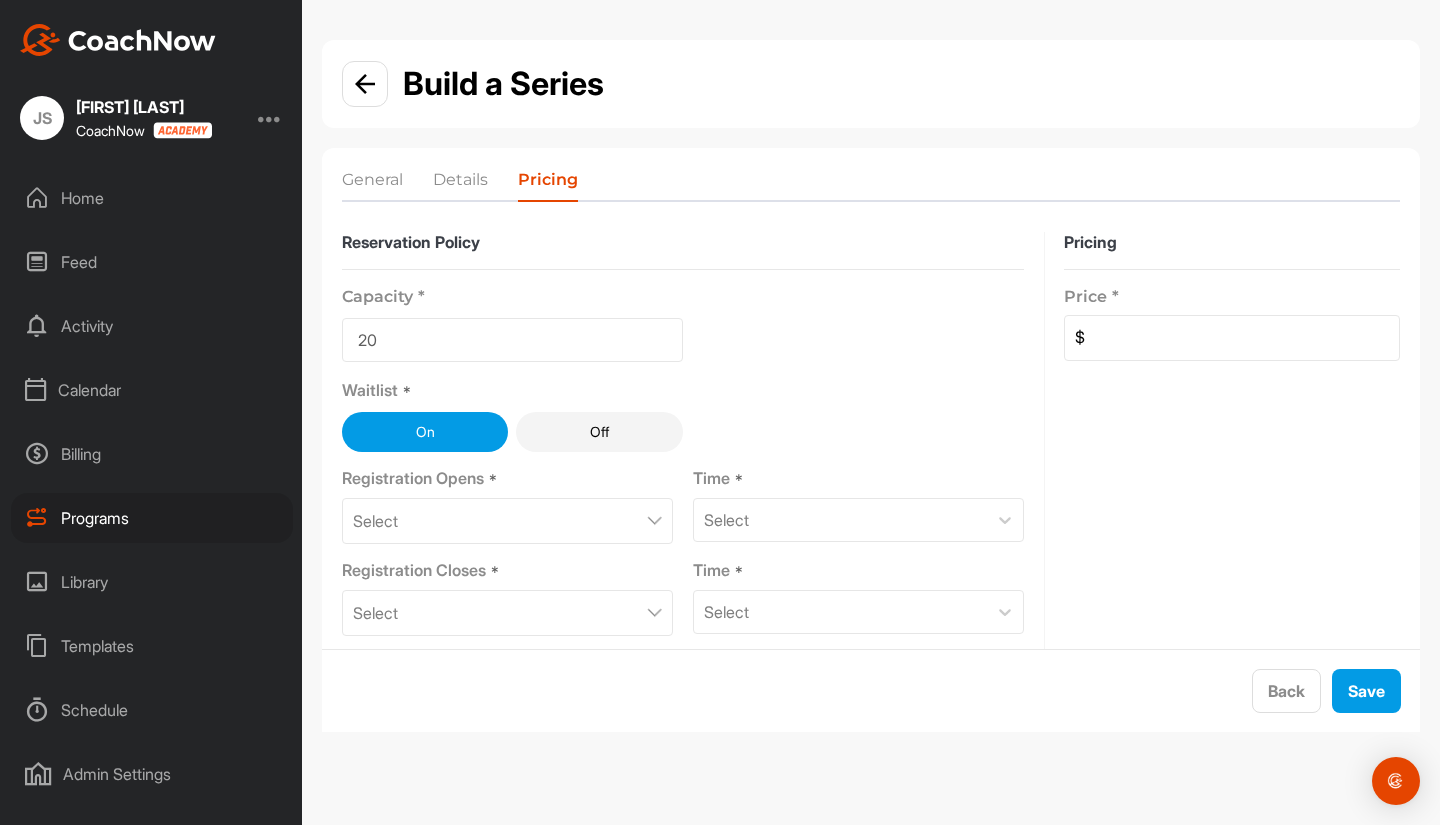 type on "20" 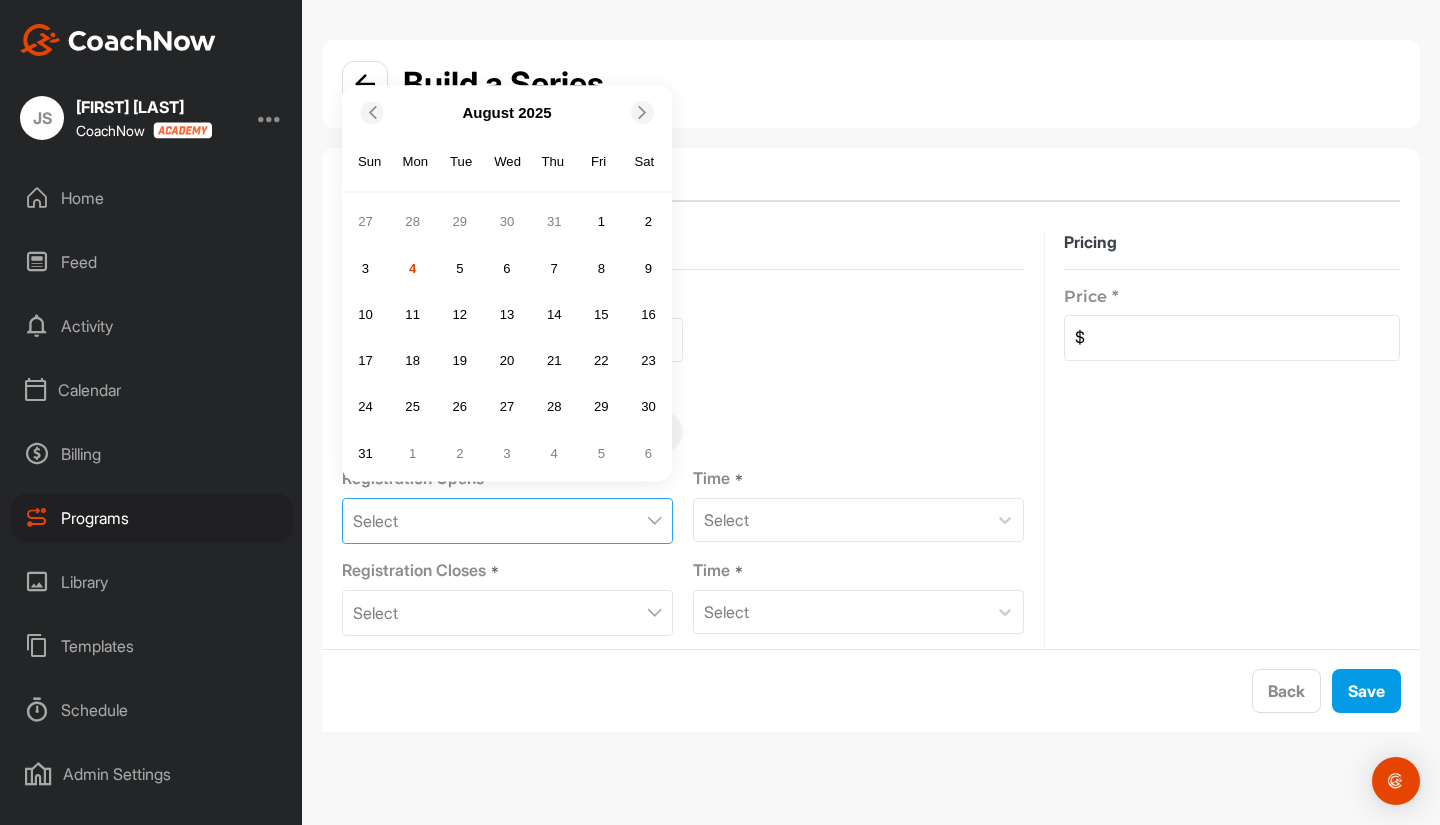 click on "4" at bounding box center [413, 268] 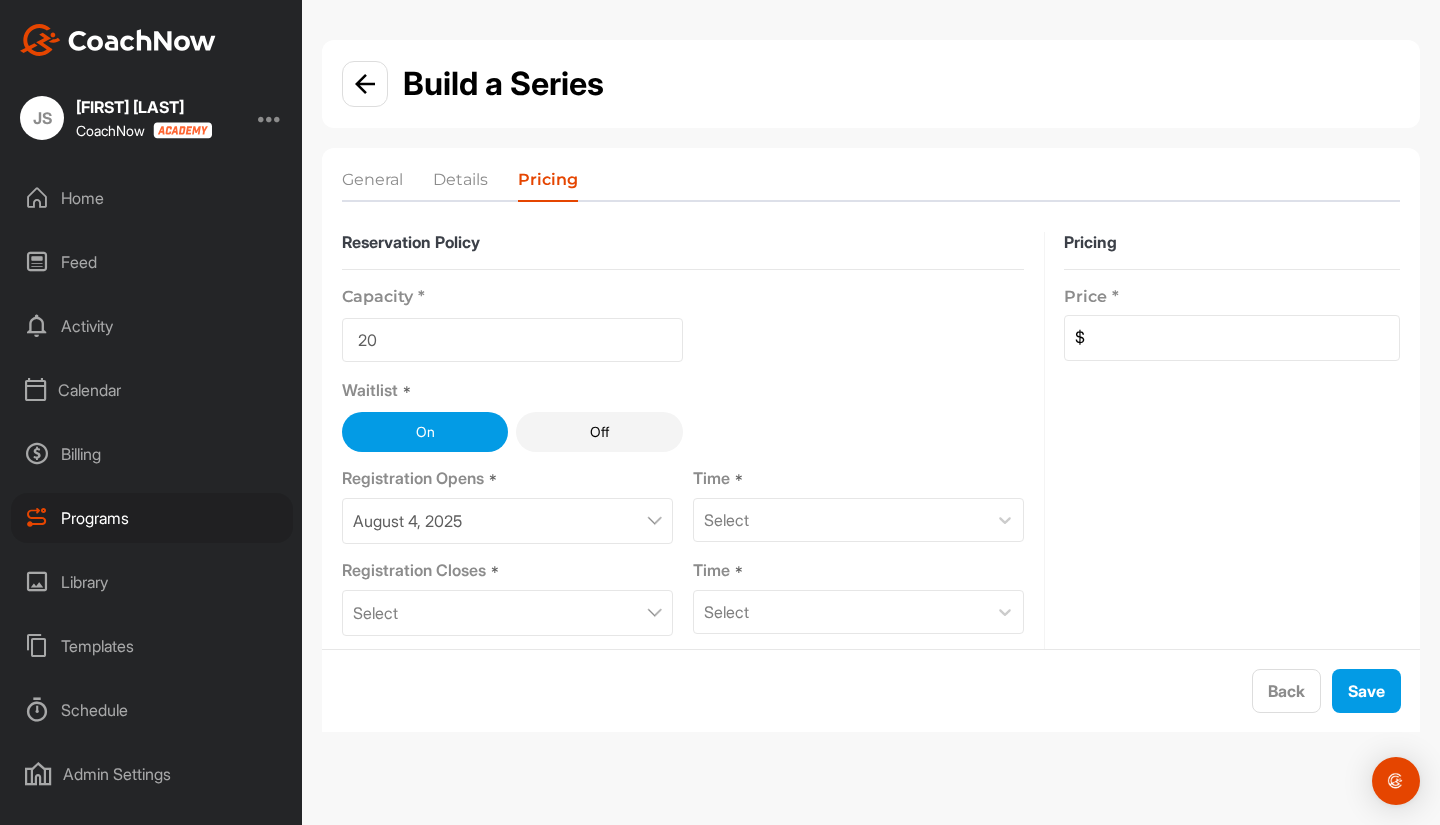 click on "Select" at bounding box center (840, 520) 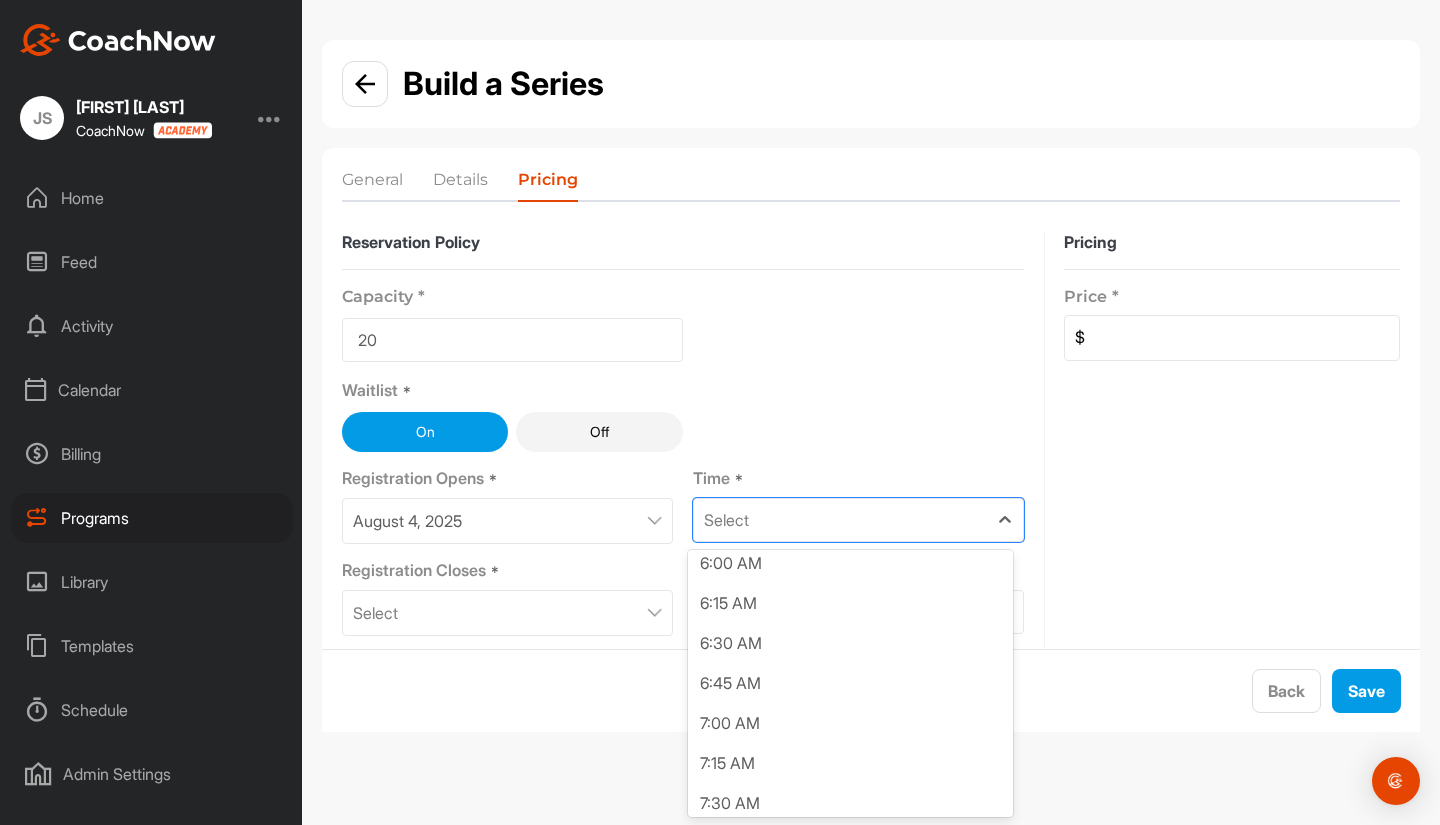 scroll, scrollTop: 0, scrollLeft: 0, axis: both 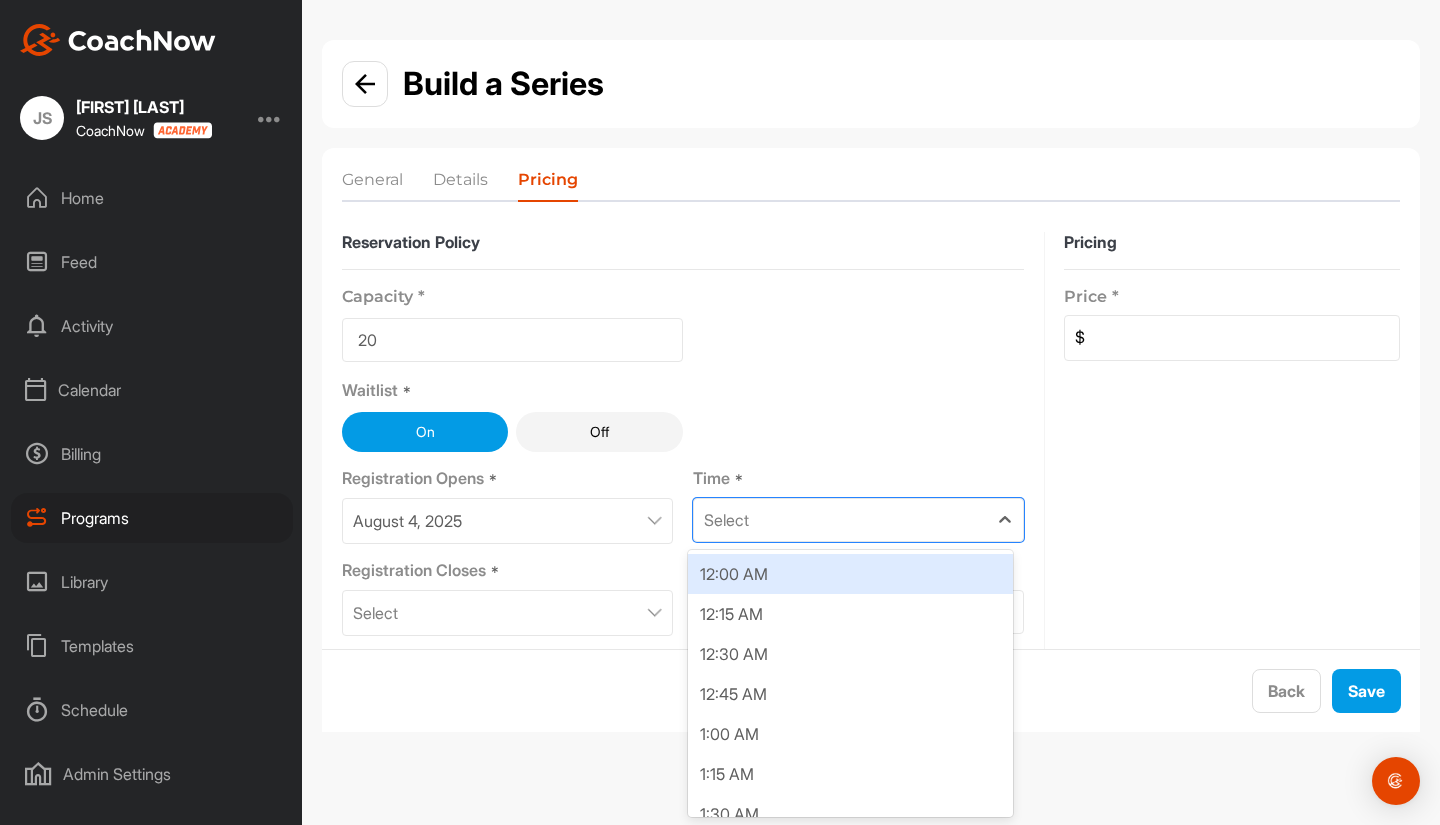 click on "12:00 [AMPM] 12:15 [AMPM] 12:30 [AMPM] 12:45 [AMPM] 1:00 [AMPM] 1:15 [AMPM] 1:30 [AMPM] 1:45 [AMPM] 2:00 [AMPM] 2:15 [AMPM] 2:30 [AMPM] 2:45 [AMPM] 3:00 [AMPM] 3:15 [AMPM] 3:30 [AMPM] 3:45 [AMPM] 4:00 [AMPM] 4:15 [AMPM] 4:30 [AMPM] 4:45 [AMPM] 5:00 [AMPM] 5:15 [AMPM] 5:30 [AMPM] 5:45 [AMPM] 6:00 [AMPM] 6:15 [AMPM] 6:30 [AMPM] 6:45 [AMPM] 7:00 [AMPM] 7:15 [AMPM] 7:30 [AMPM] 7:45 [AMPM] 8:00 [AMPM] 8:15 [AMPM] 8:30 [AMPM] 8:45 [AMPM] 9:00 [AMPM] 9:15 [AMPM] 9:30 [AMPM] 9:45 [AMPM] 10:00 [AMPM] 10:15 [AMPM] 10:30 [AMPM] 10:45 [AMPM] 11:00 [AMPM] 11:15 [AMPM] 11:30 [AMPM] 11:45 [AMPM] 12:00 [PM] 12:15 [PM] 12:30 [PM] 12:45 [PM] 1:00 [PM] 1:15 [PM] 1:30 [PM] 1:45 [PM] 2:00 [PM] 2:15 [PM] 2:30 [PM] 2:45 [PM] 3:00 [PM] 3:15 [PM] 3:30 [PM] 3:45 [PM] 4:00 [PM] 4:15 [PM] 4:30 [PM] 4:45 [PM] 5:00 [PM] 5:15 [PM] 5:30 [PM] 5:45 [PM] 6:00 [PM] 6:15 [PM] 6:30 [PM] 6:45 [PM] 7:00 [PM] 7:15 [PM] 7:30 [PM] 7:45 [PM] 8:00 [PM] 8:15 [PM] 8:30 [PM] 8:45 [PM] 9:00 [PM] 9:15 [PM] 9:30 [PM] 9:45 [PM] 10:00 [PM] 10:15 [PM] 10:30 [PM] 10:45 [PM] 11:00 [PM] 11:15 [PM] 11:30 [PM] 11:45 [PM]" at bounding box center [851, 684] 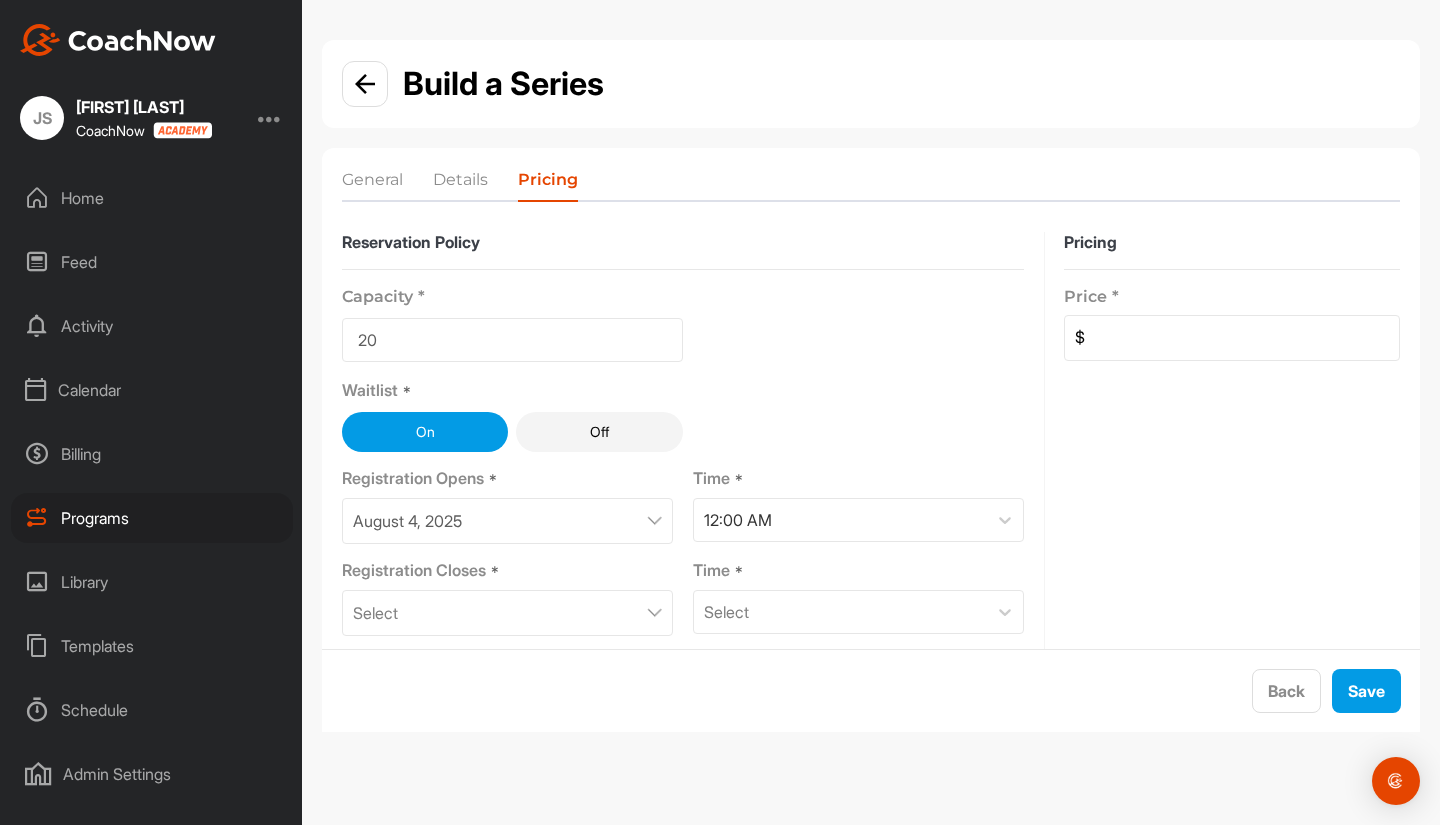 click on "Select" at bounding box center [507, 613] 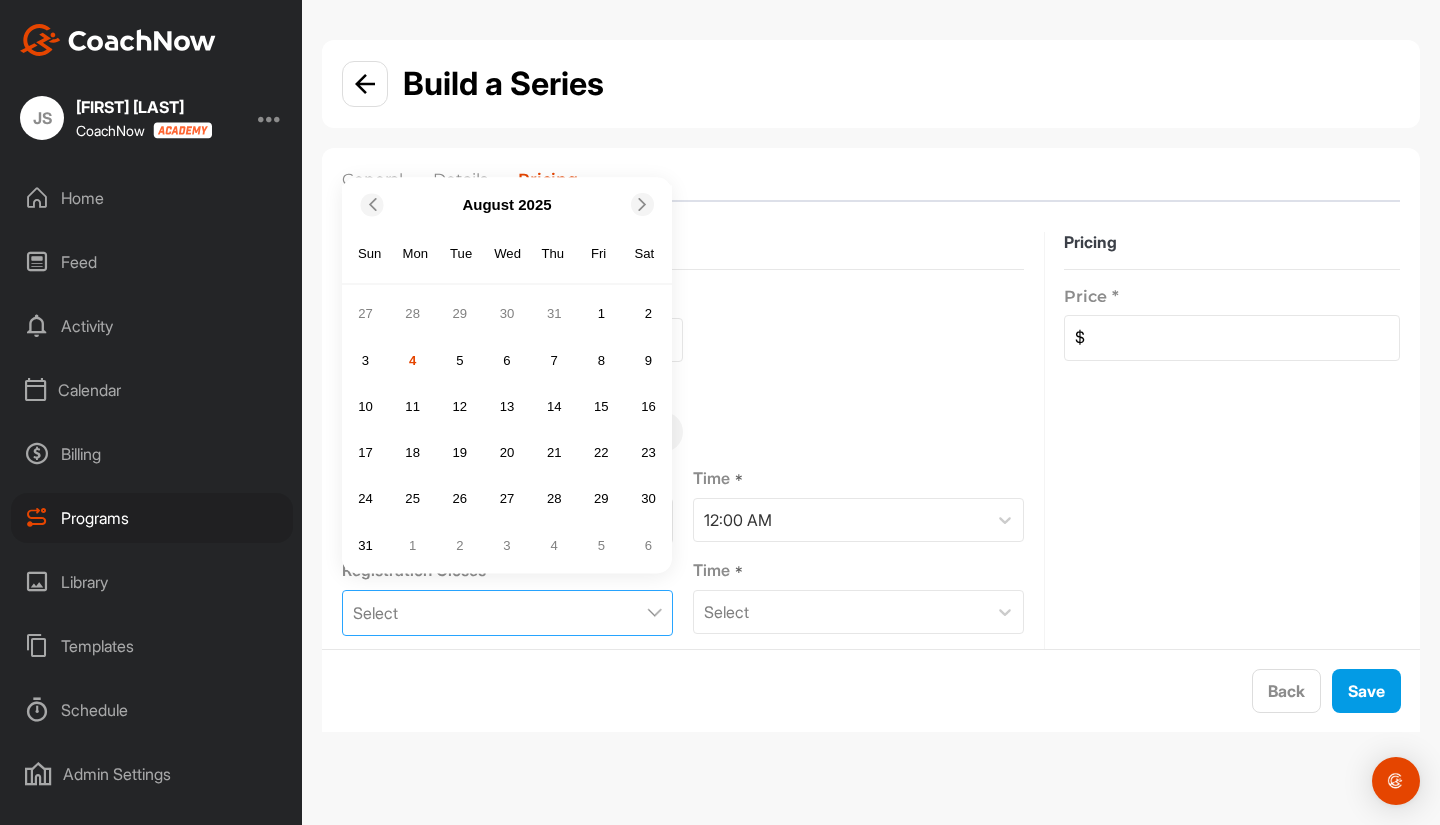 click on "7" at bounding box center [554, 360] 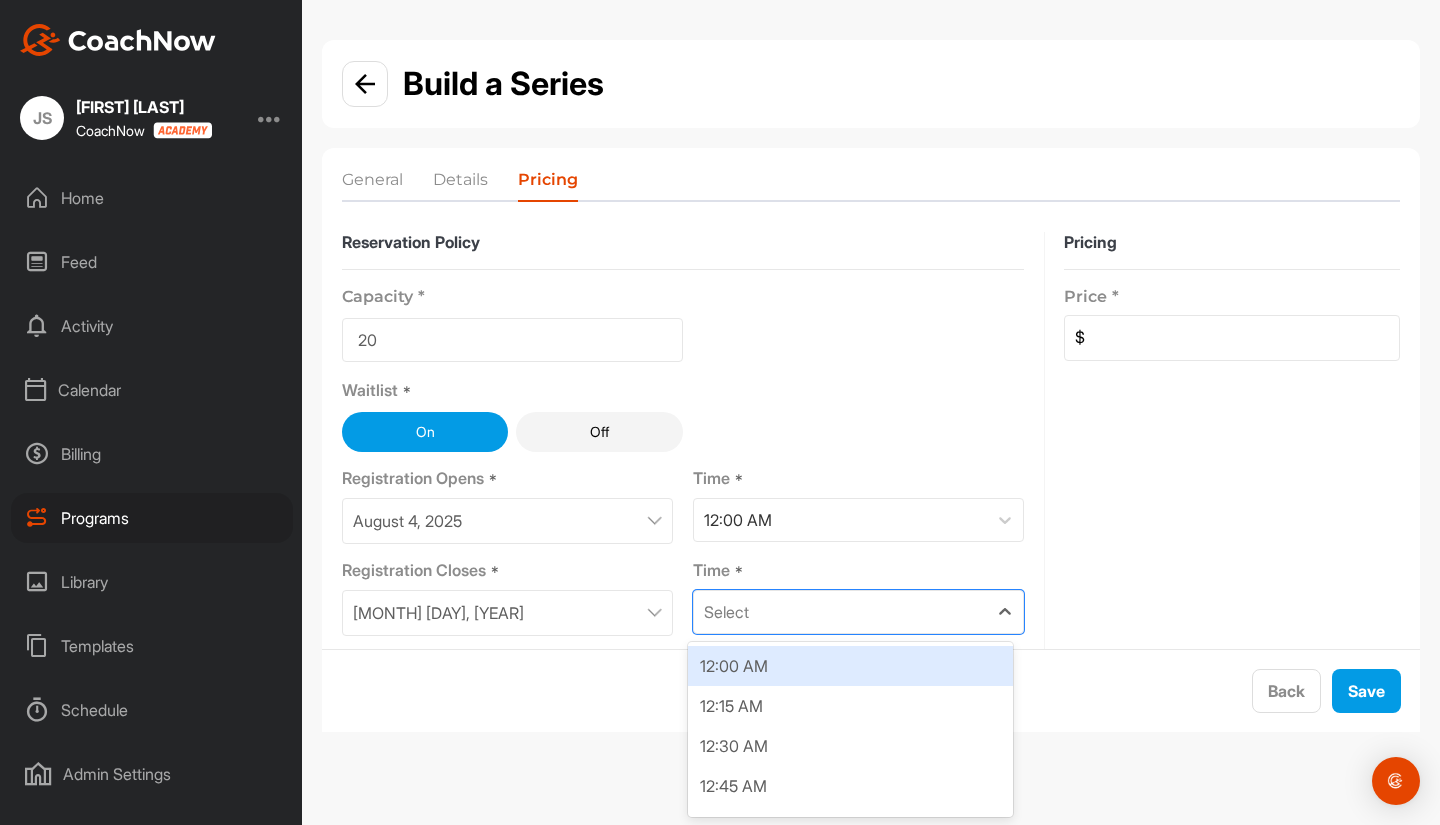 click on "Select" at bounding box center [840, 612] 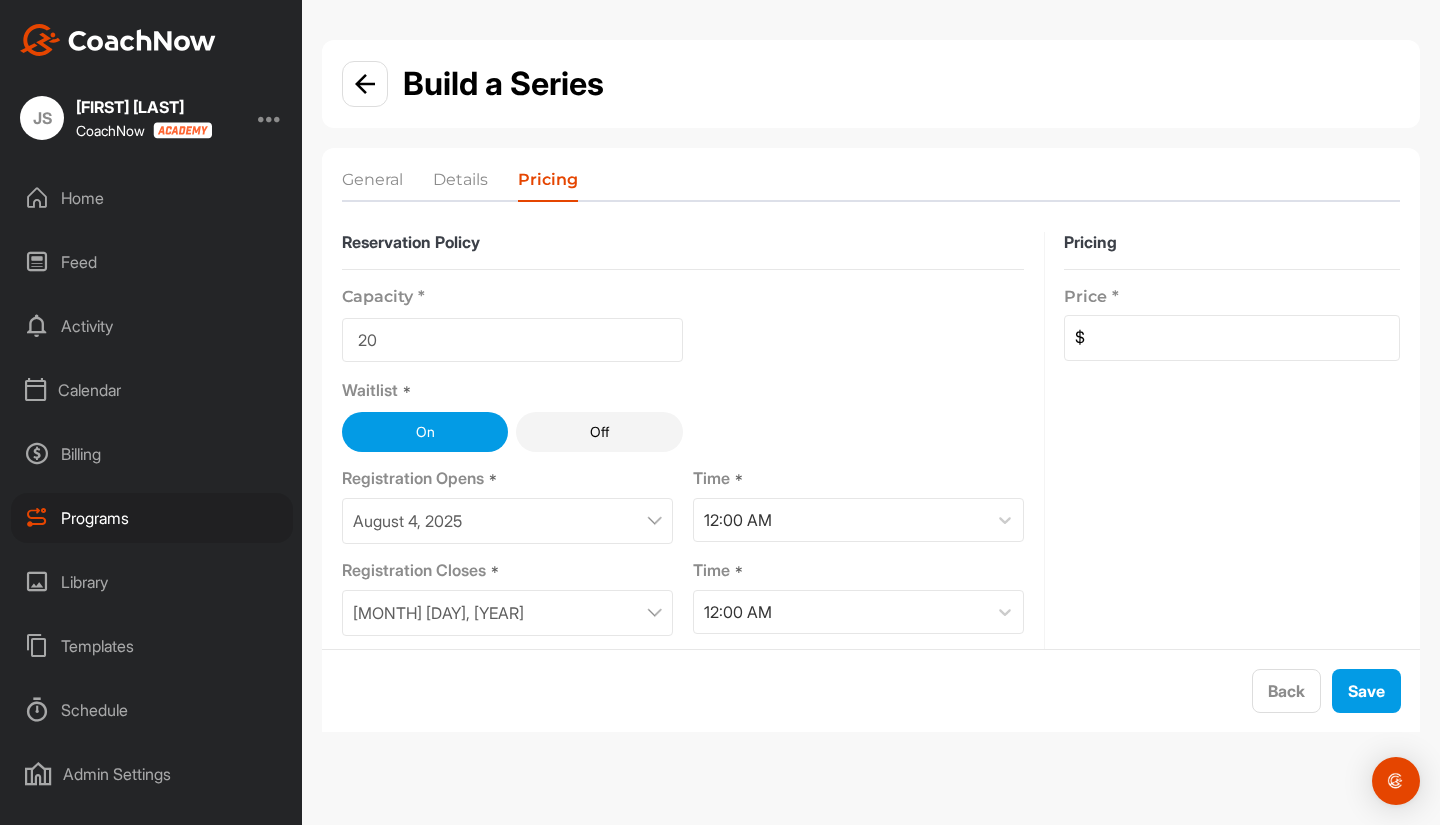click at bounding box center (1242, 338) 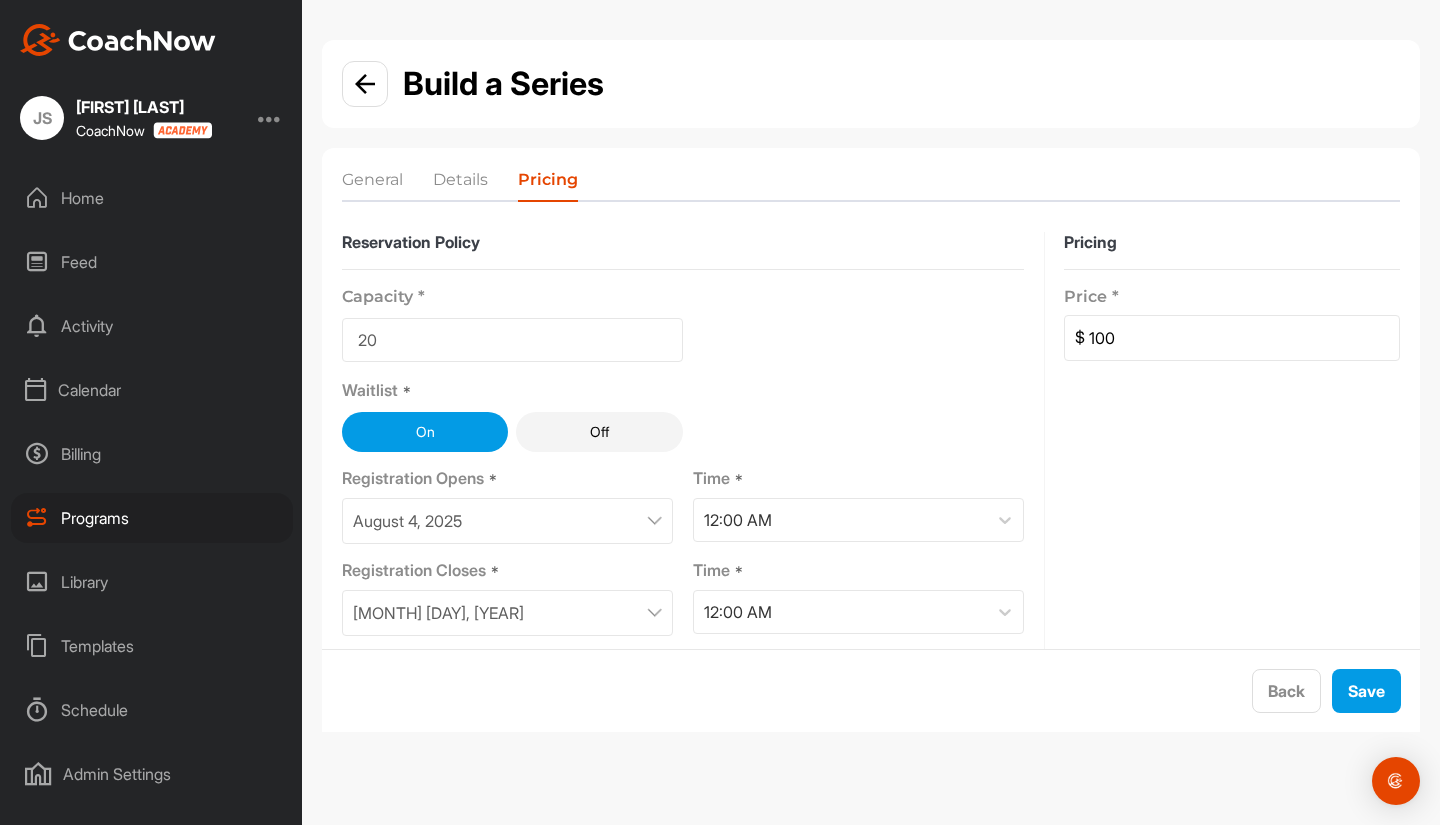 type on "100" 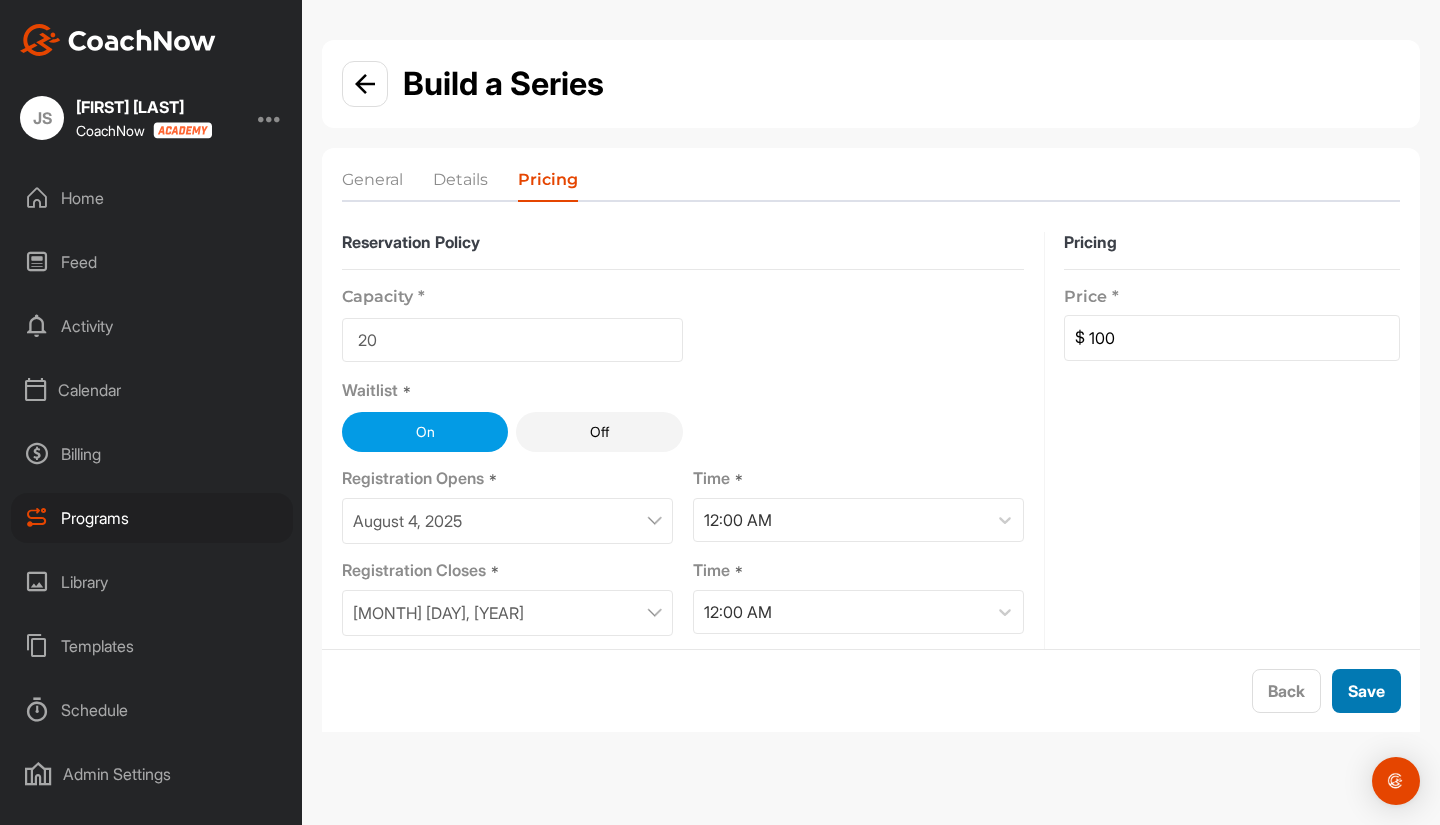 click on "Save" at bounding box center [1366, 691] 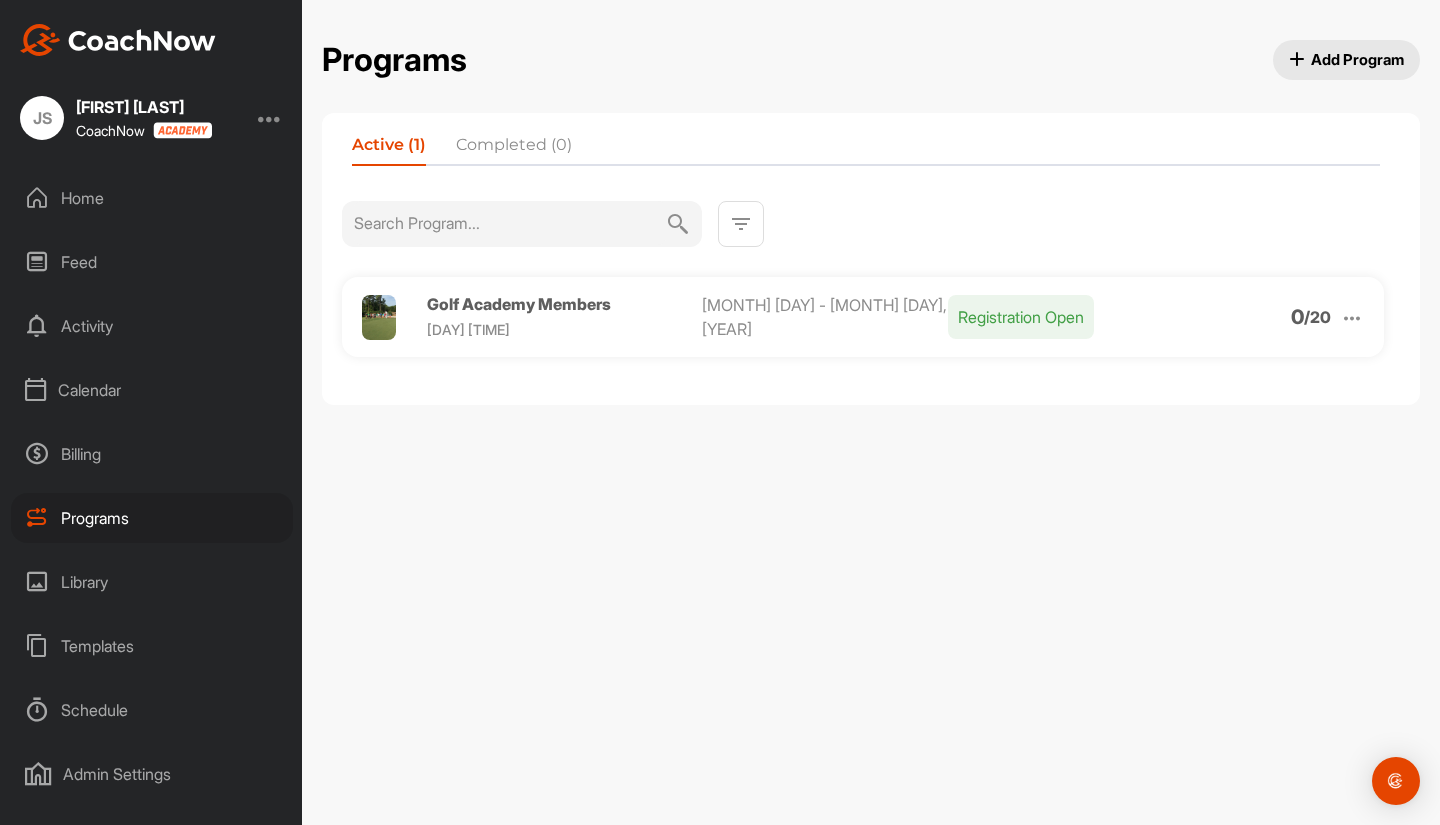 click at bounding box center [1352, 318] 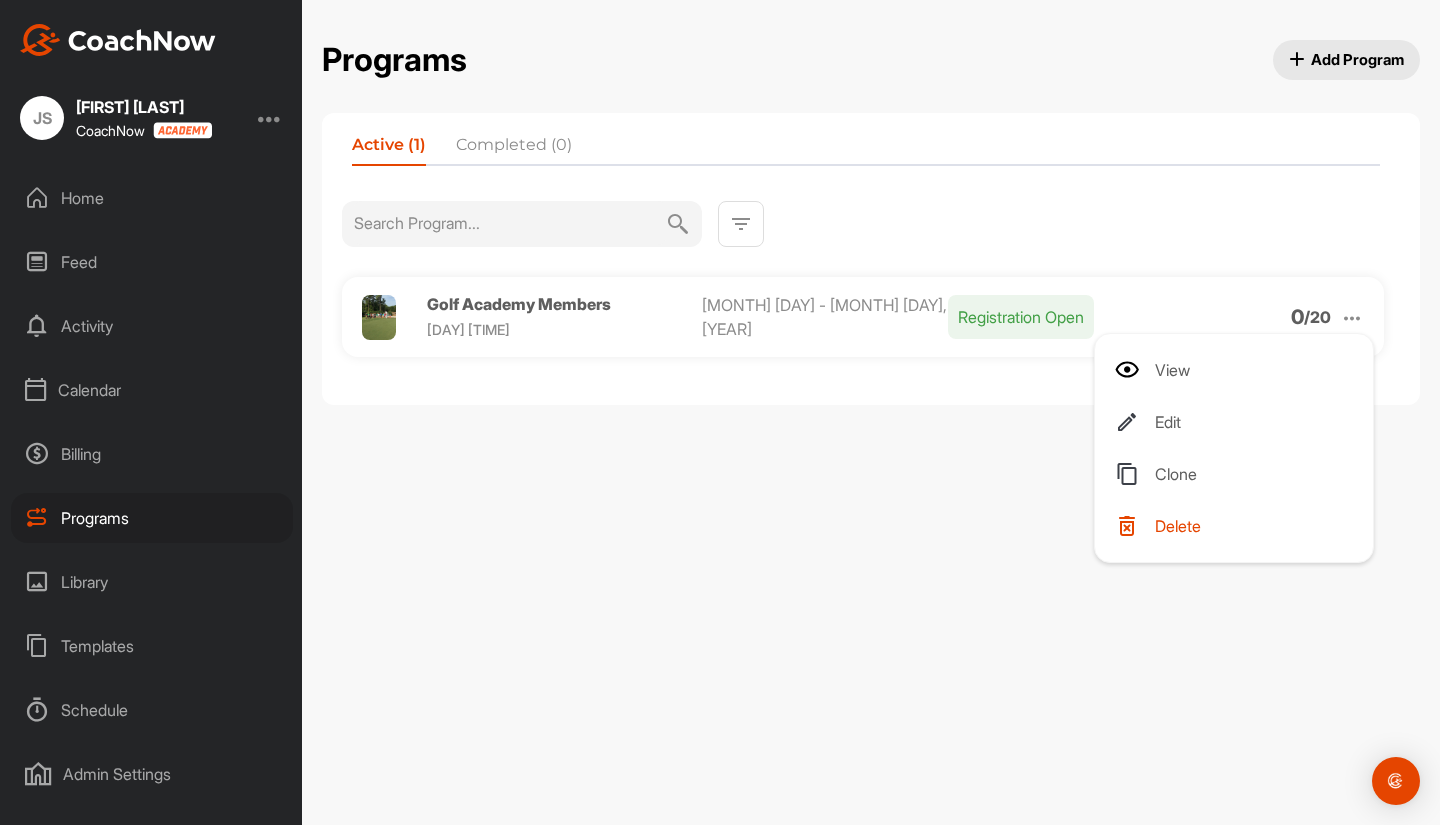 click on "View" at bounding box center (1238, 370) 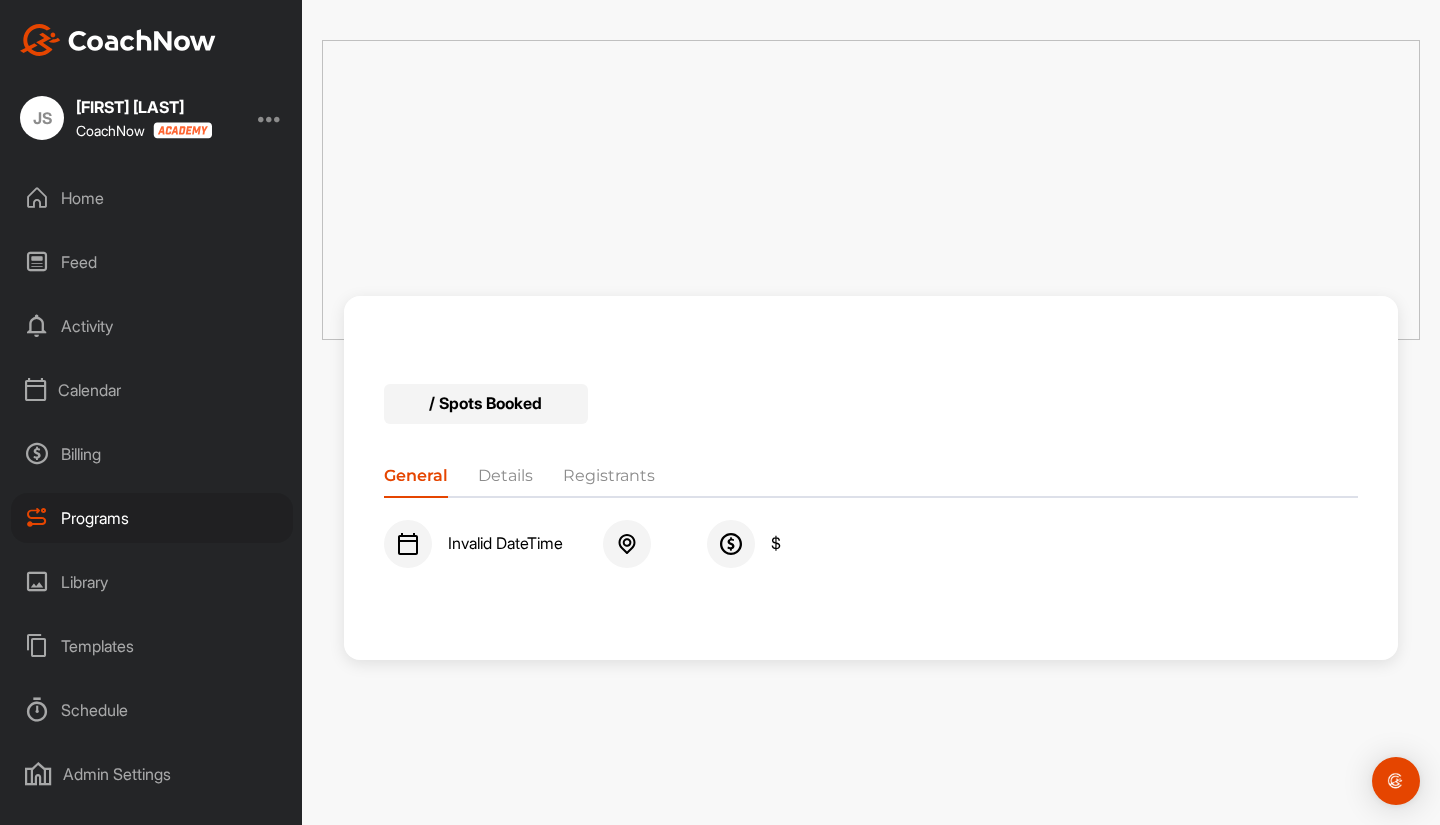 click on "/   Spots Booked General Details Registrants Invalid DateTime $" at bounding box center [871, 478] 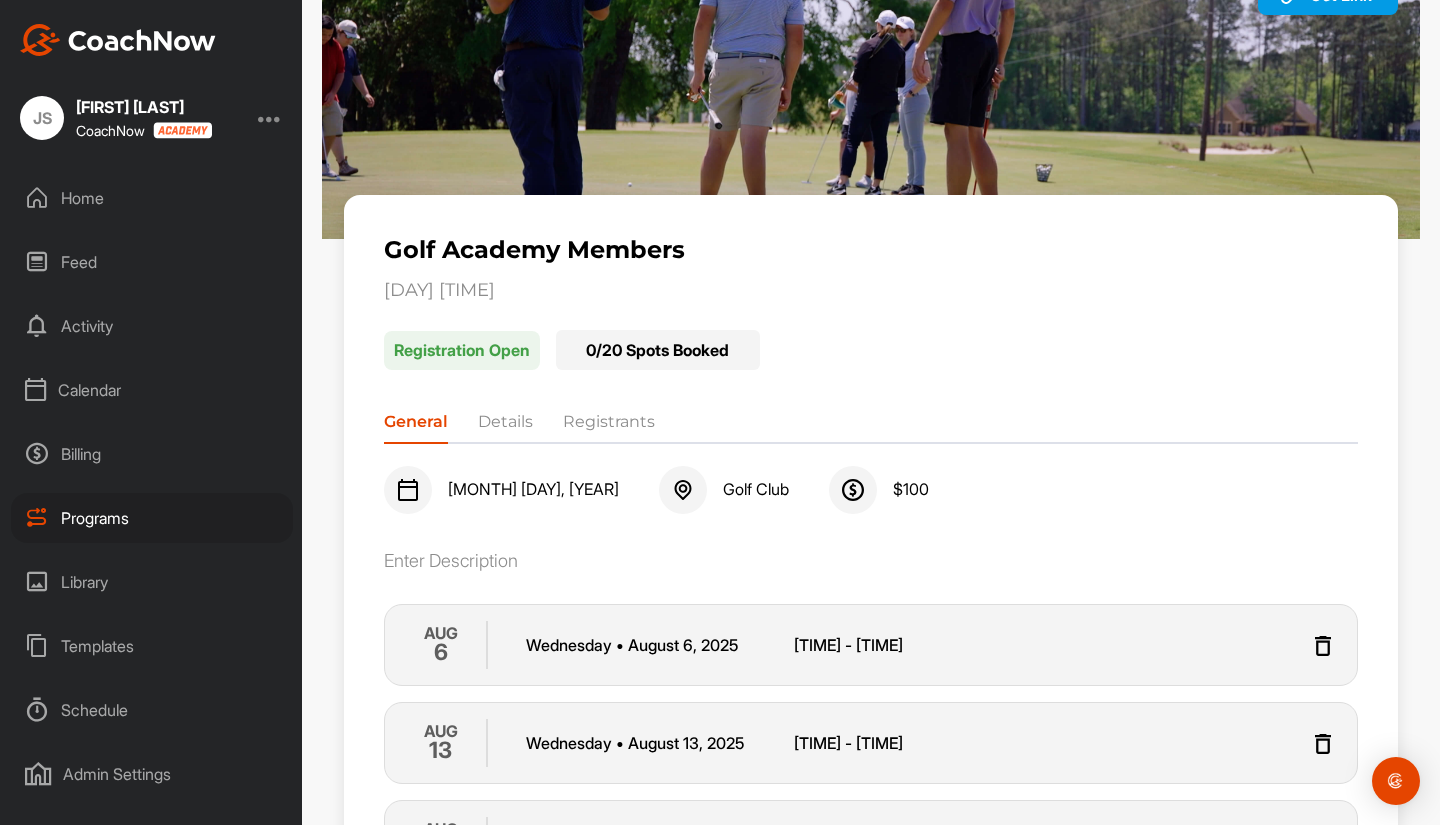 scroll, scrollTop: 0, scrollLeft: 0, axis: both 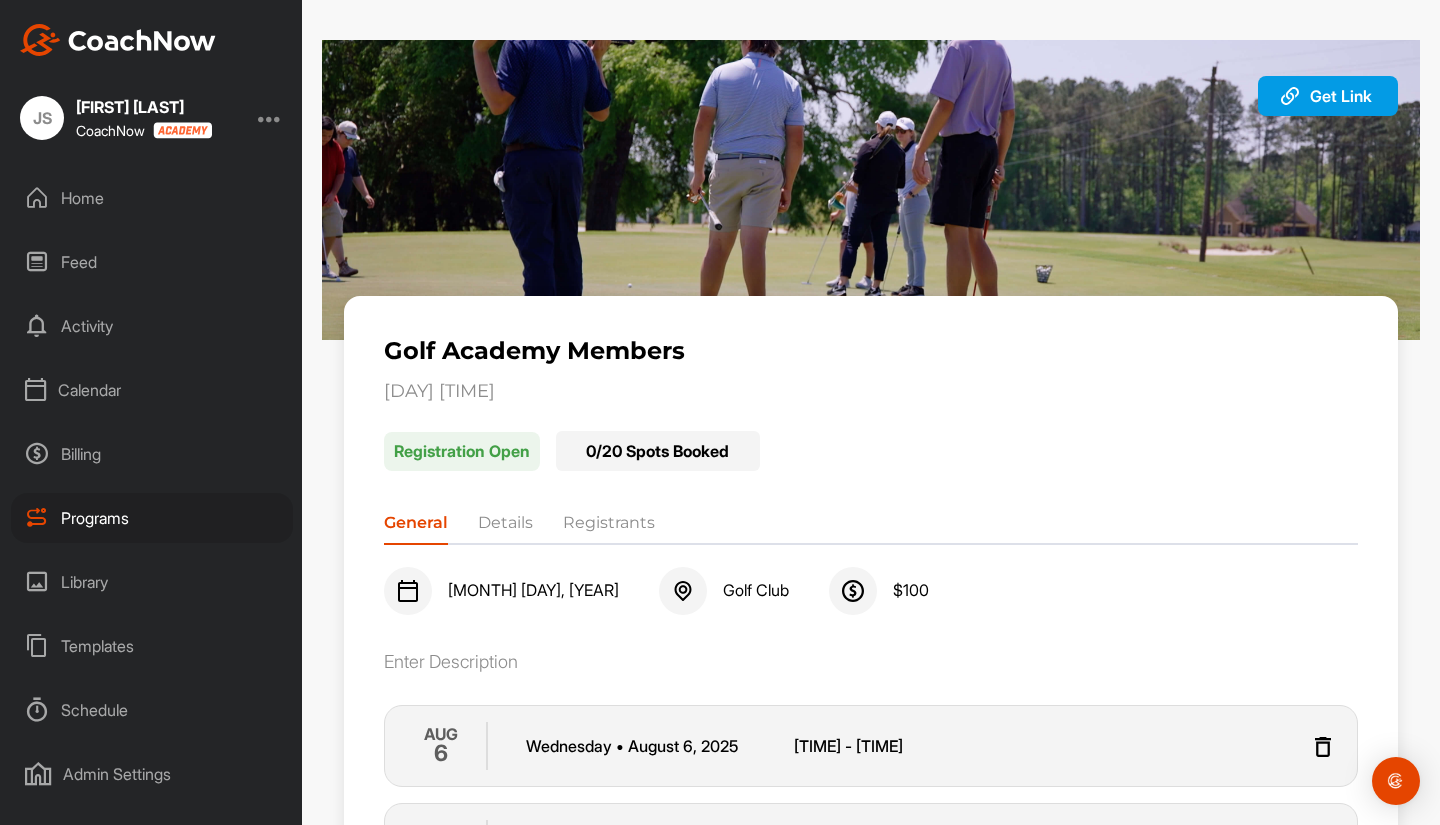 click on "Get Link" at bounding box center (1341, 96) 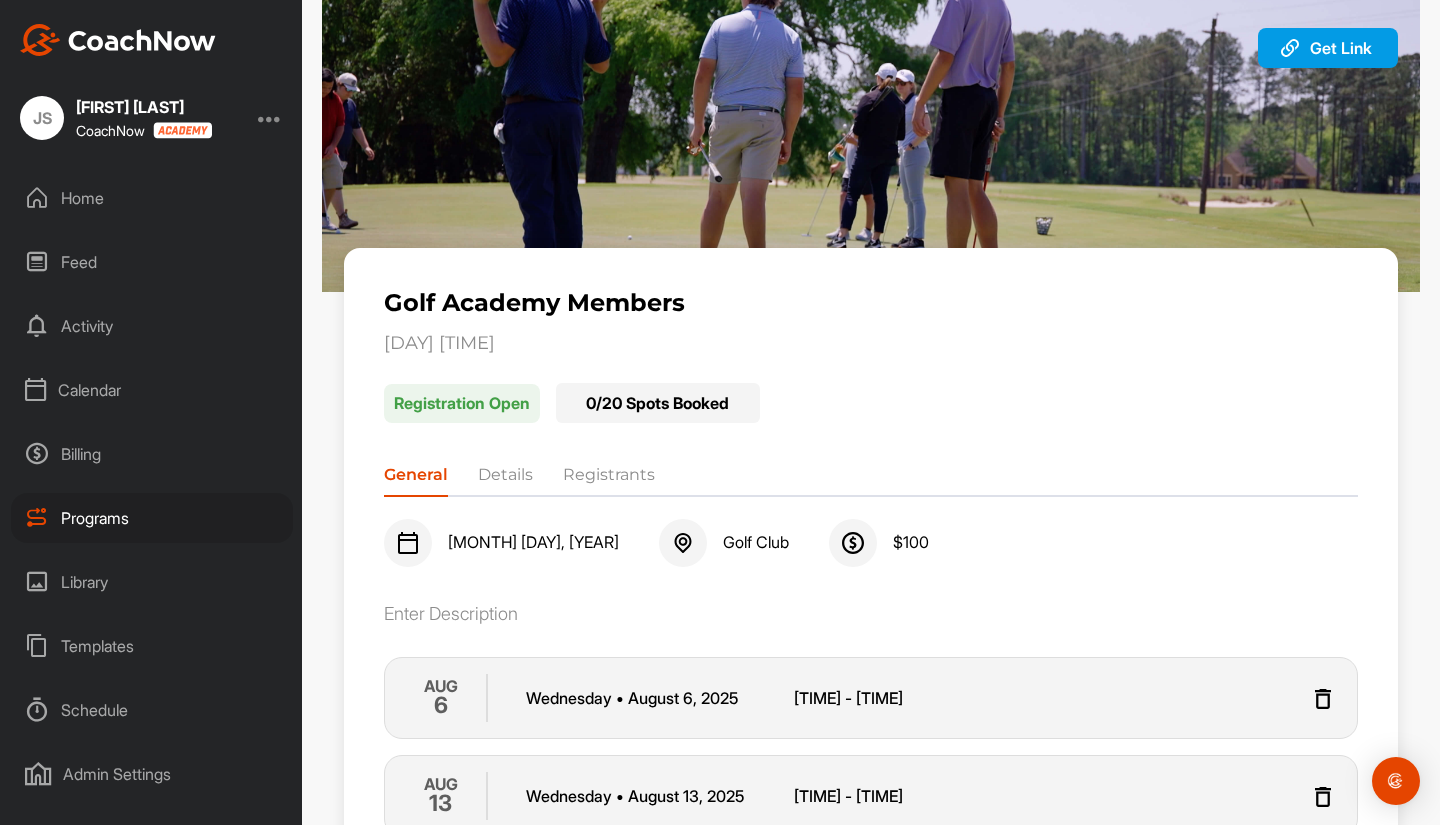 scroll, scrollTop: 0, scrollLeft: 0, axis: both 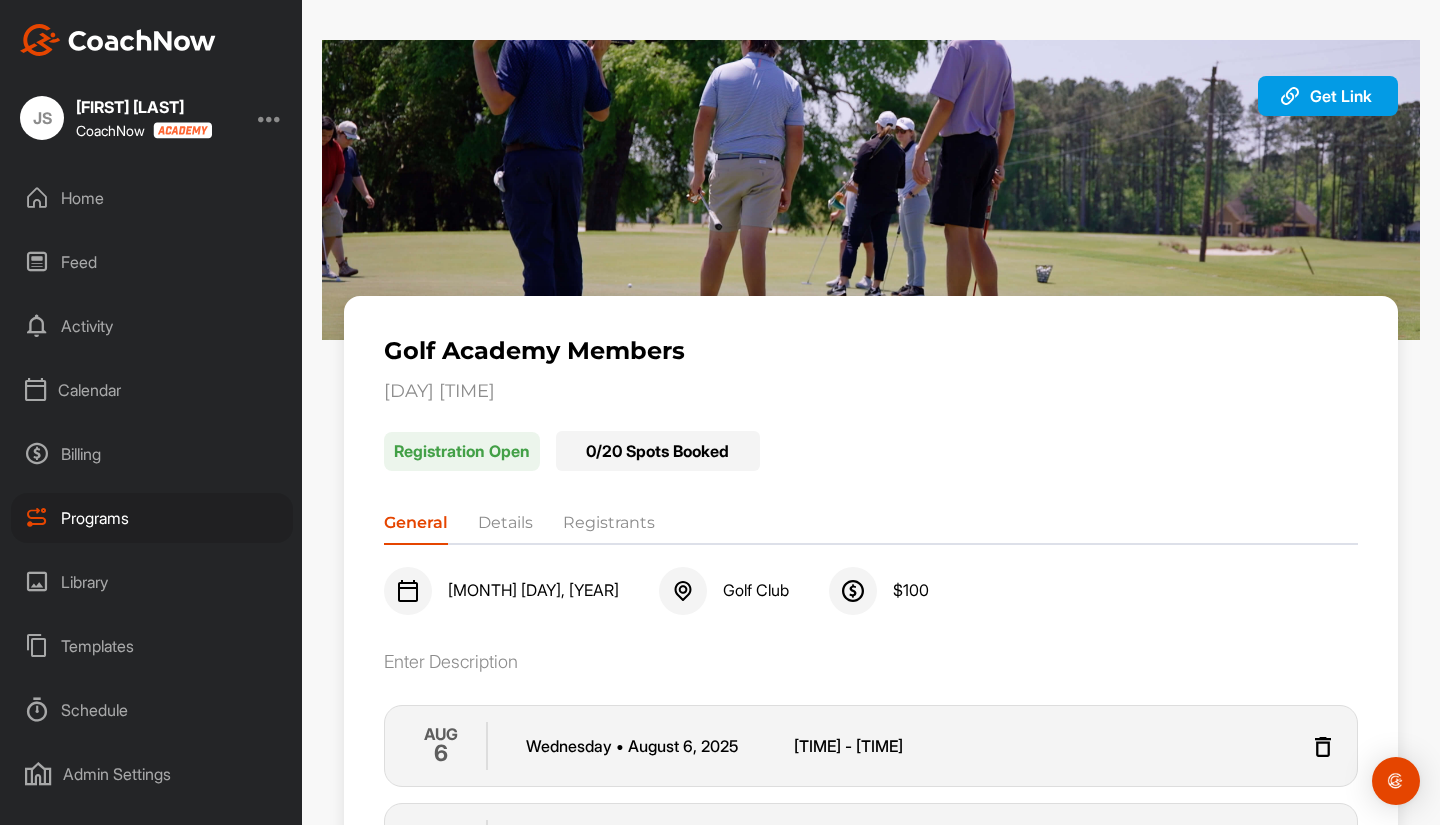 click on "Details" at bounding box center (505, 527) 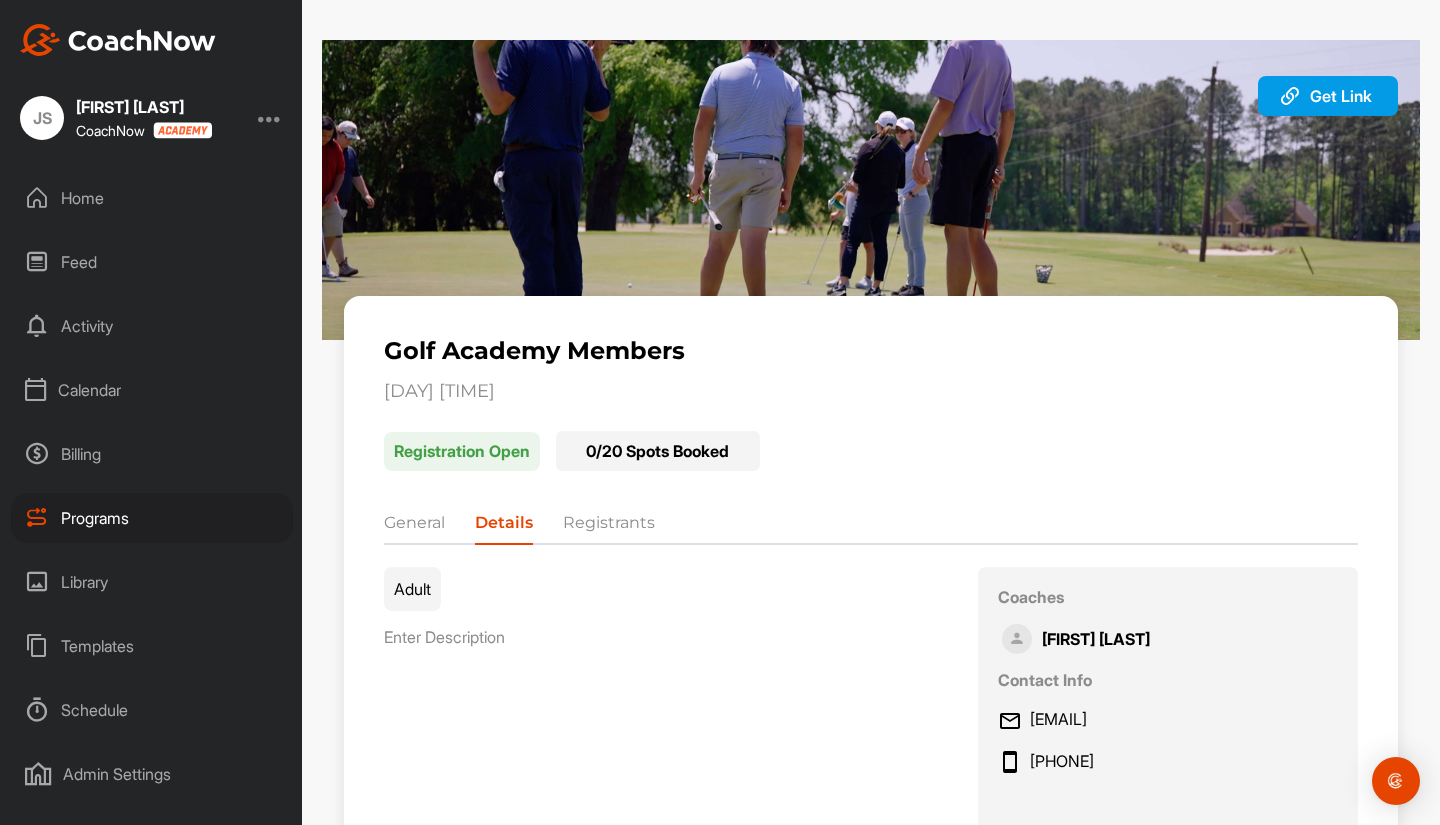 scroll, scrollTop: 248, scrollLeft: 0, axis: vertical 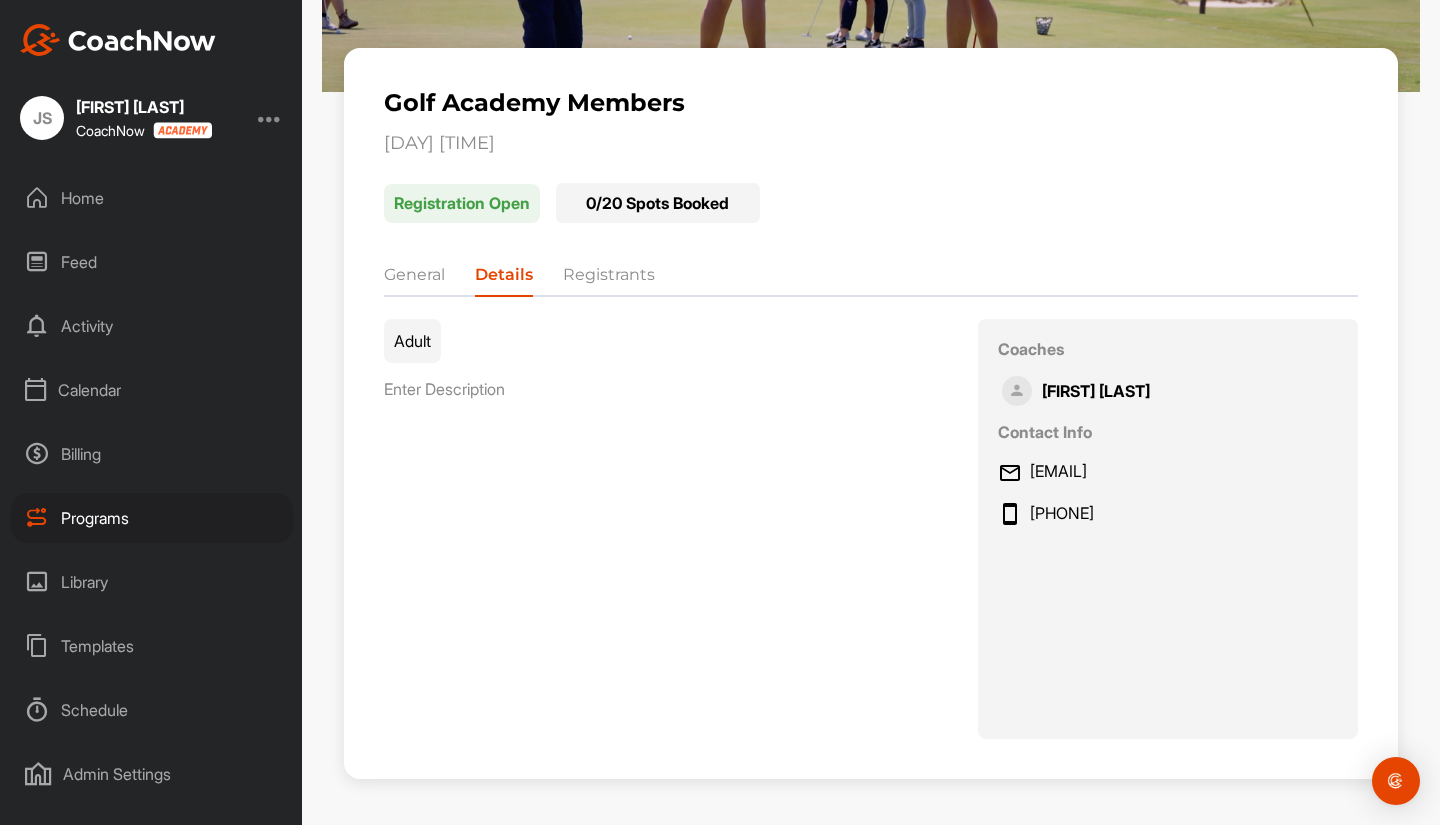 click on "Registrants" at bounding box center [609, 279] 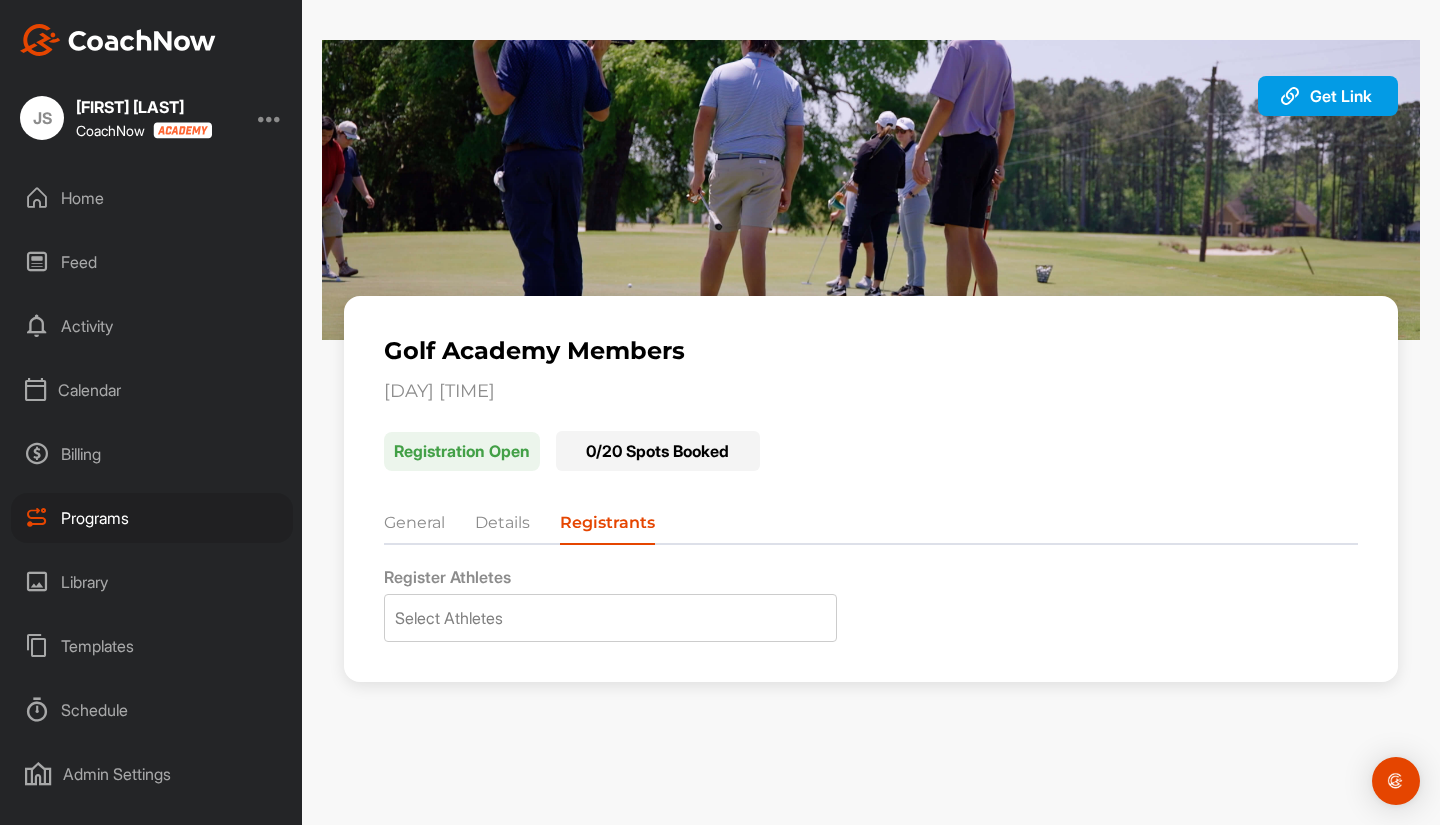 click on "General" at bounding box center [414, 527] 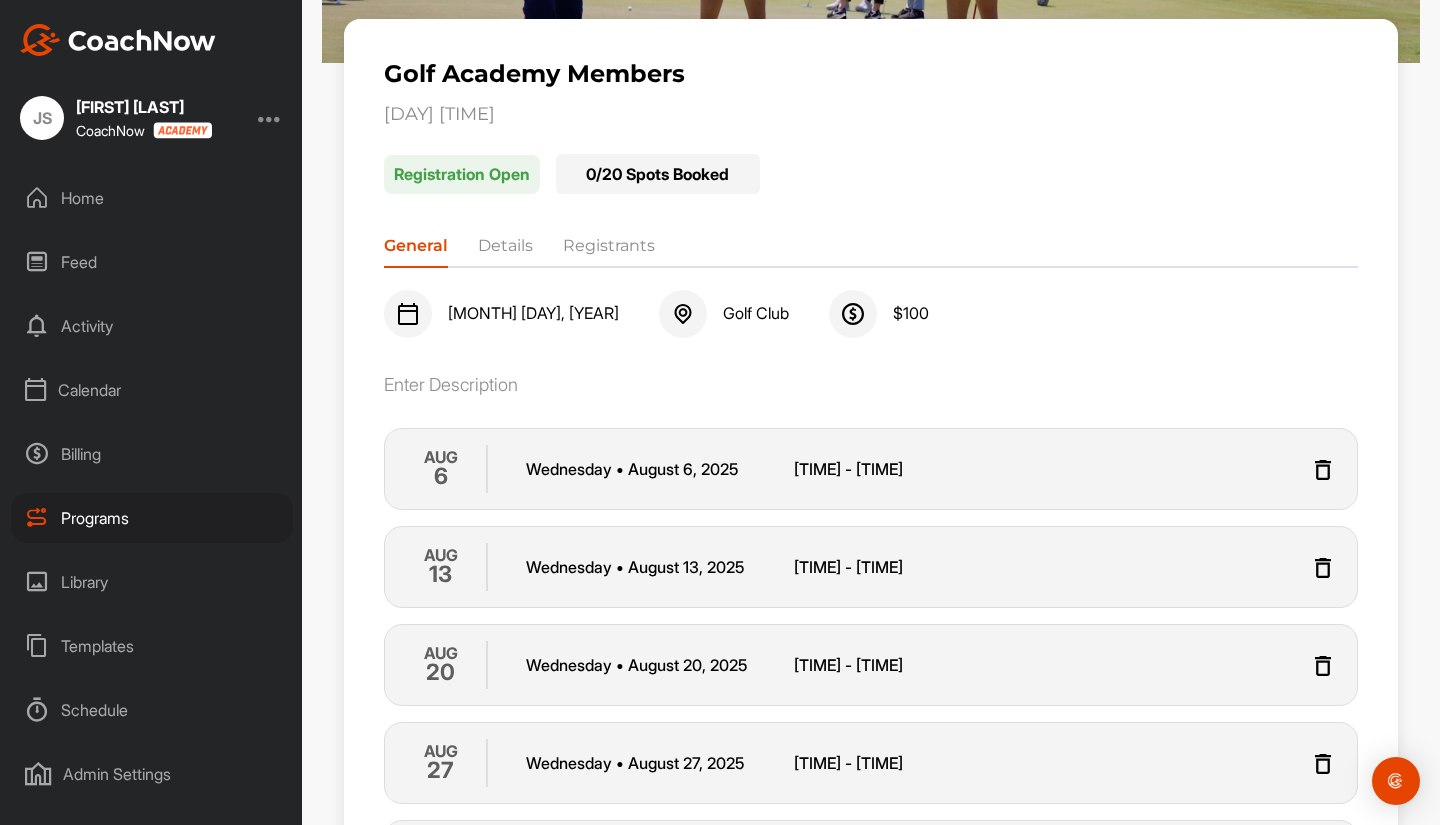 scroll, scrollTop: 0, scrollLeft: 0, axis: both 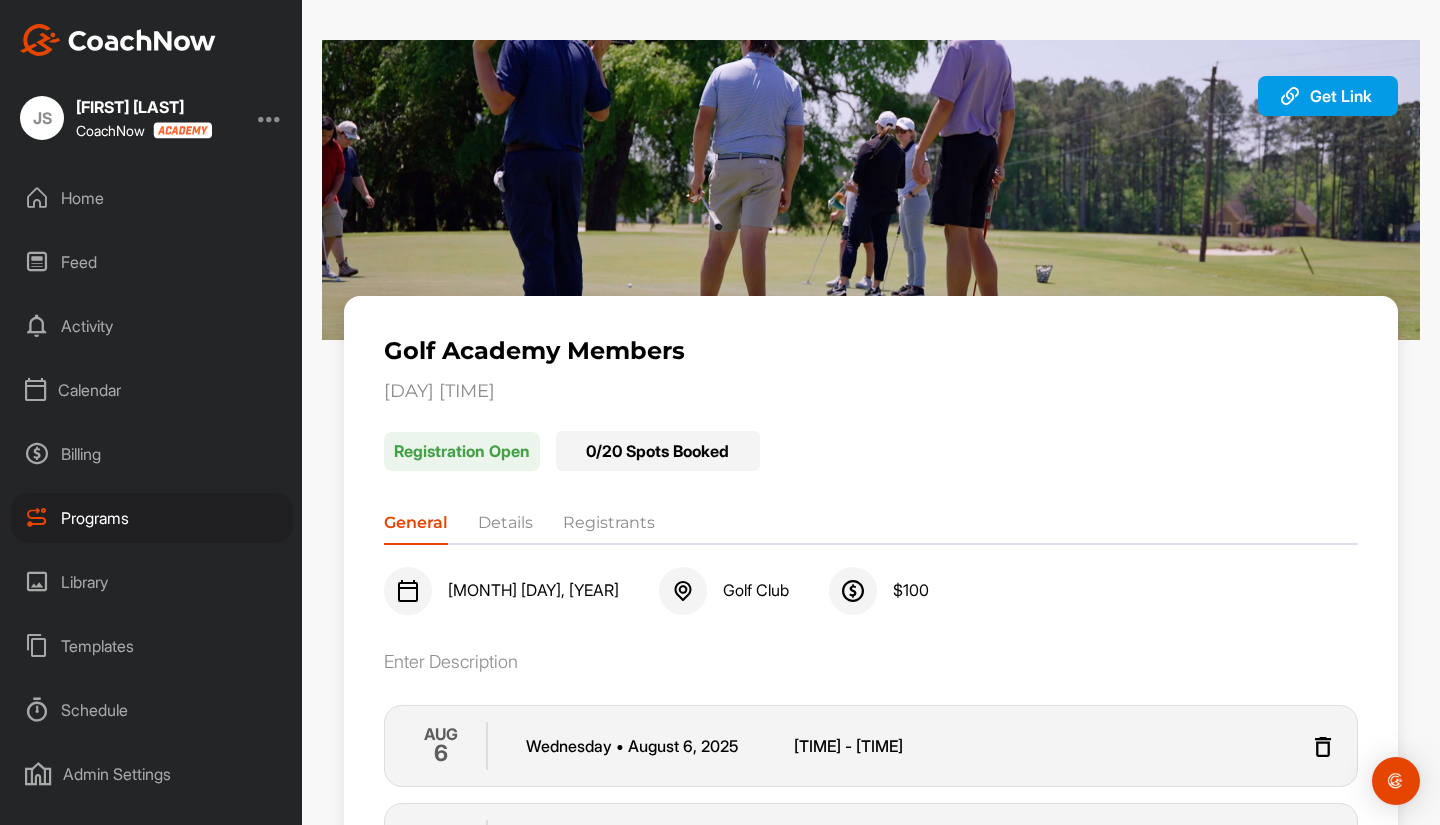 click on "Details" at bounding box center [505, 527] 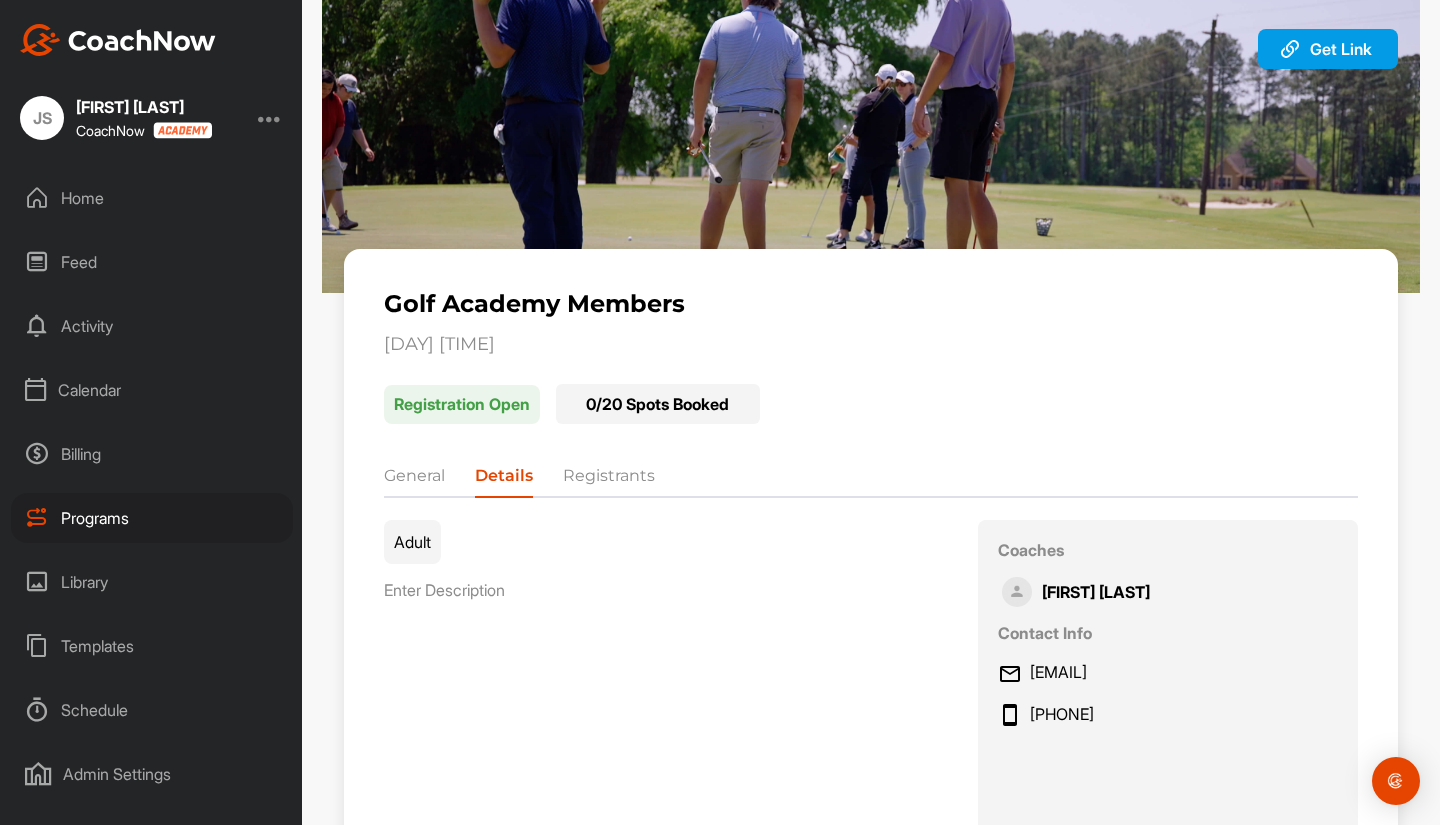 scroll, scrollTop: 66, scrollLeft: 0, axis: vertical 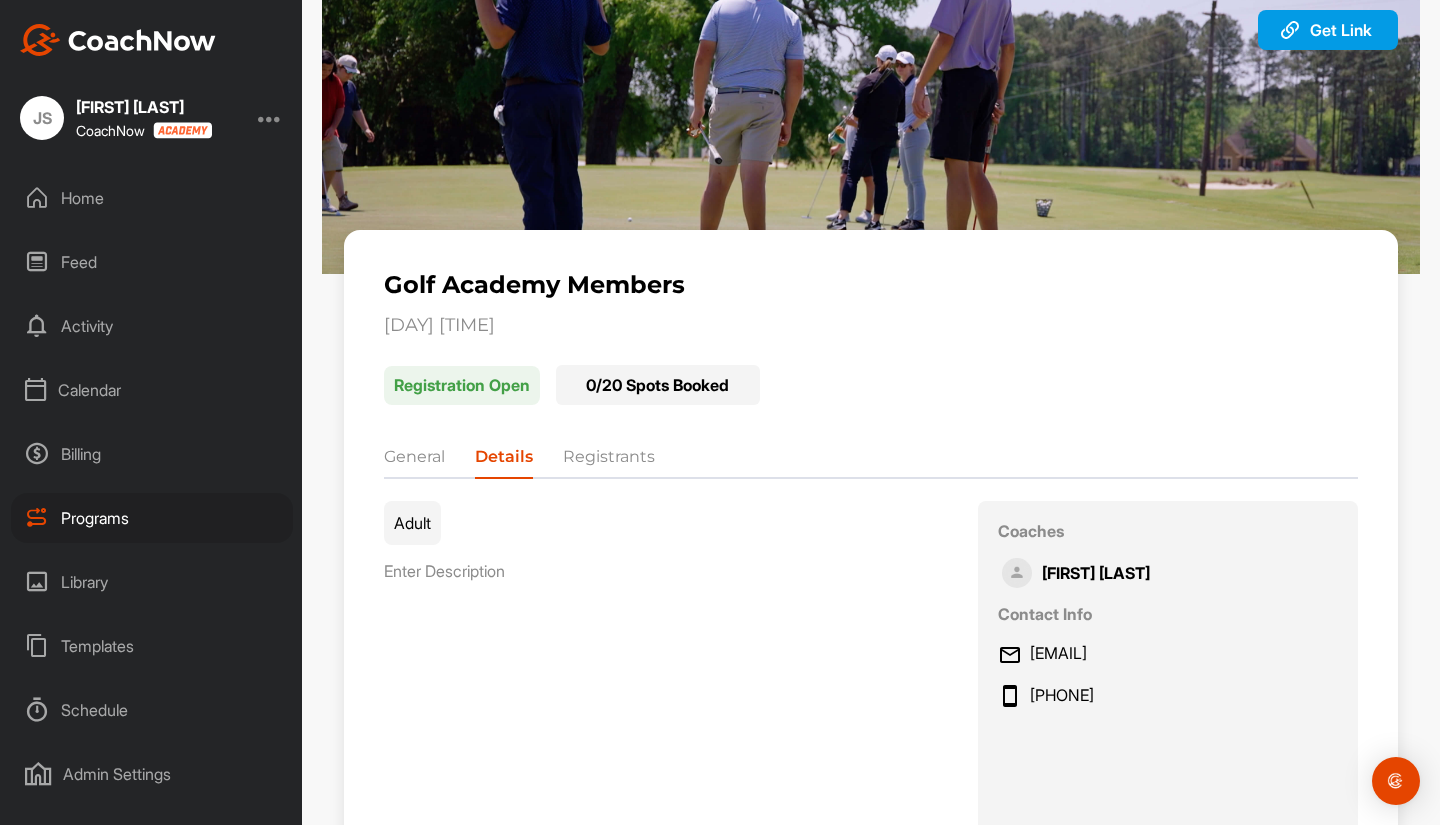 click on "Calendar" at bounding box center (152, 390) 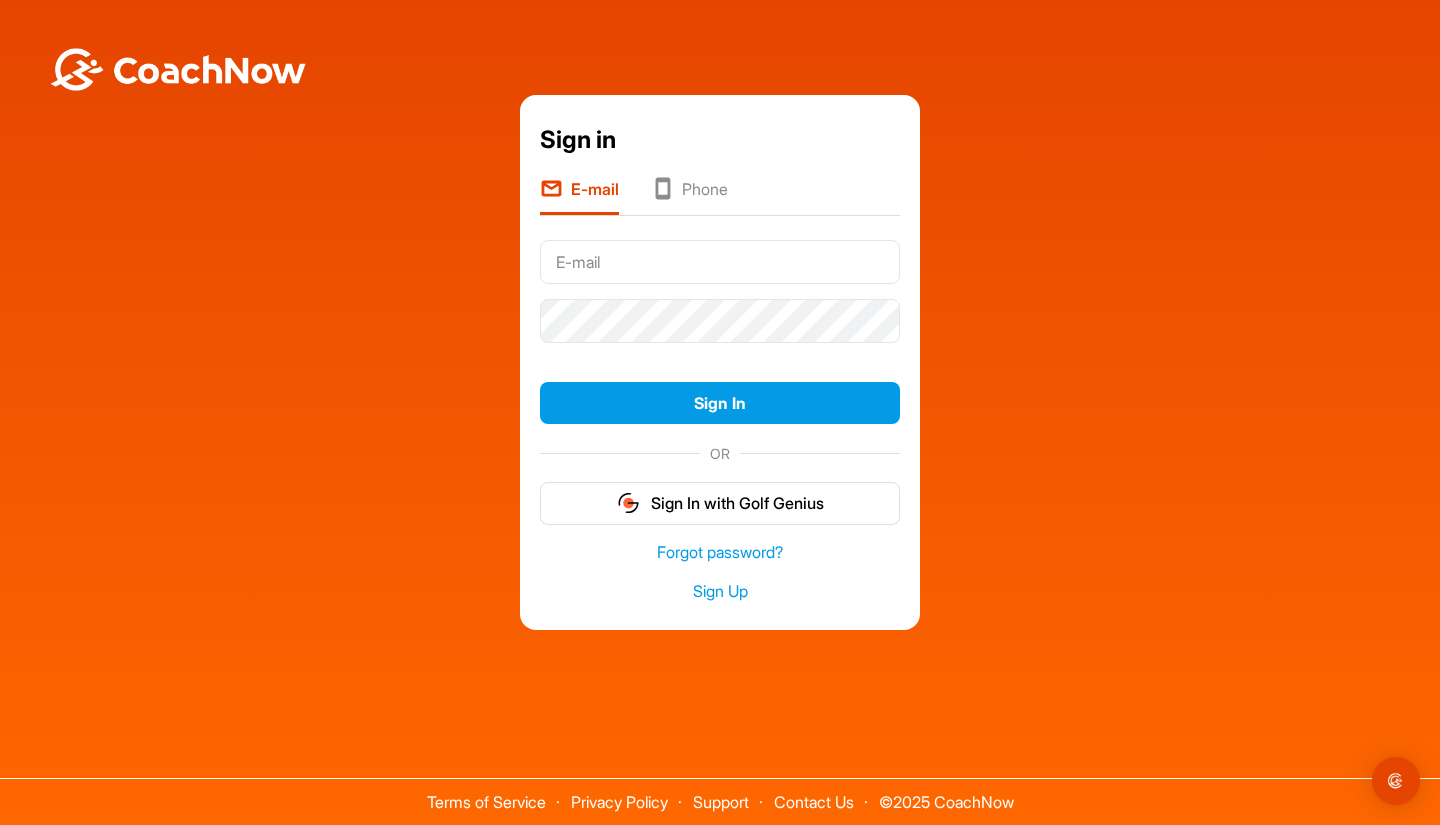 click at bounding box center (720, 262) 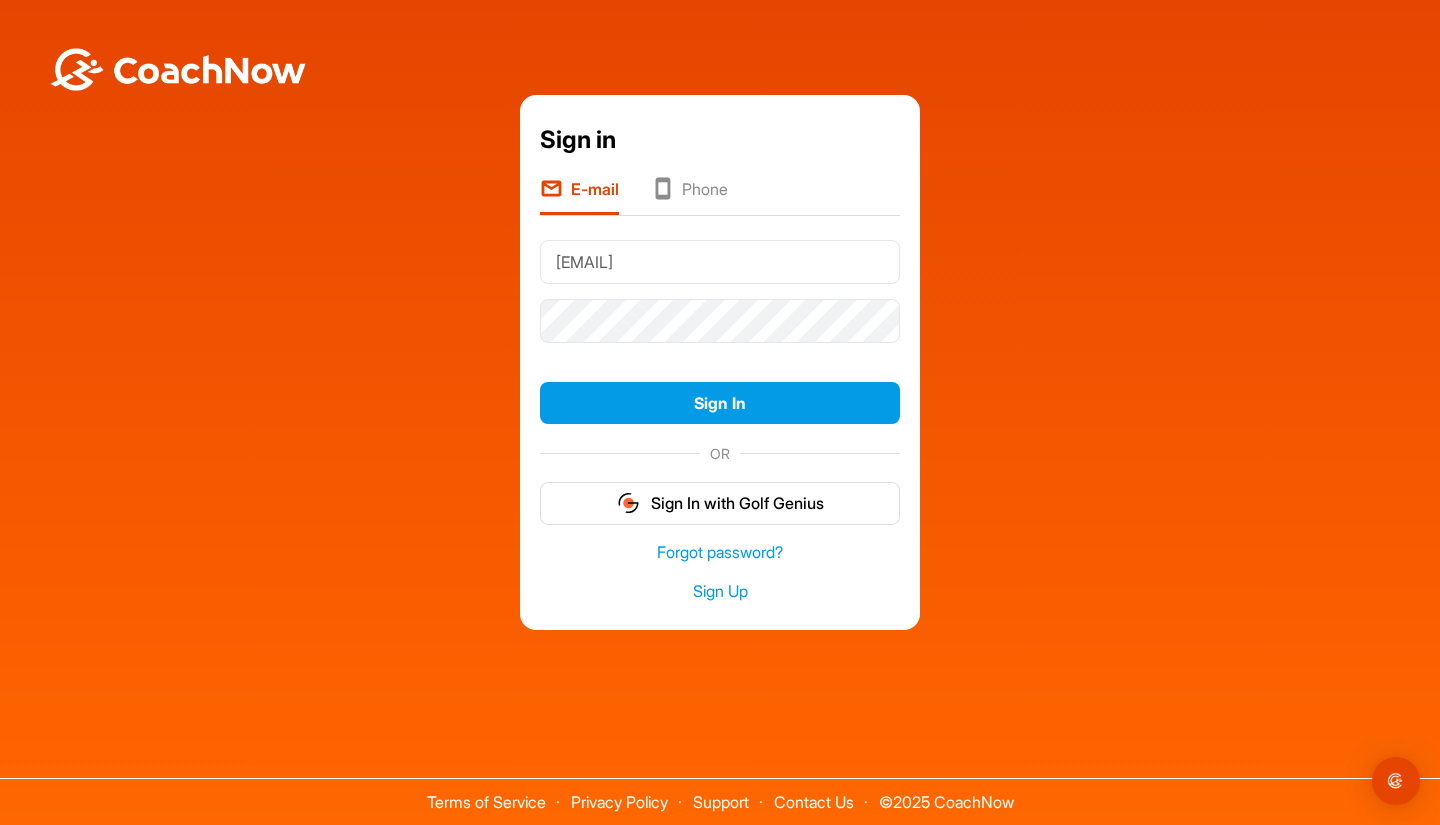 type on "[EMAIL]" 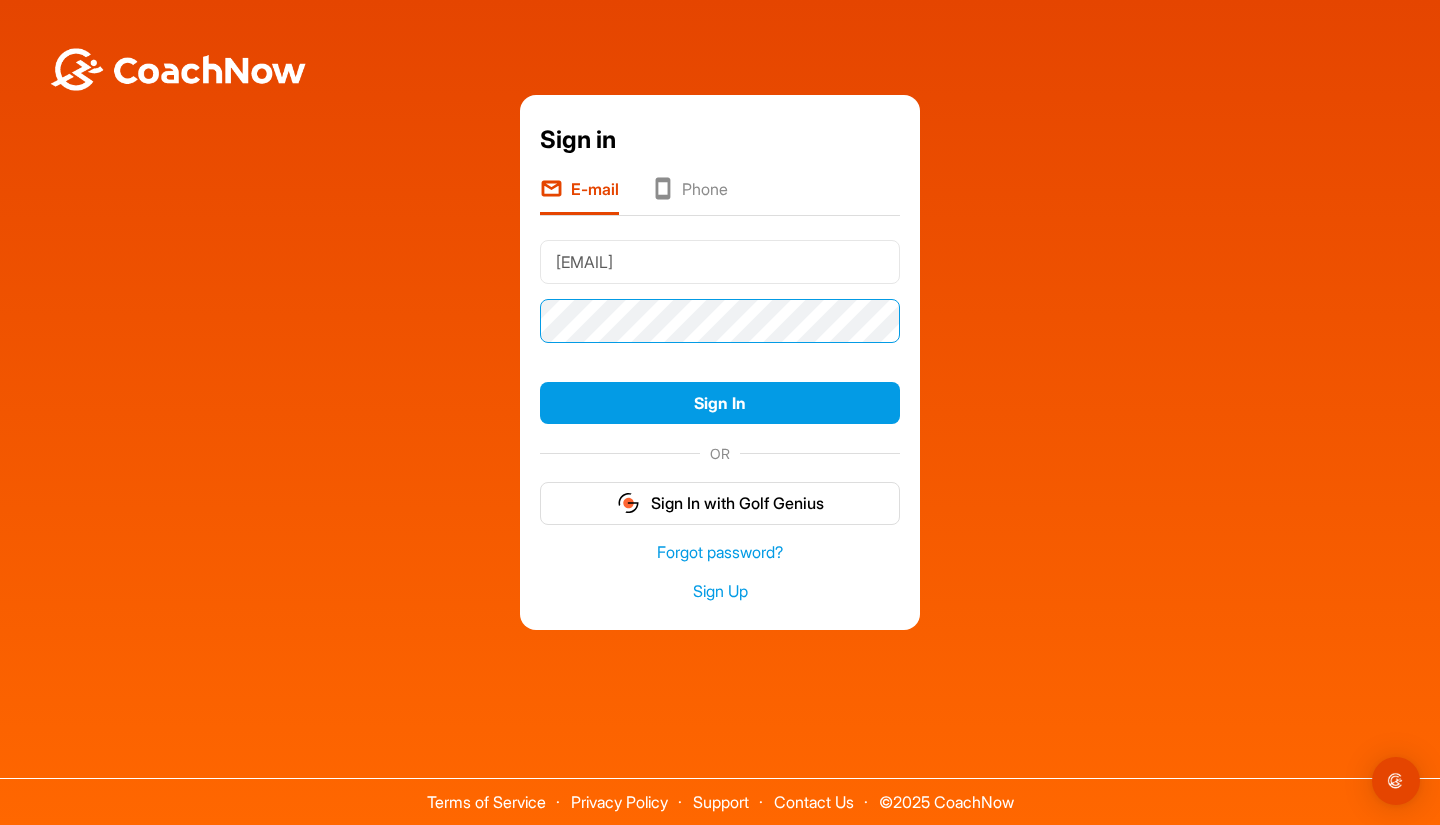 click on "Sign In" at bounding box center (720, 403) 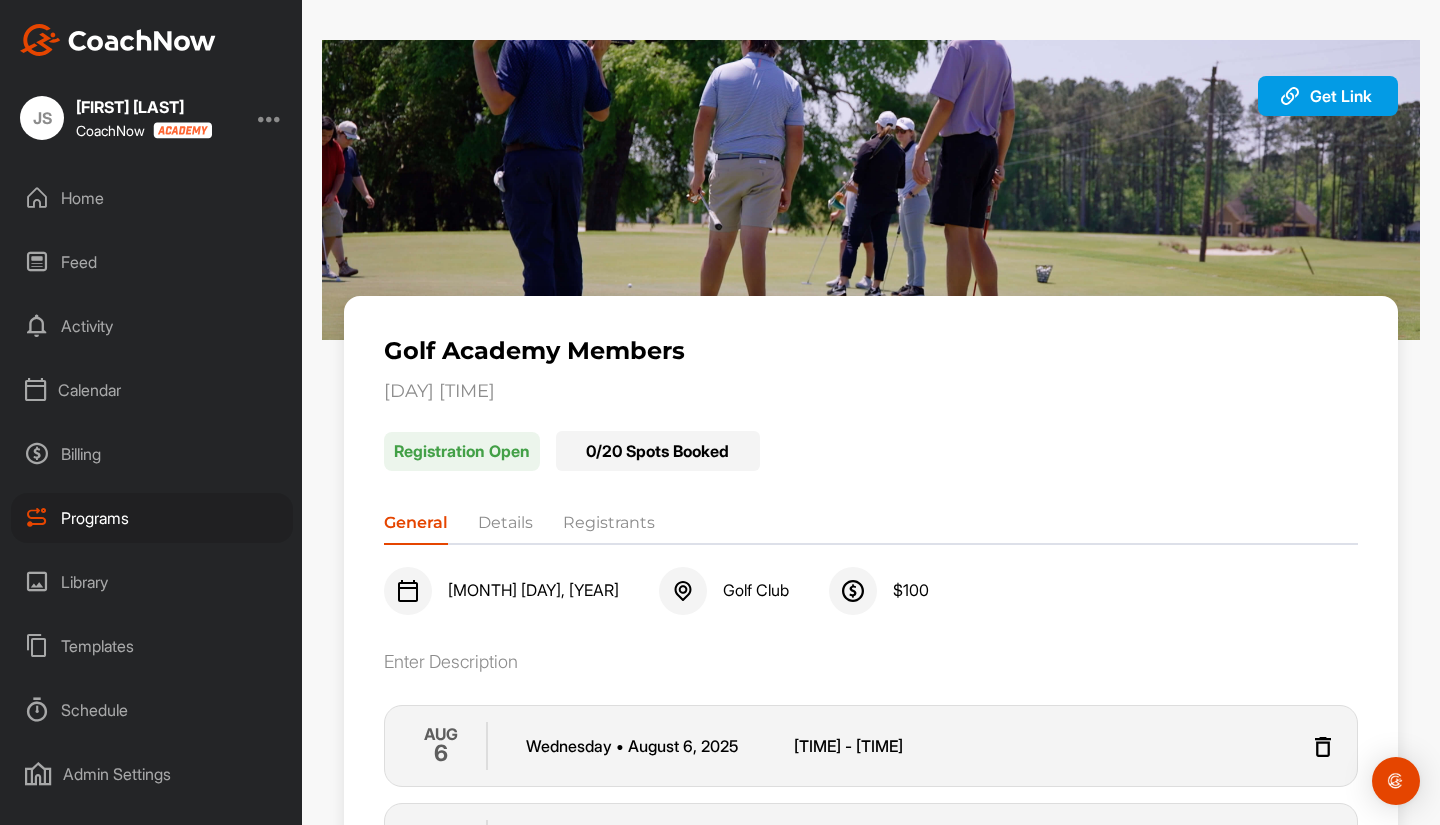 scroll, scrollTop: 0, scrollLeft: 0, axis: both 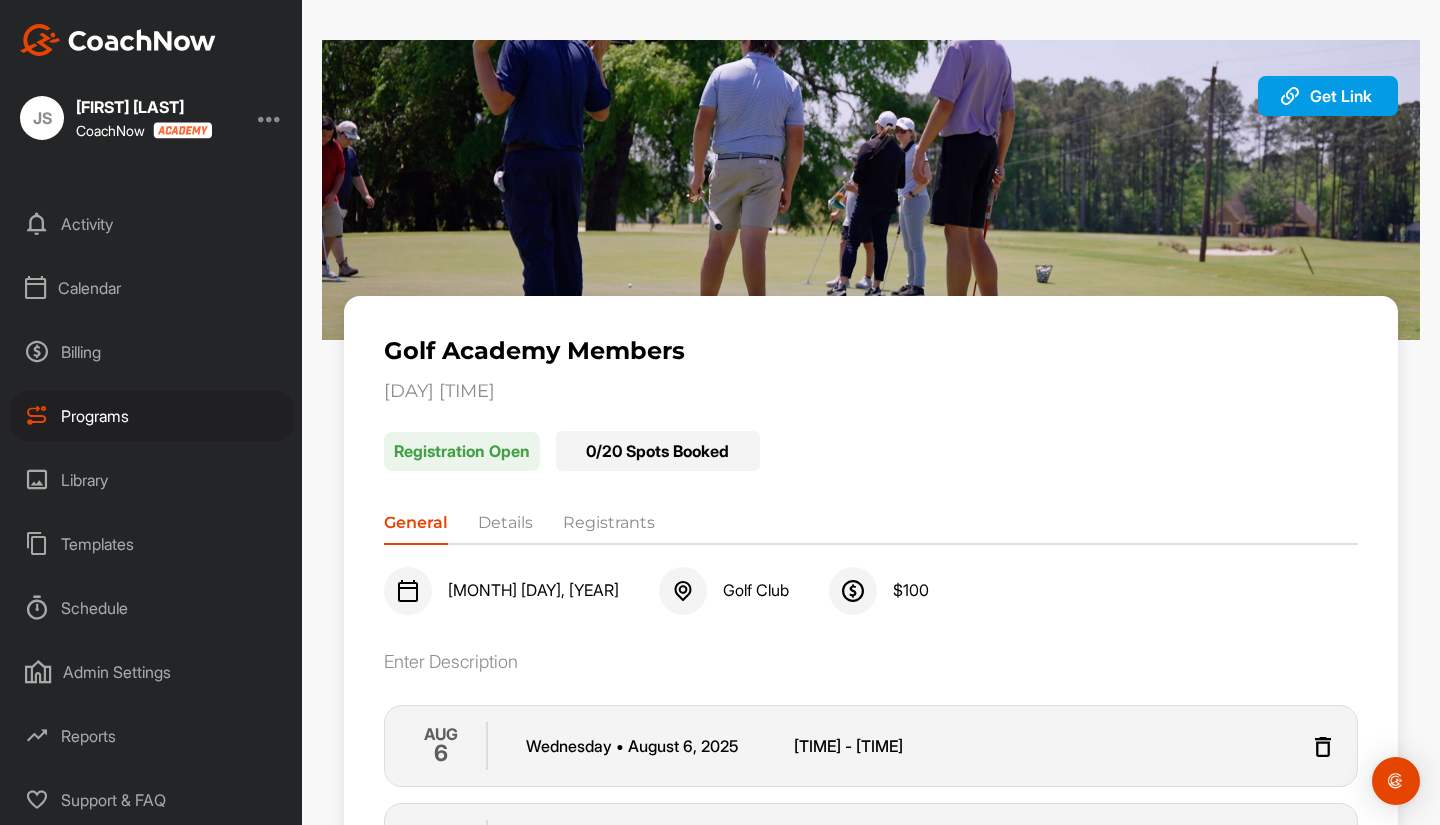 click at bounding box center (270, 118) 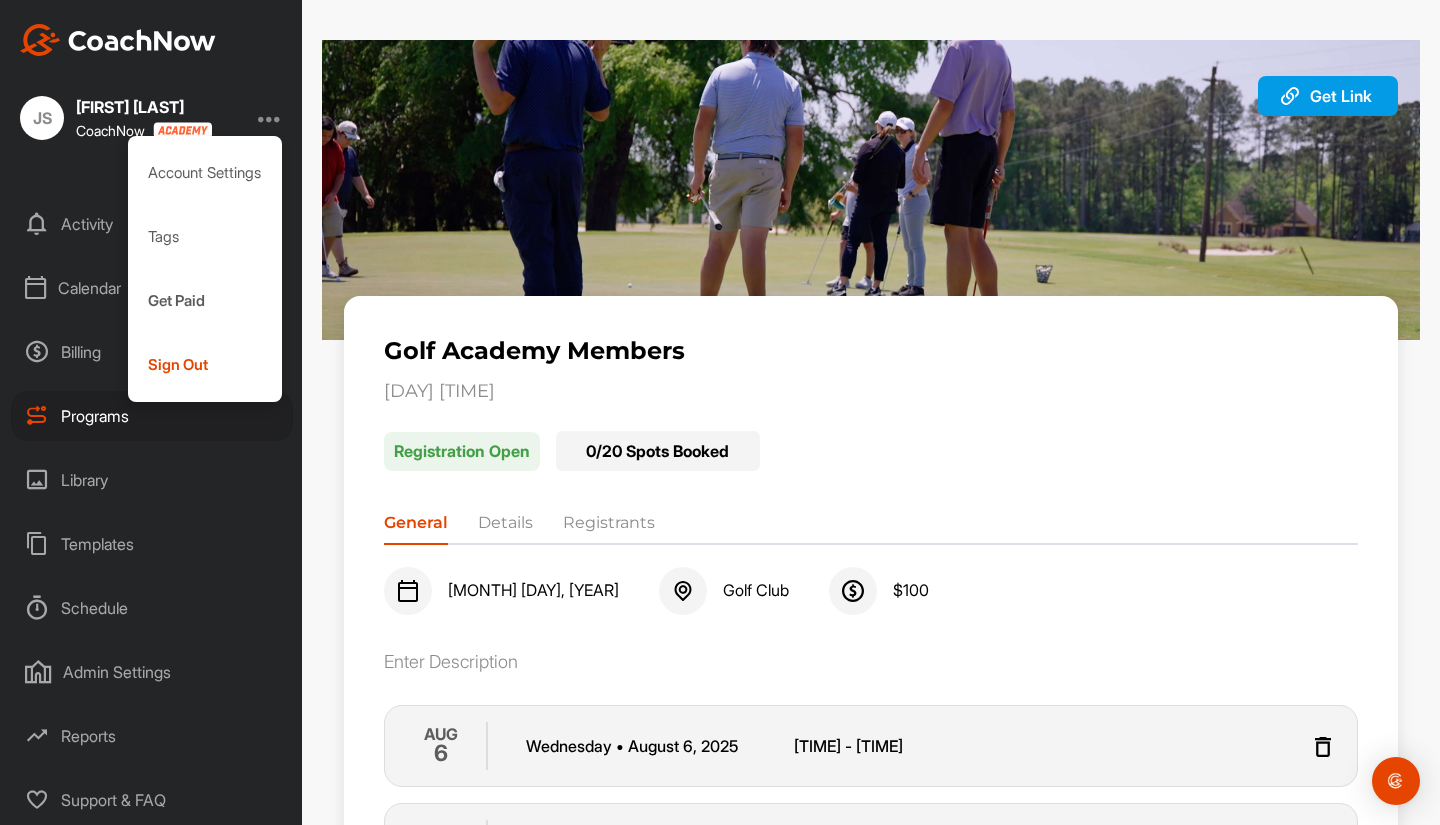 click on "Sign Out" at bounding box center (205, 365) 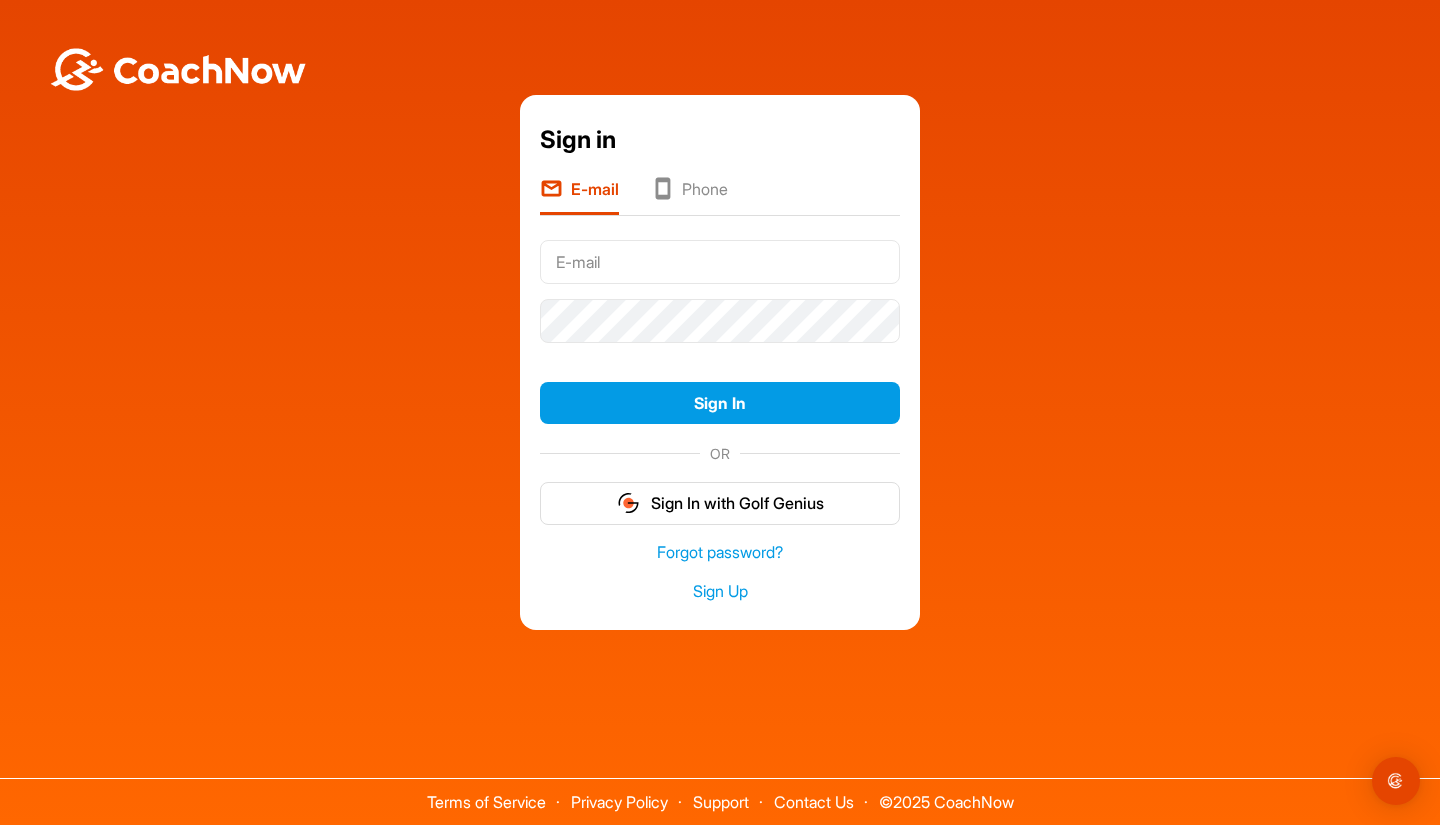 scroll, scrollTop: 0, scrollLeft: 0, axis: both 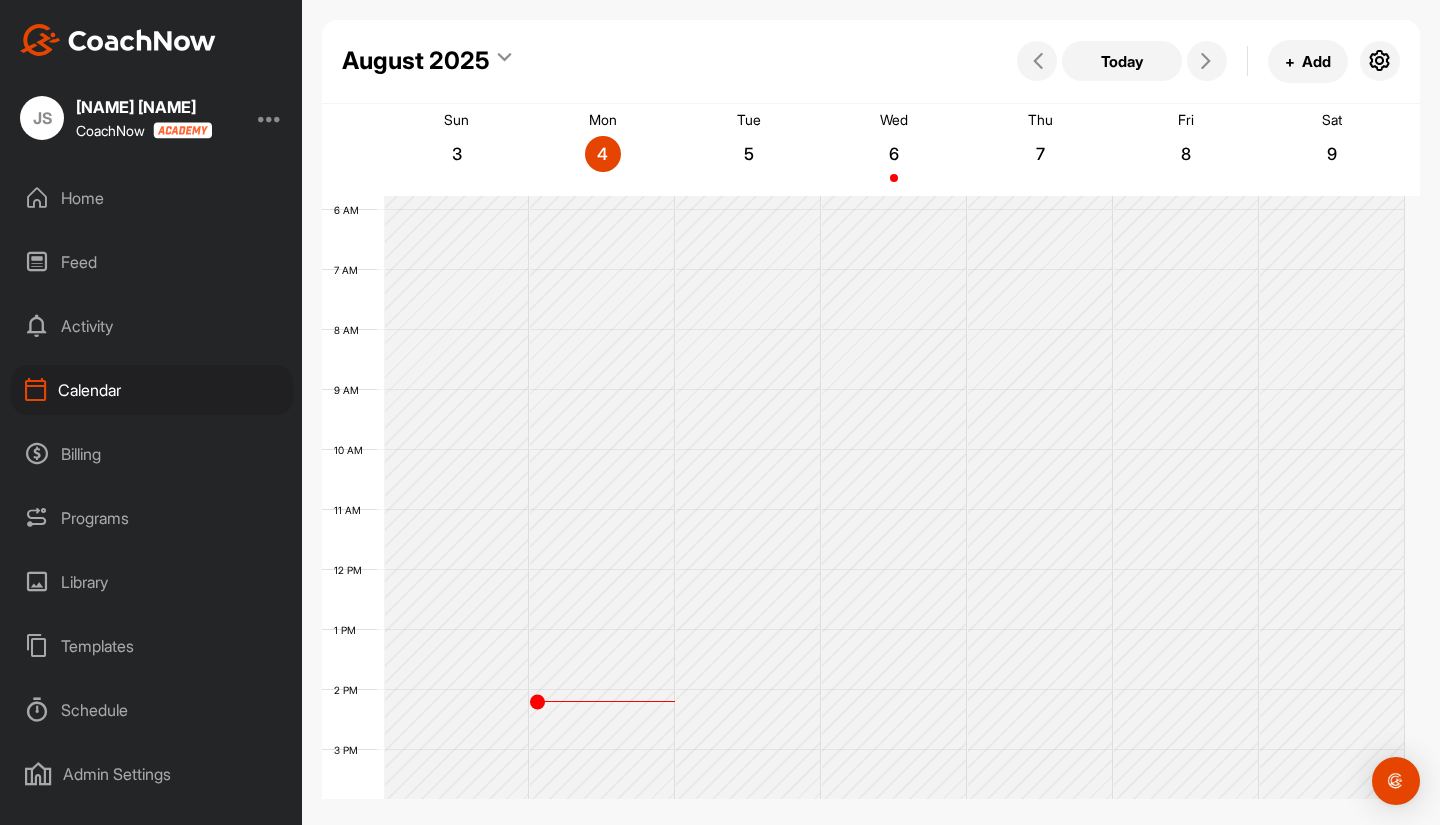 click on "Billing" at bounding box center (152, 454) 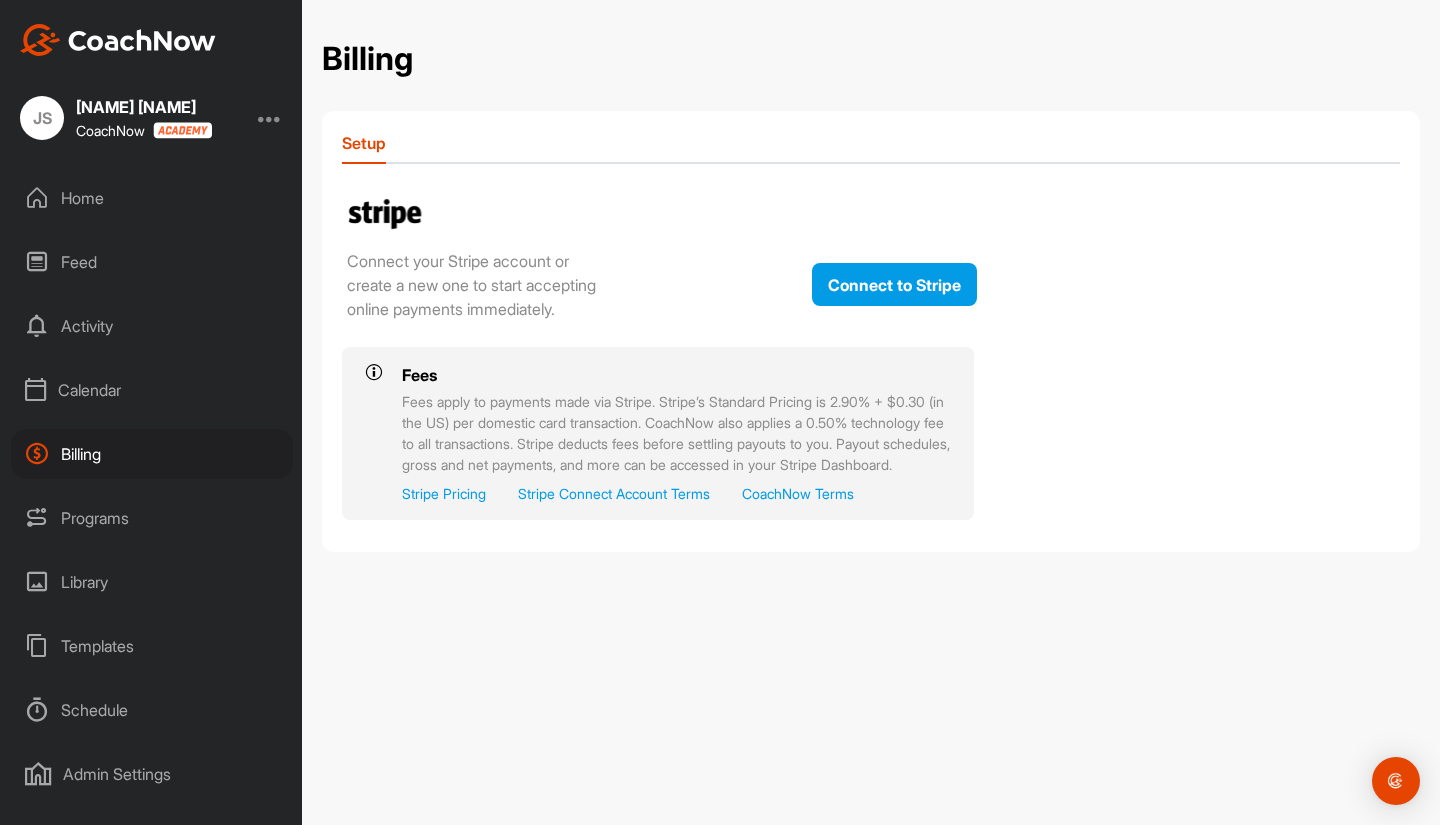 click on "Calendar" at bounding box center [152, 390] 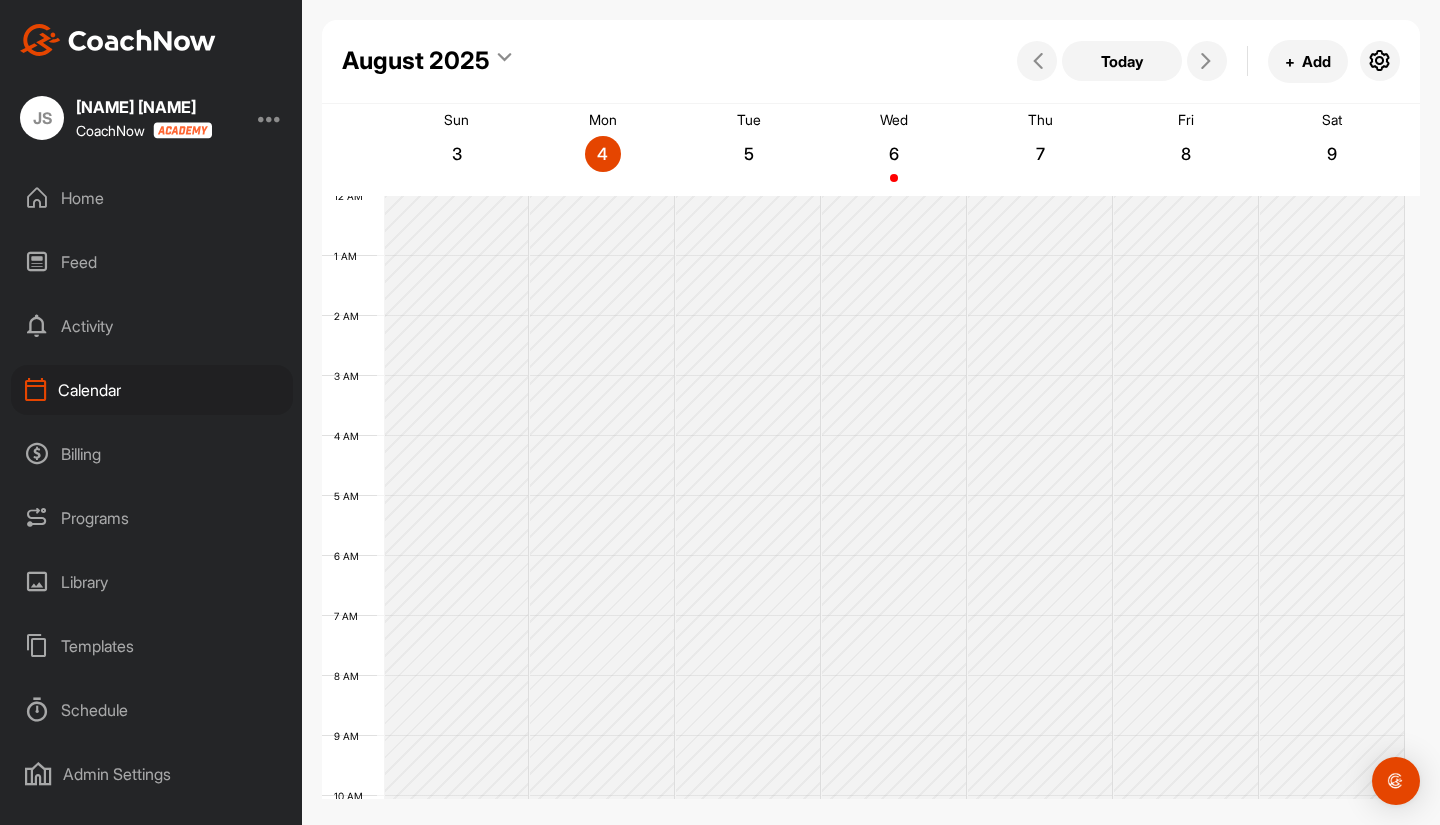 scroll, scrollTop: 346, scrollLeft: 0, axis: vertical 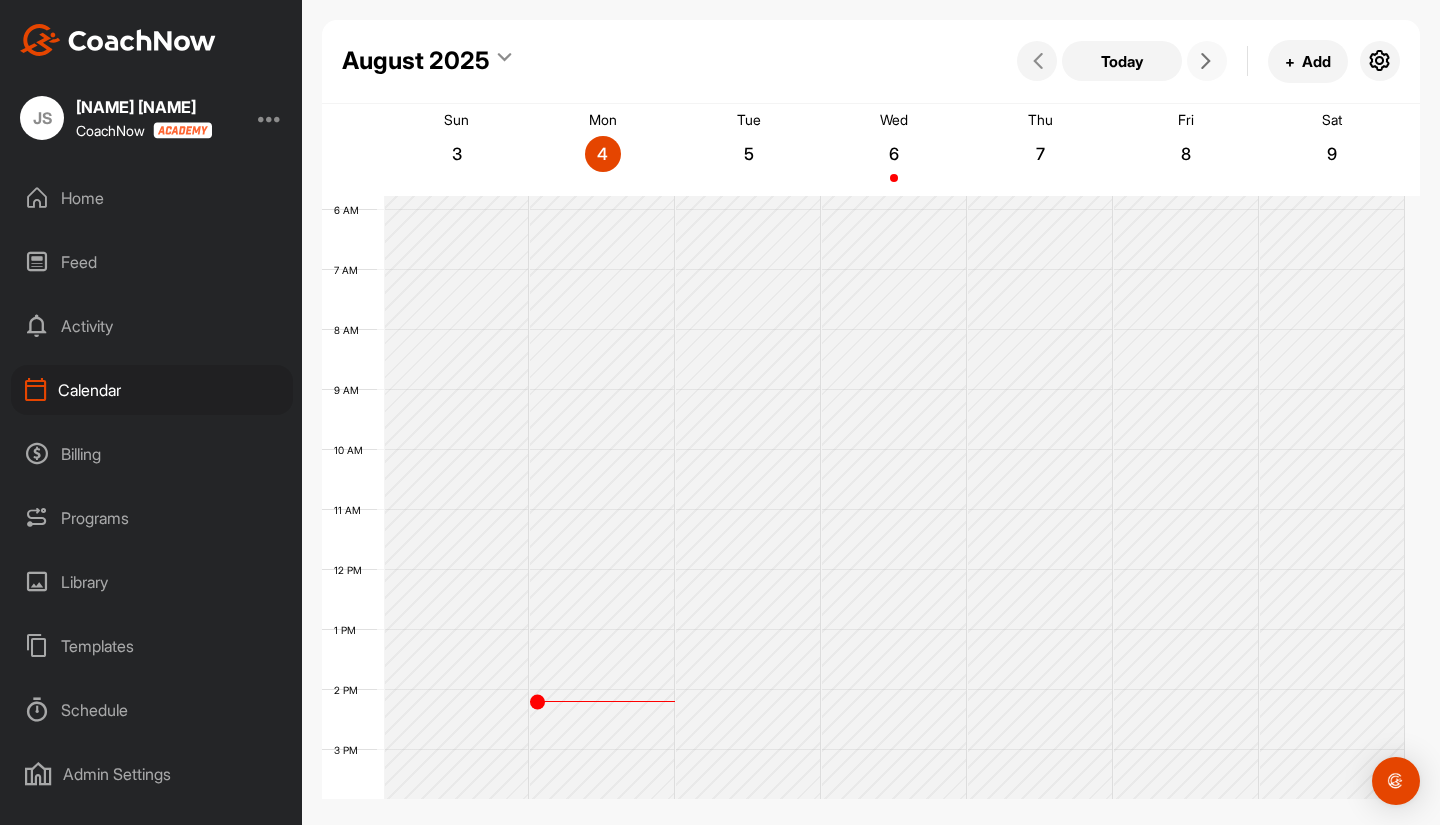 click at bounding box center (1206, 61) 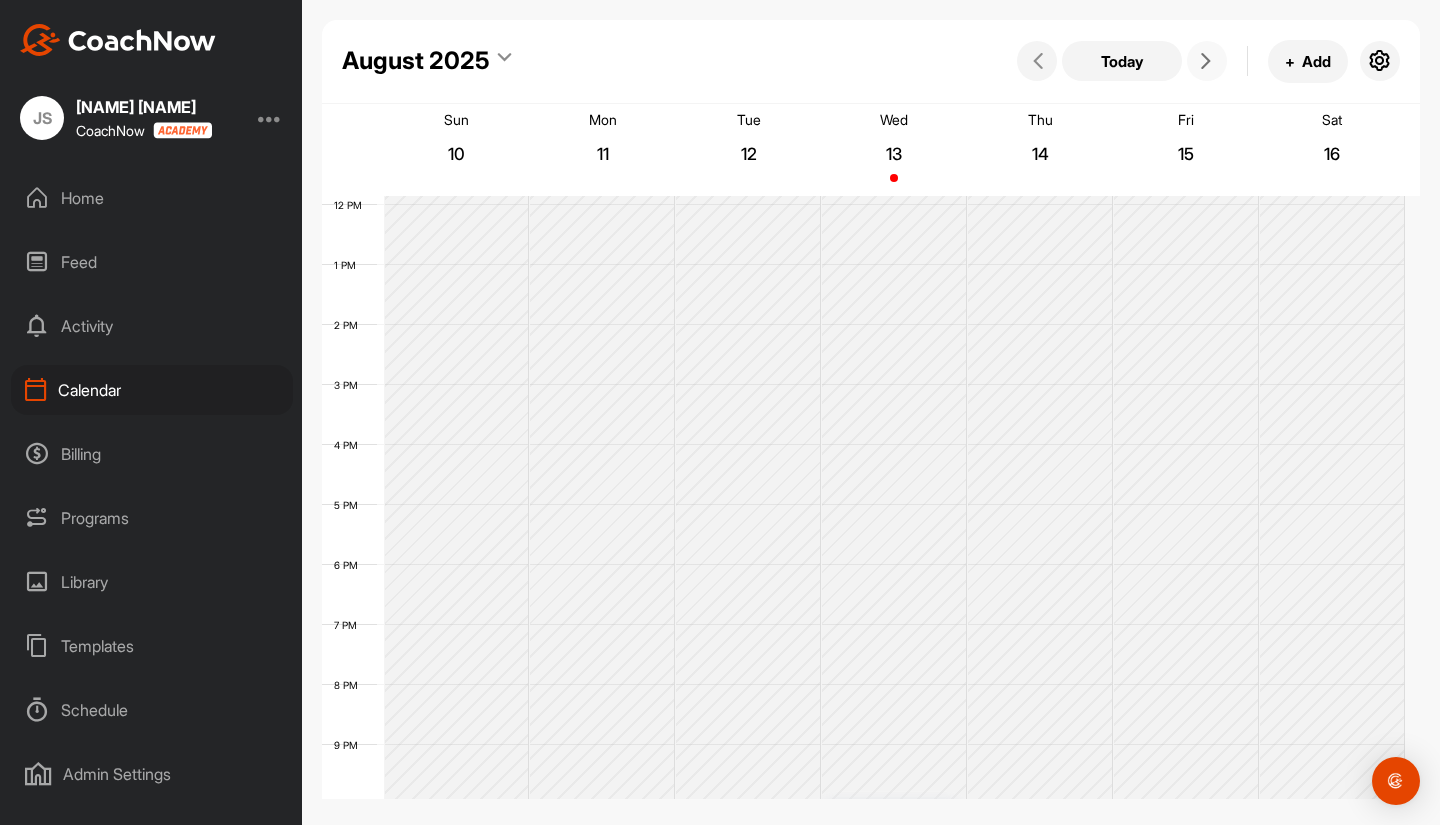 scroll, scrollTop: 837, scrollLeft: 0, axis: vertical 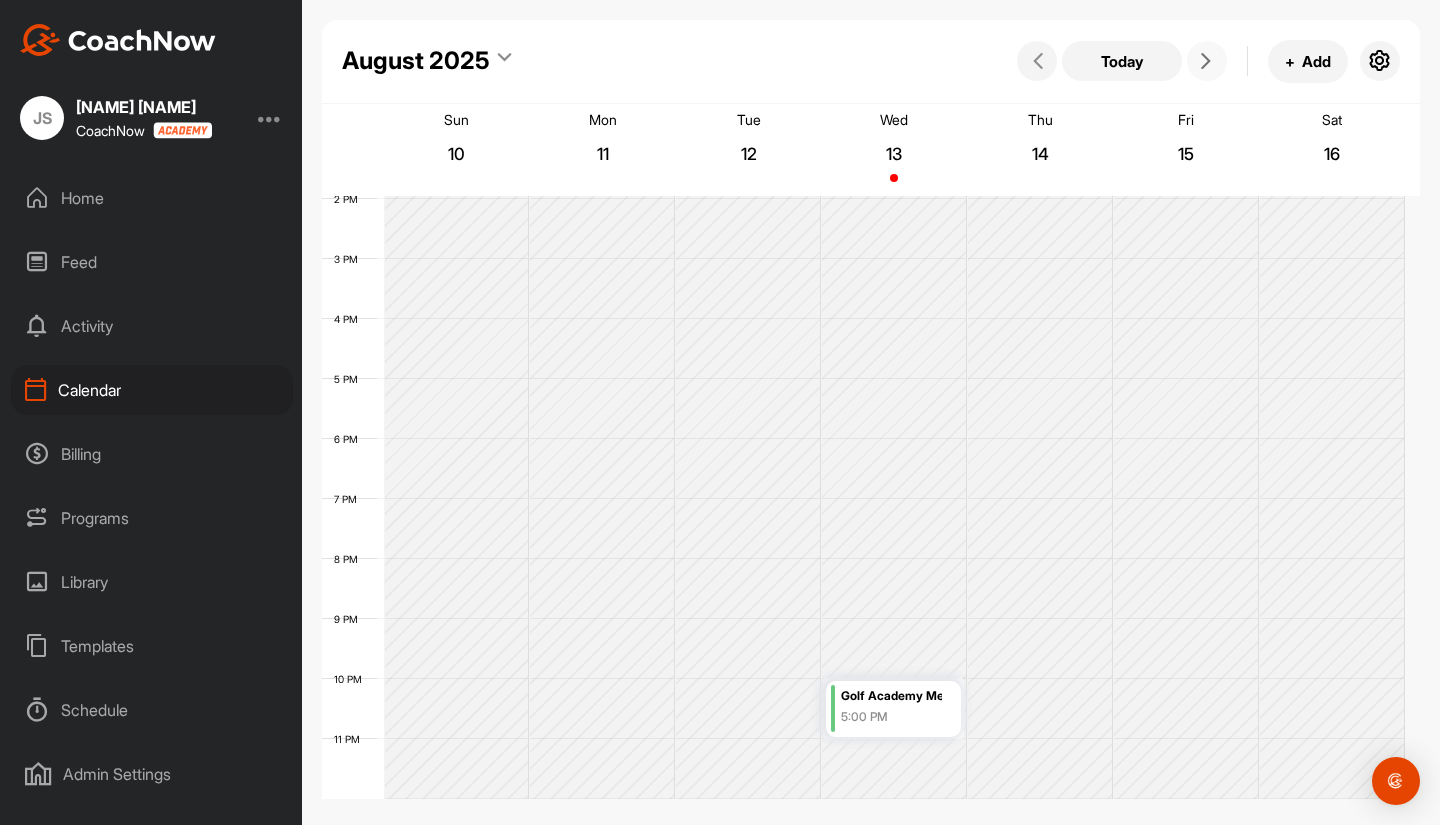 click on "Golf Academy Members" at bounding box center [891, 696] 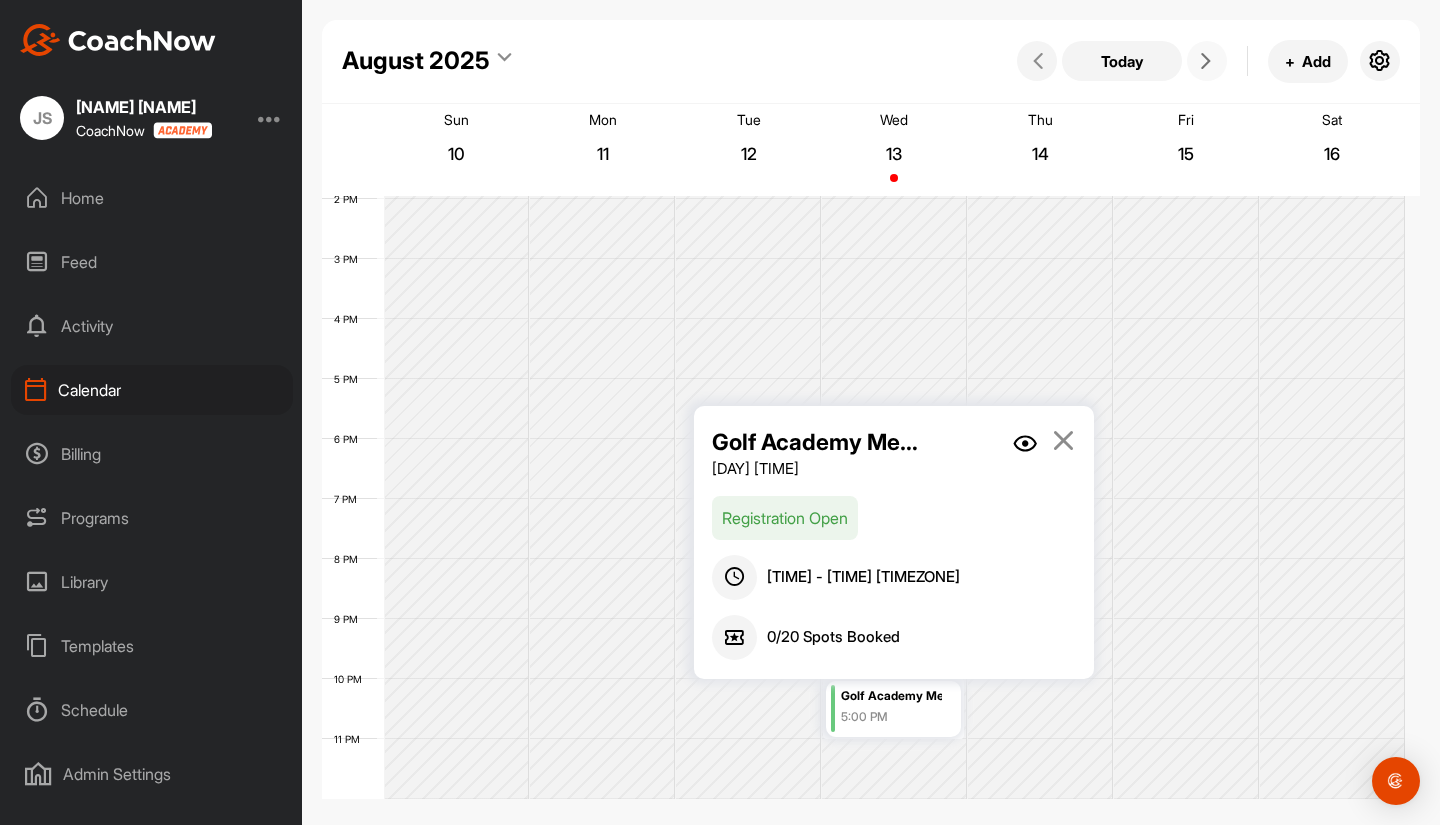 click at bounding box center [1206, 61] 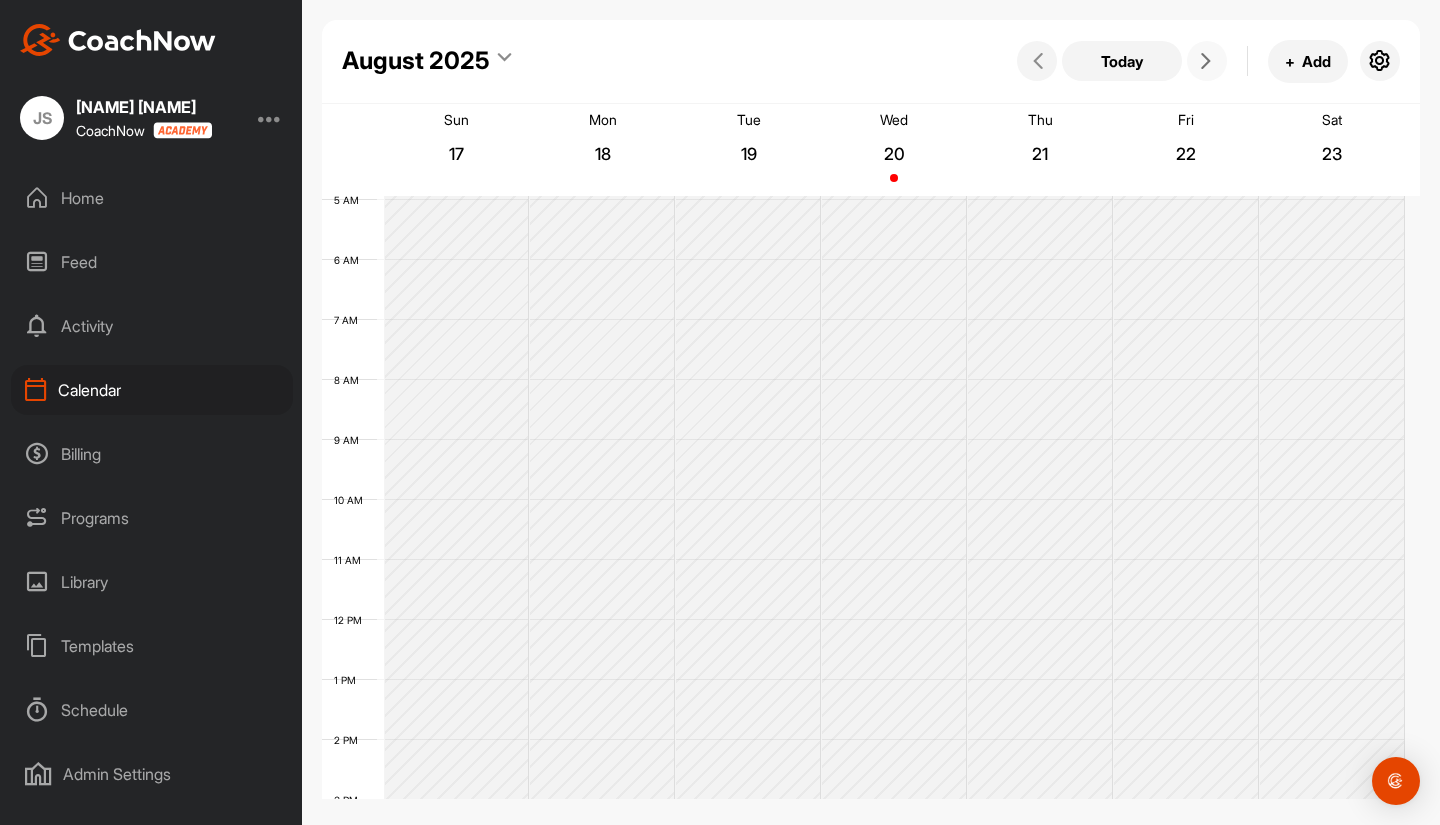scroll, scrollTop: 291, scrollLeft: 0, axis: vertical 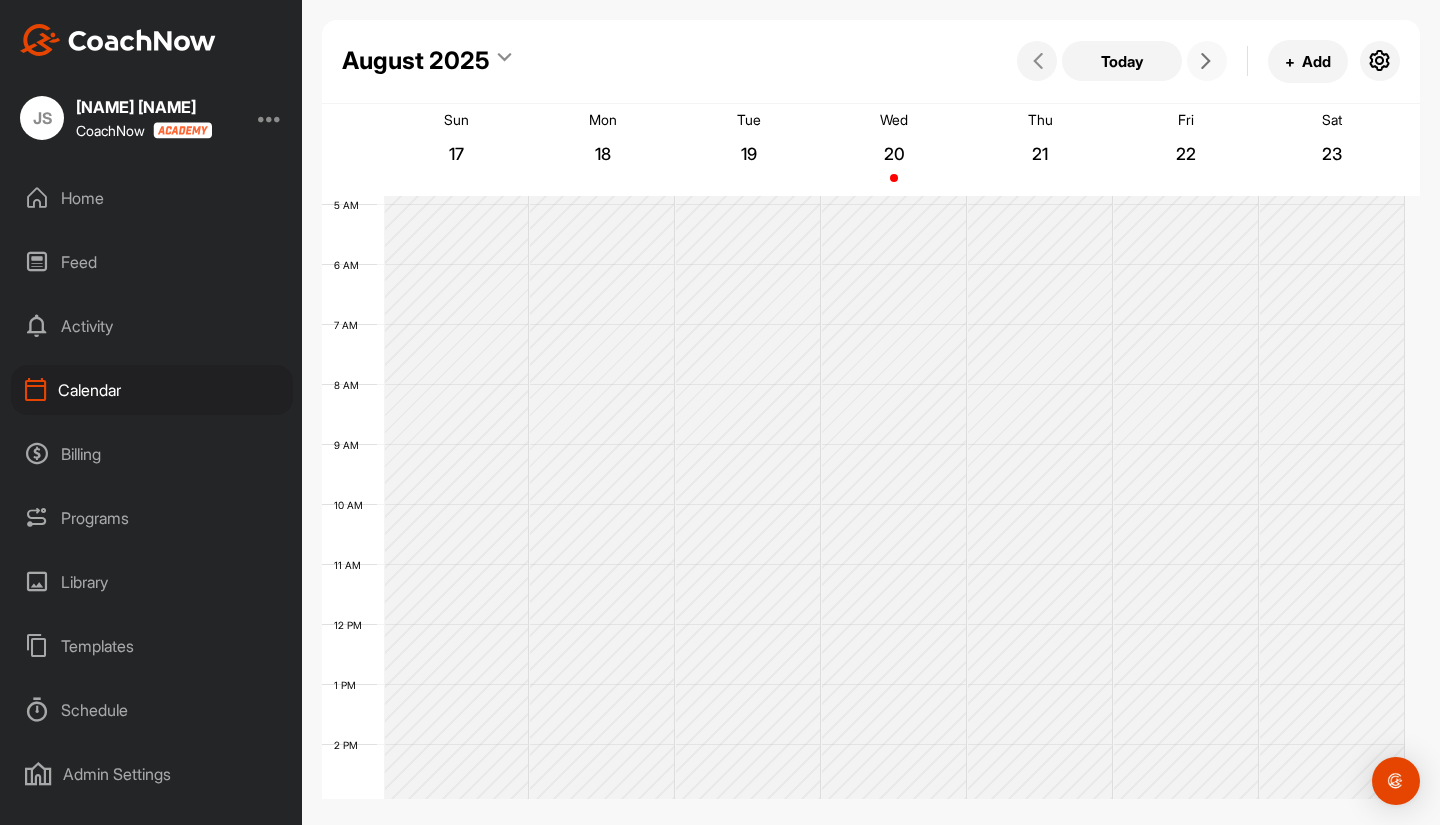 click at bounding box center (1206, 61) 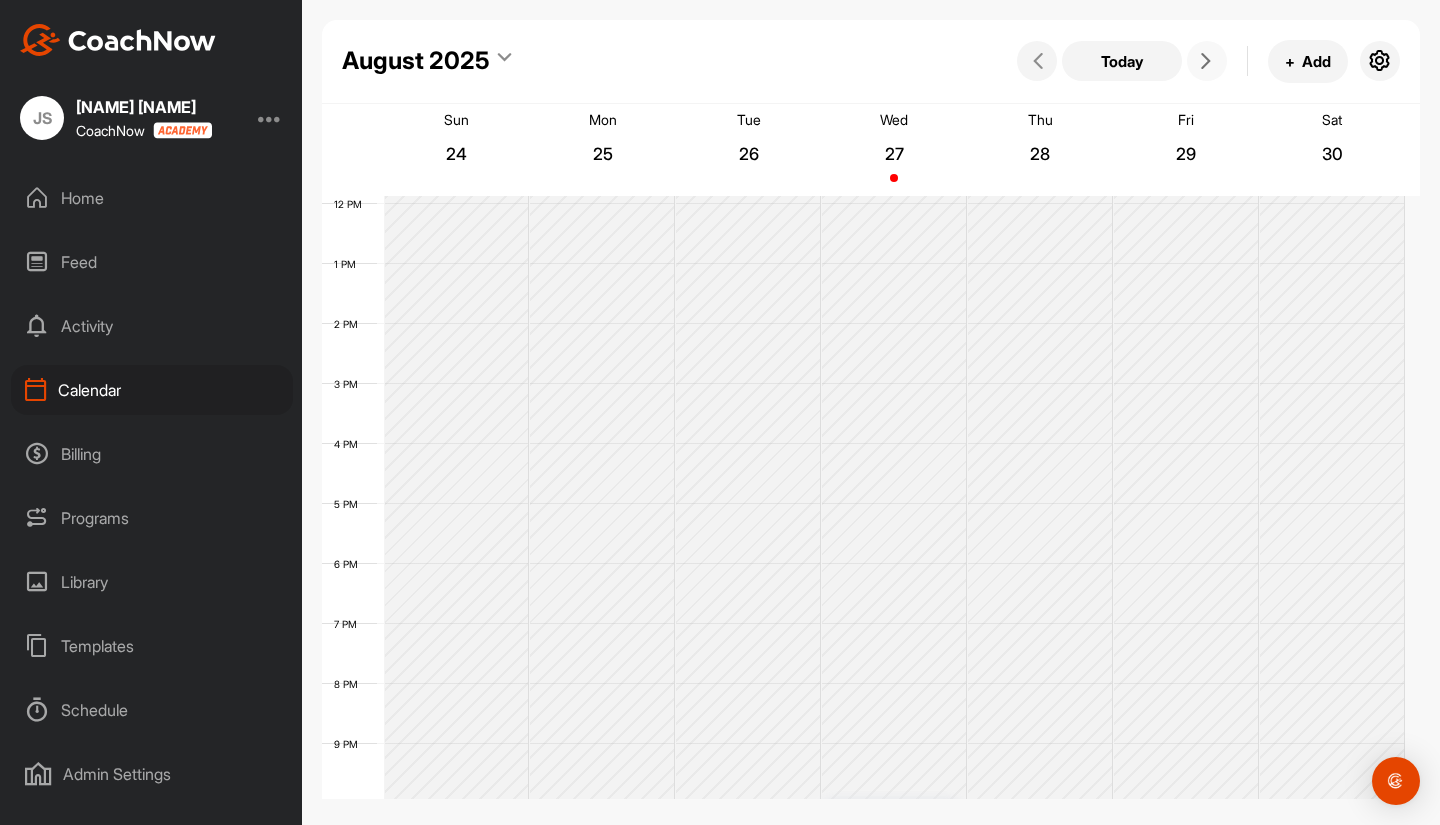 scroll, scrollTop: 837, scrollLeft: 0, axis: vertical 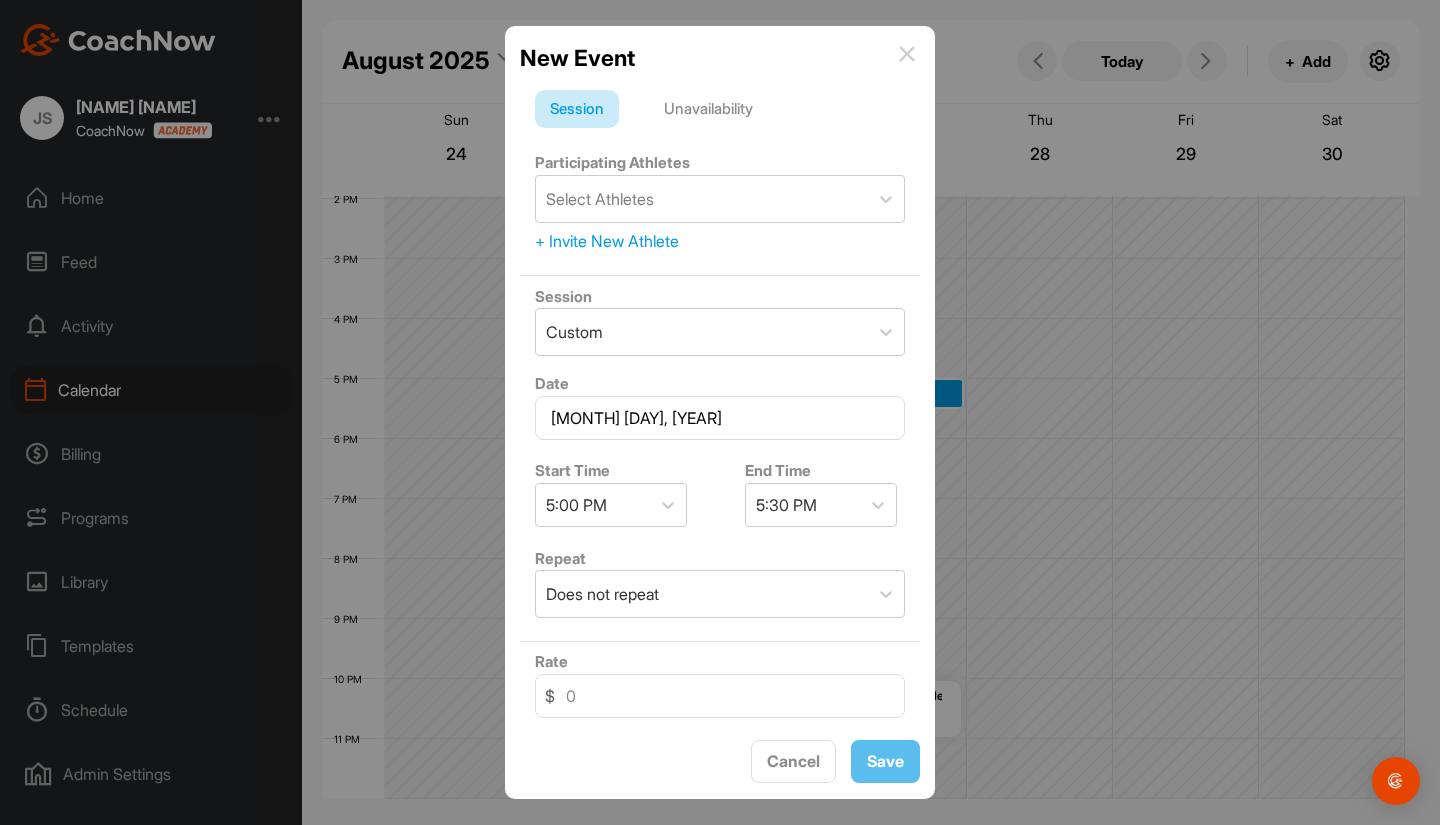 click at bounding box center (907, 54) 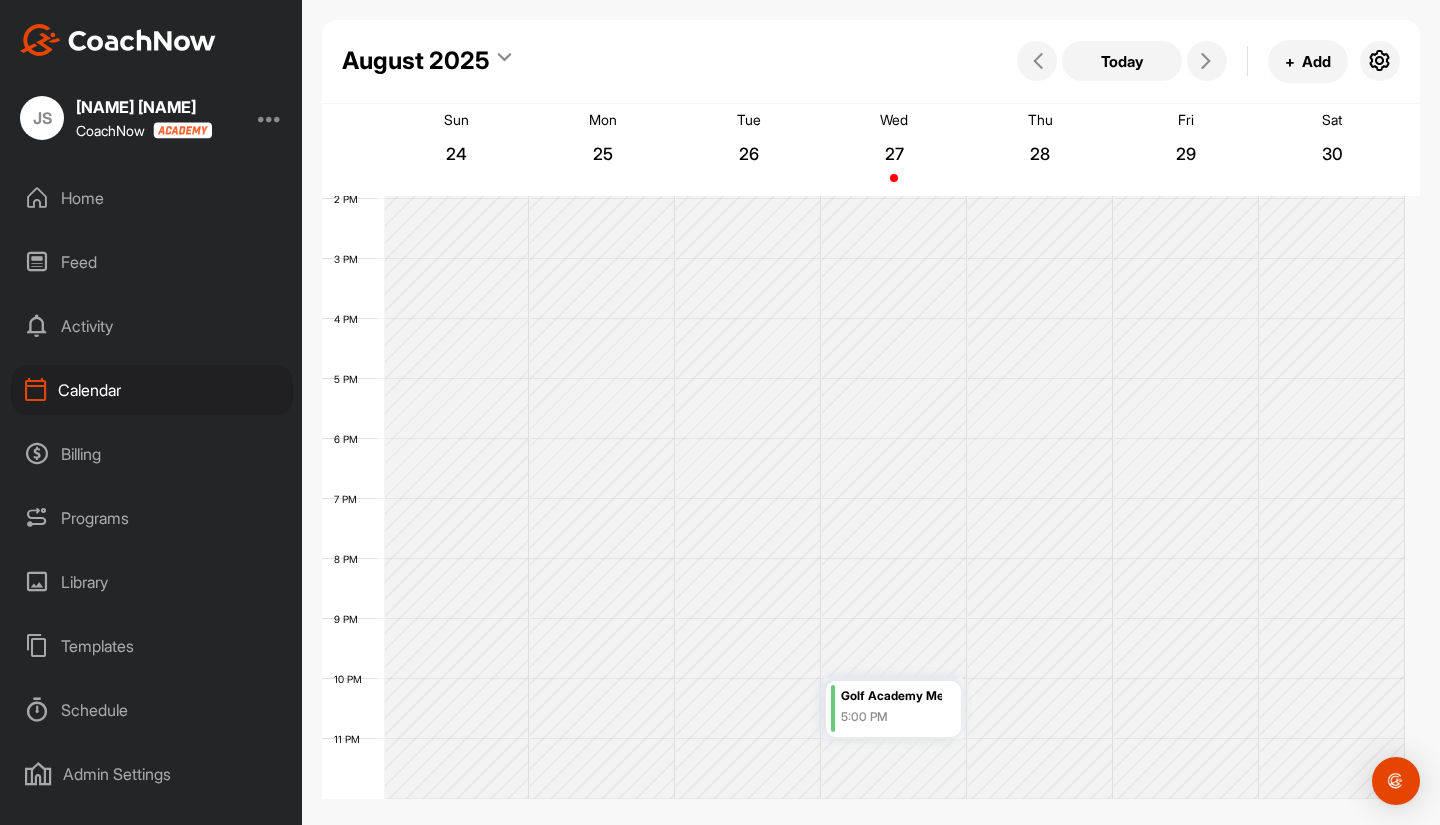 click on "Admin Settings" at bounding box center [152, 774] 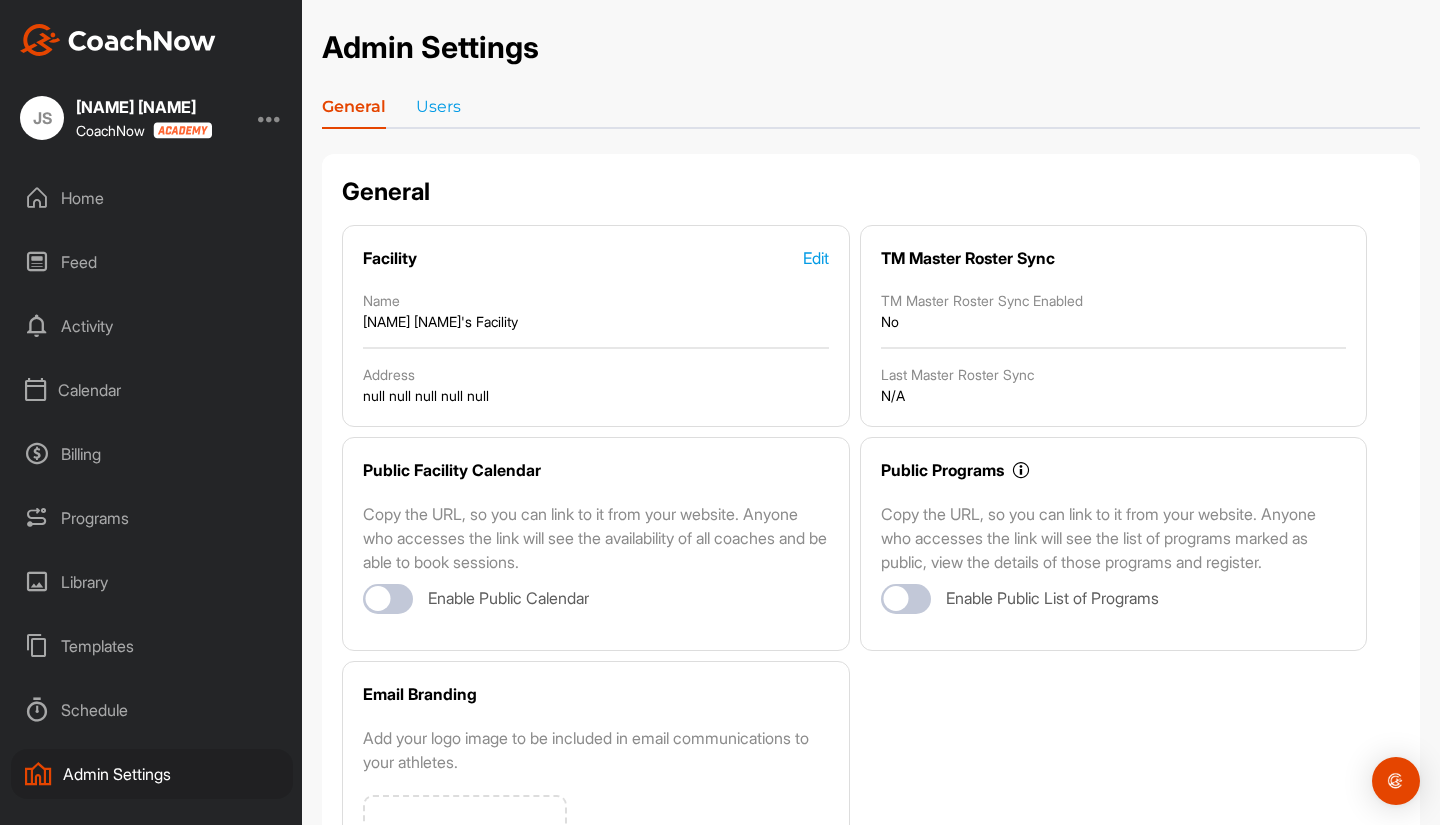 click on "General Users" at bounding box center (871, 112) 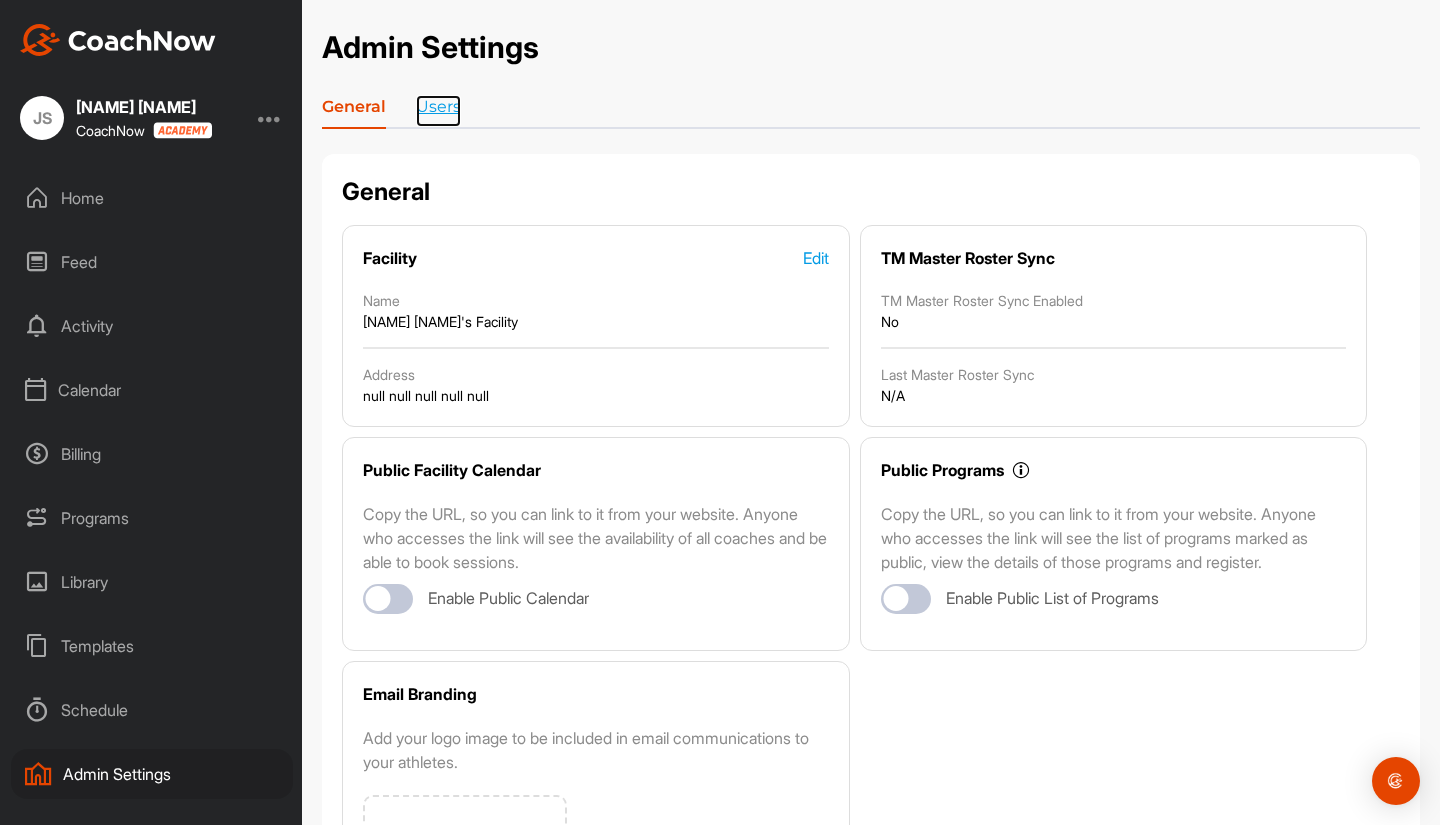 click on "Users" at bounding box center [438, 111] 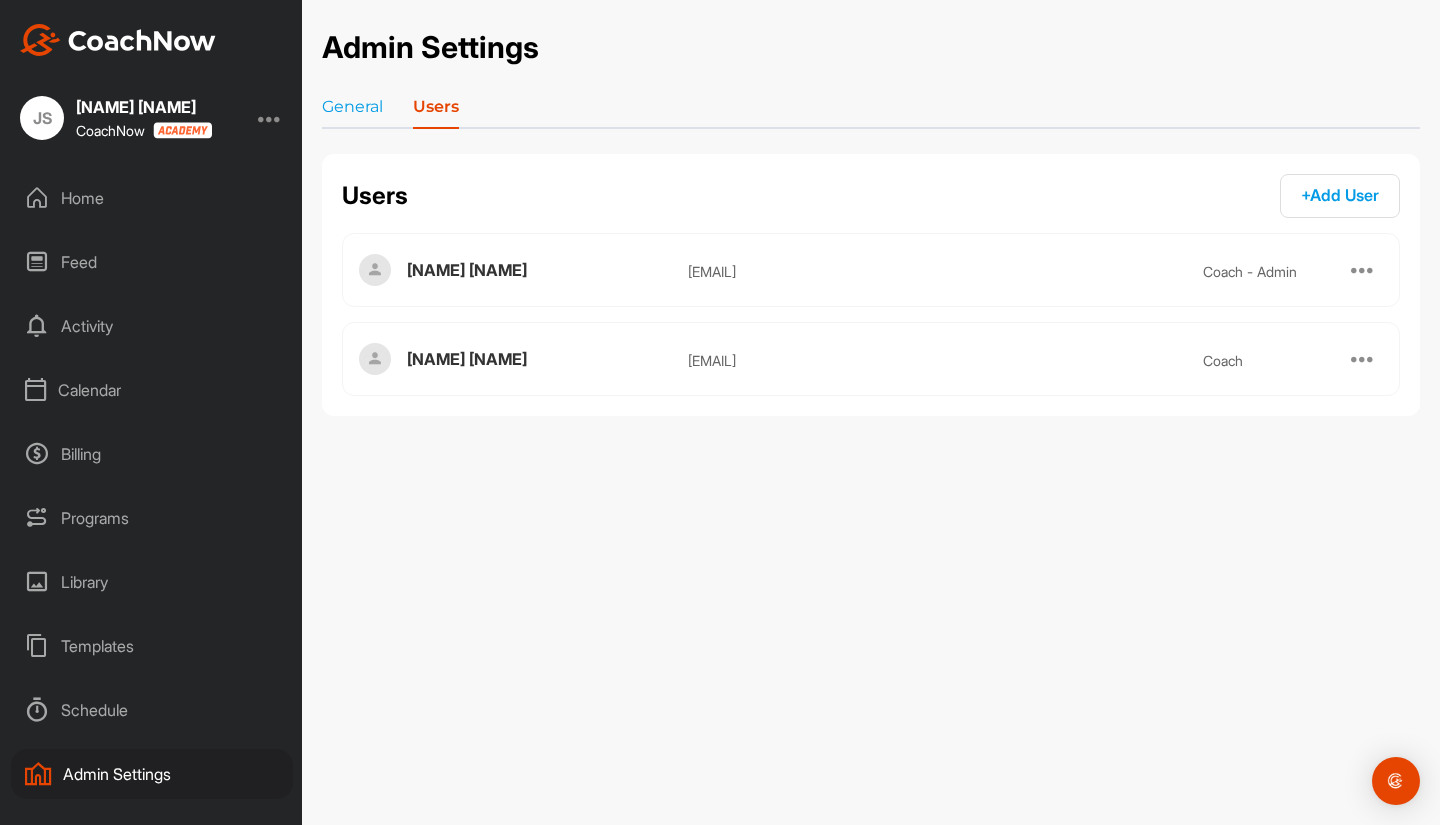click on "Calendar" at bounding box center (152, 390) 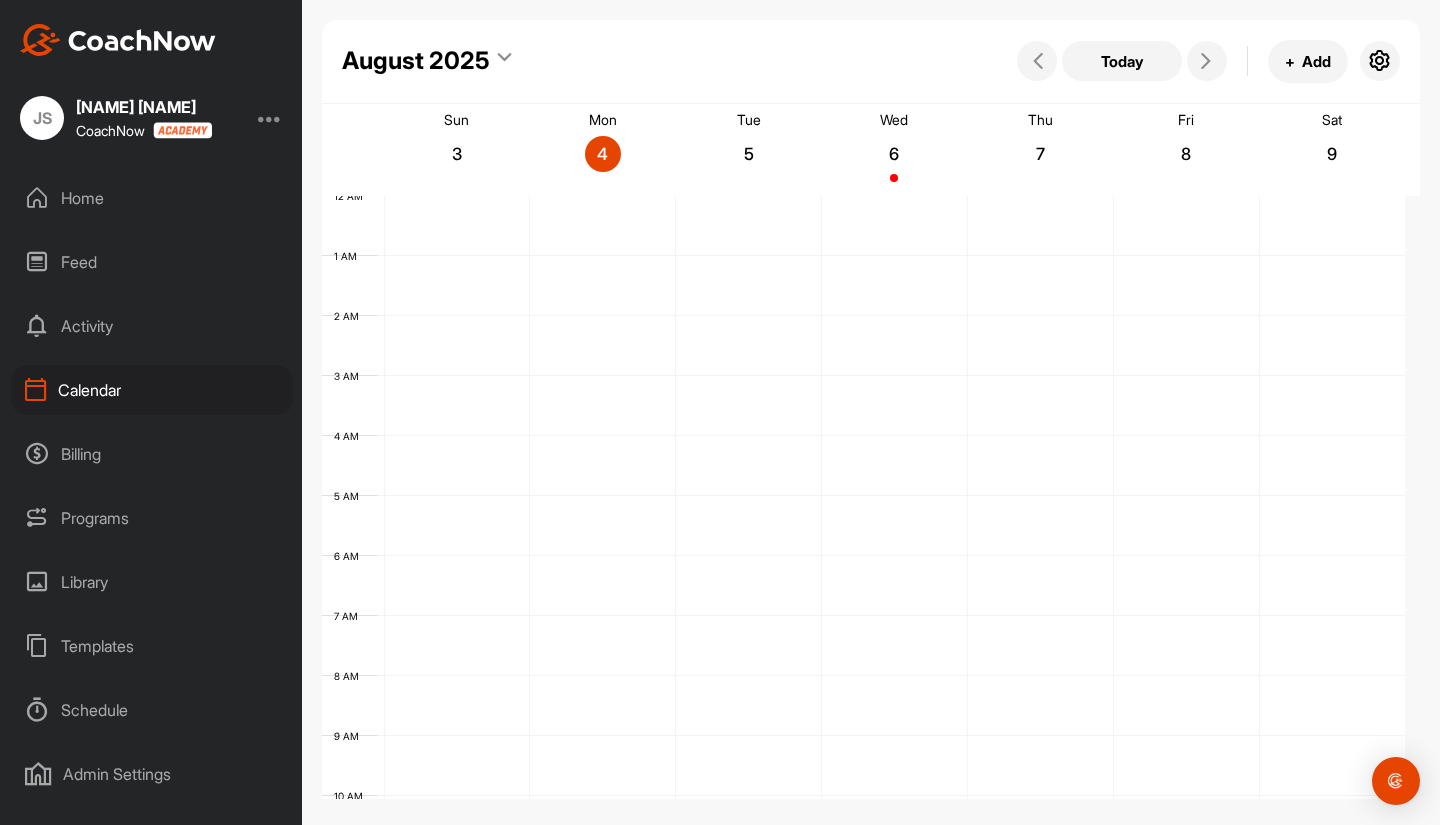 scroll, scrollTop: 346, scrollLeft: 0, axis: vertical 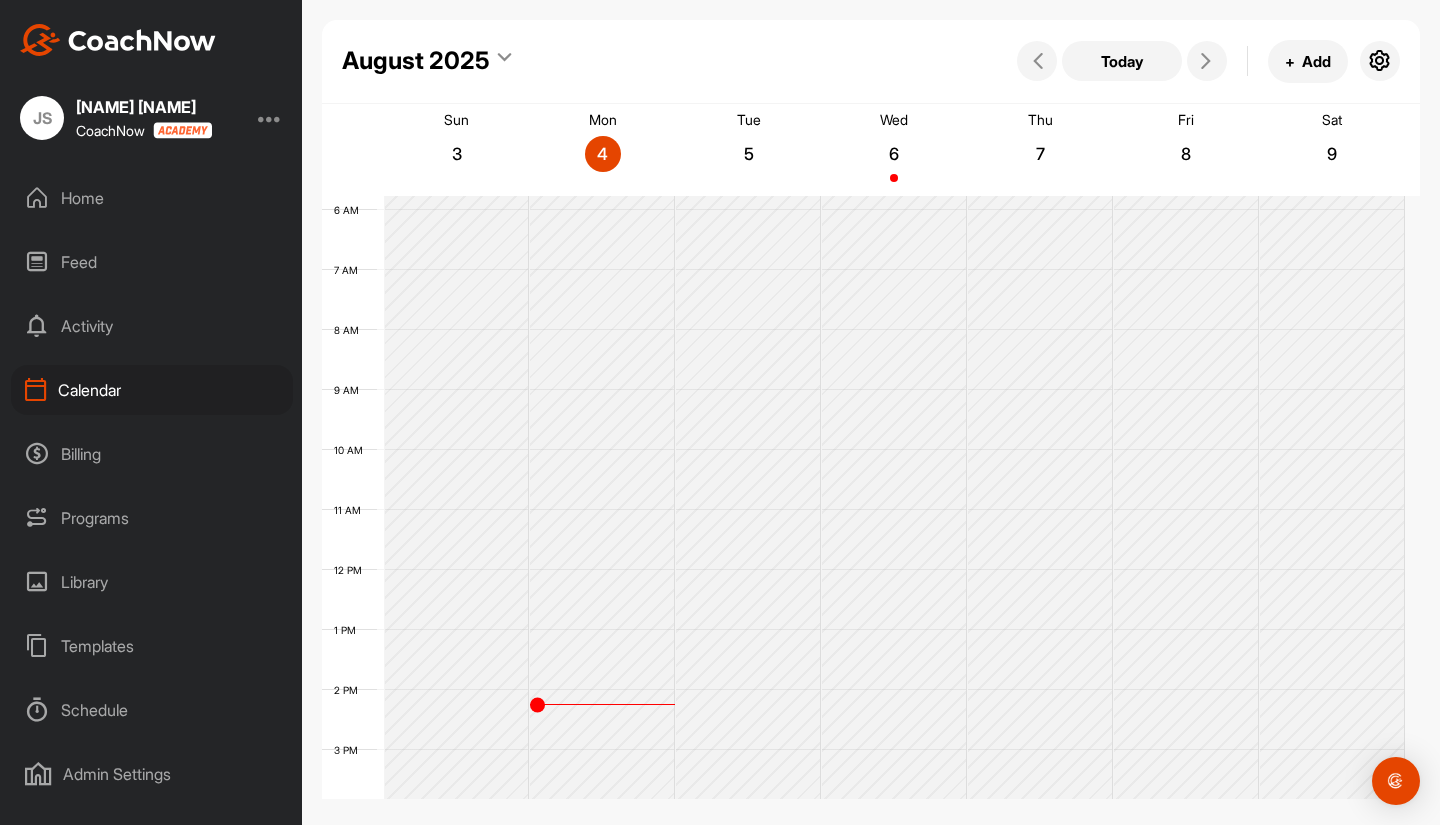 click at bounding box center (270, 118) 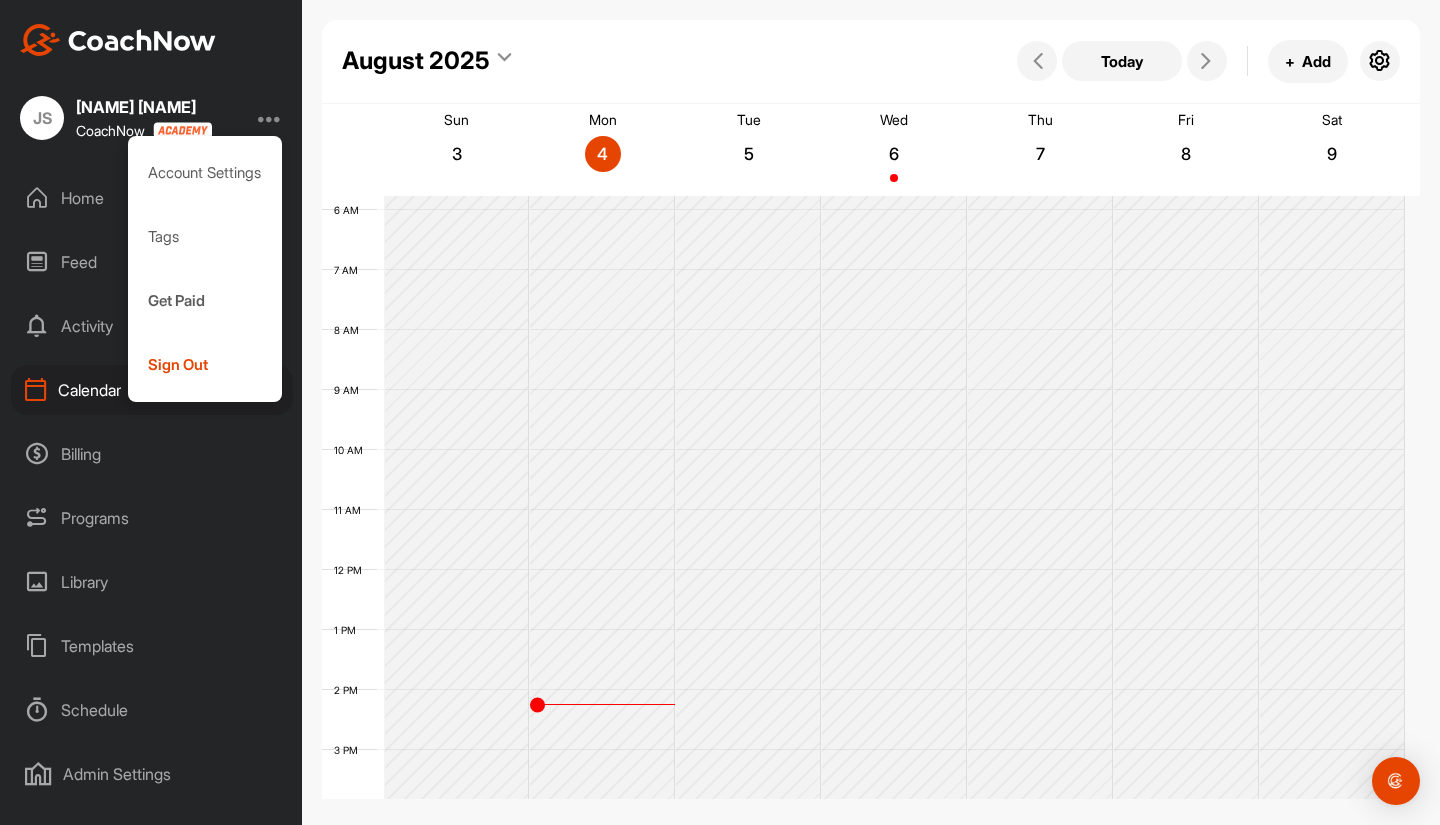 click at bounding box center (270, 118) 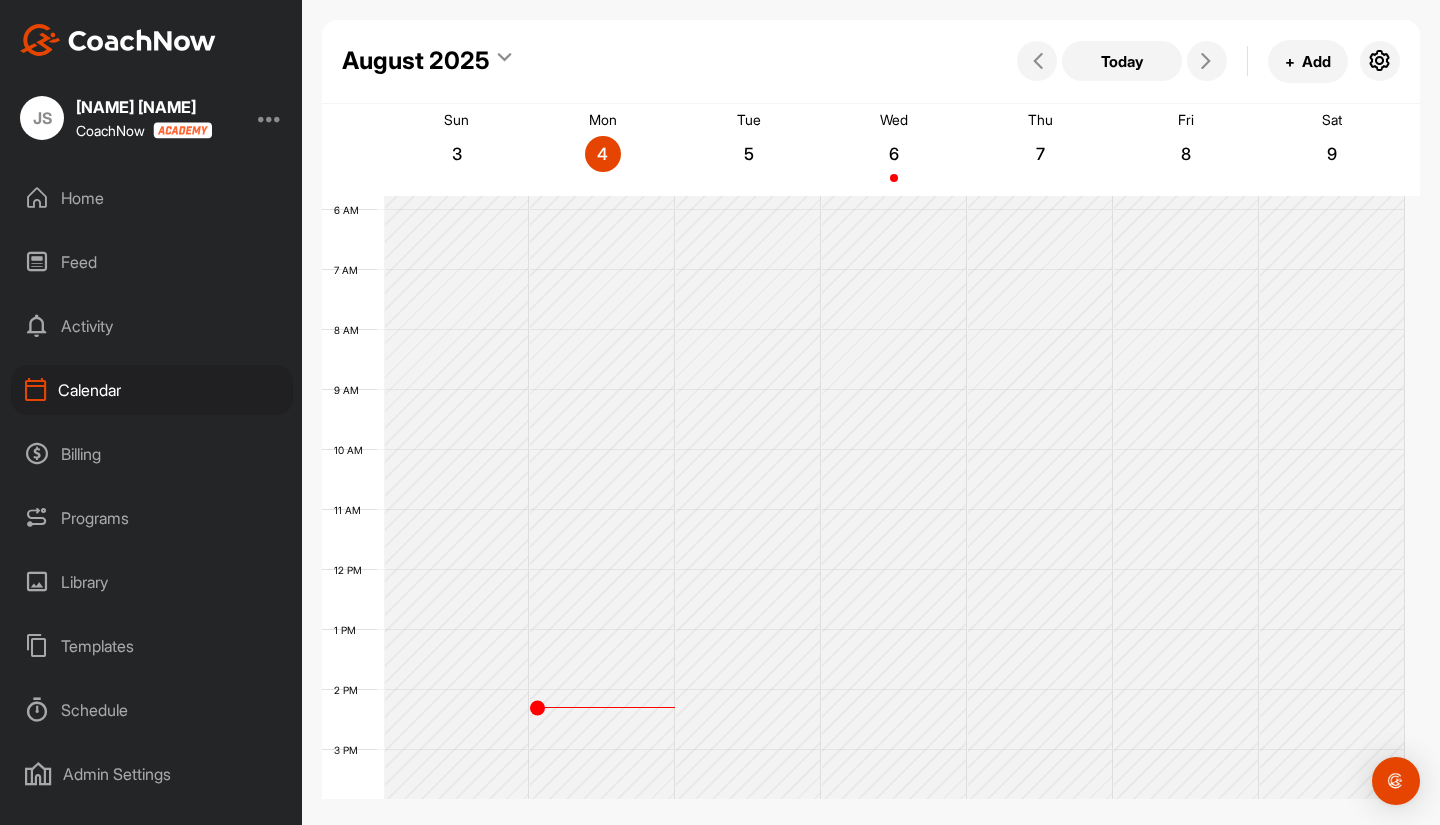click on "Billing" at bounding box center (152, 454) 